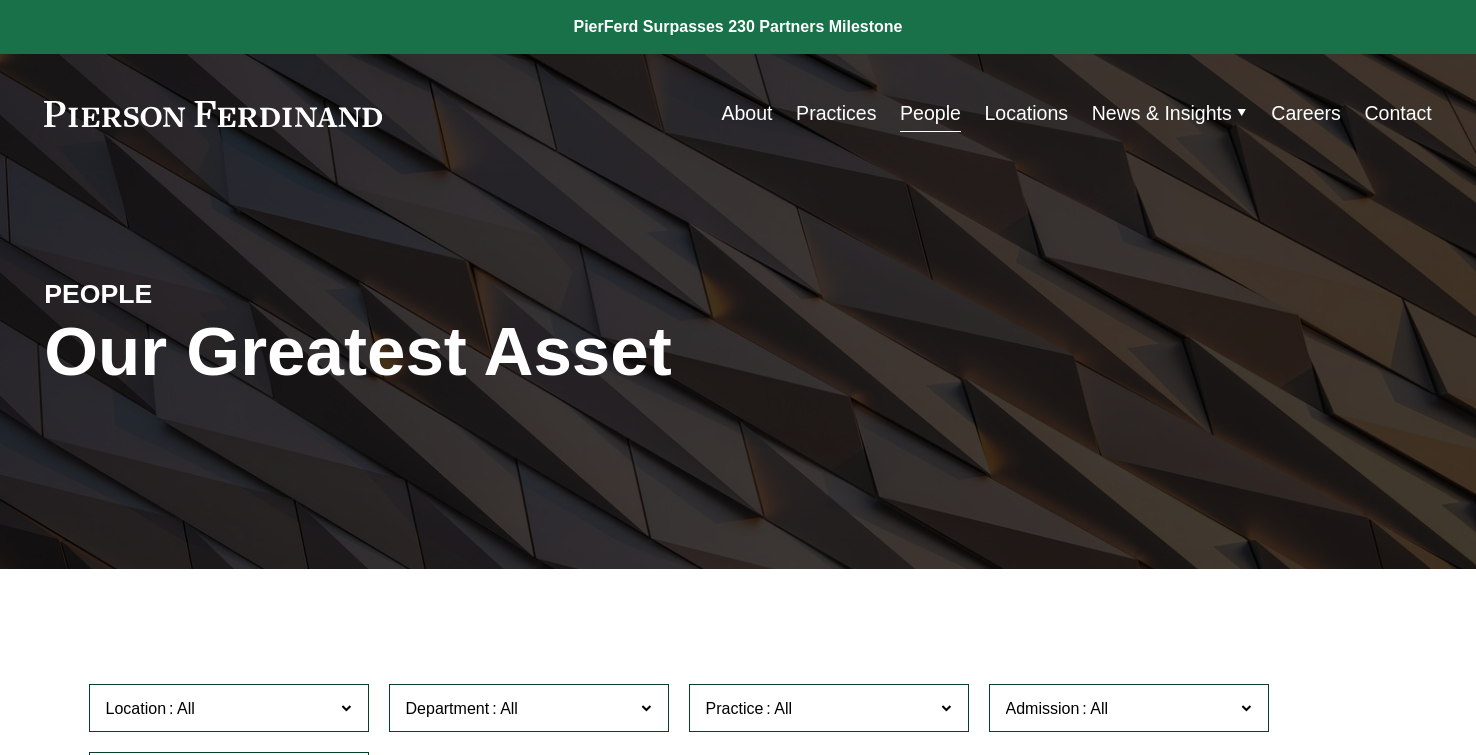scroll, scrollTop: 0, scrollLeft: 0, axis: both 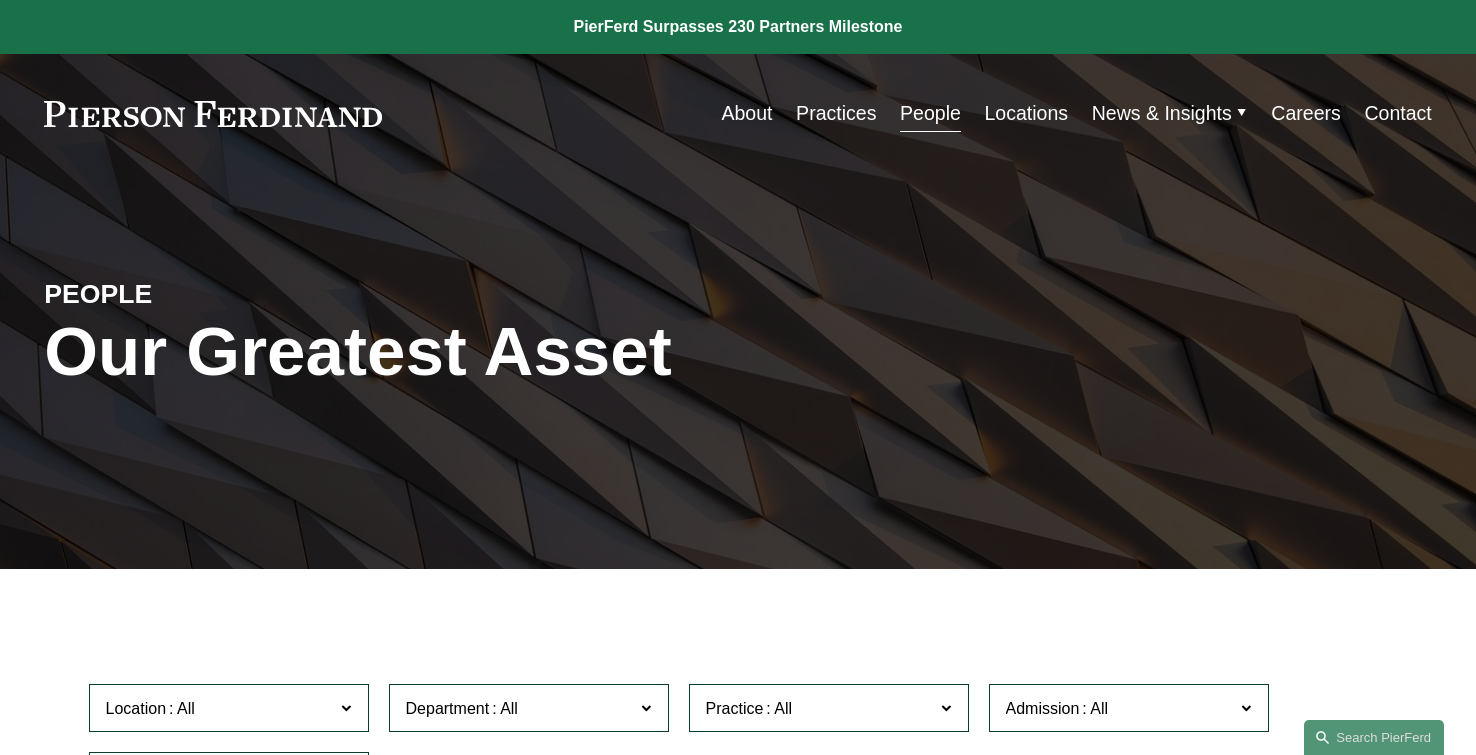 click on "Practices" at bounding box center [836, 113] 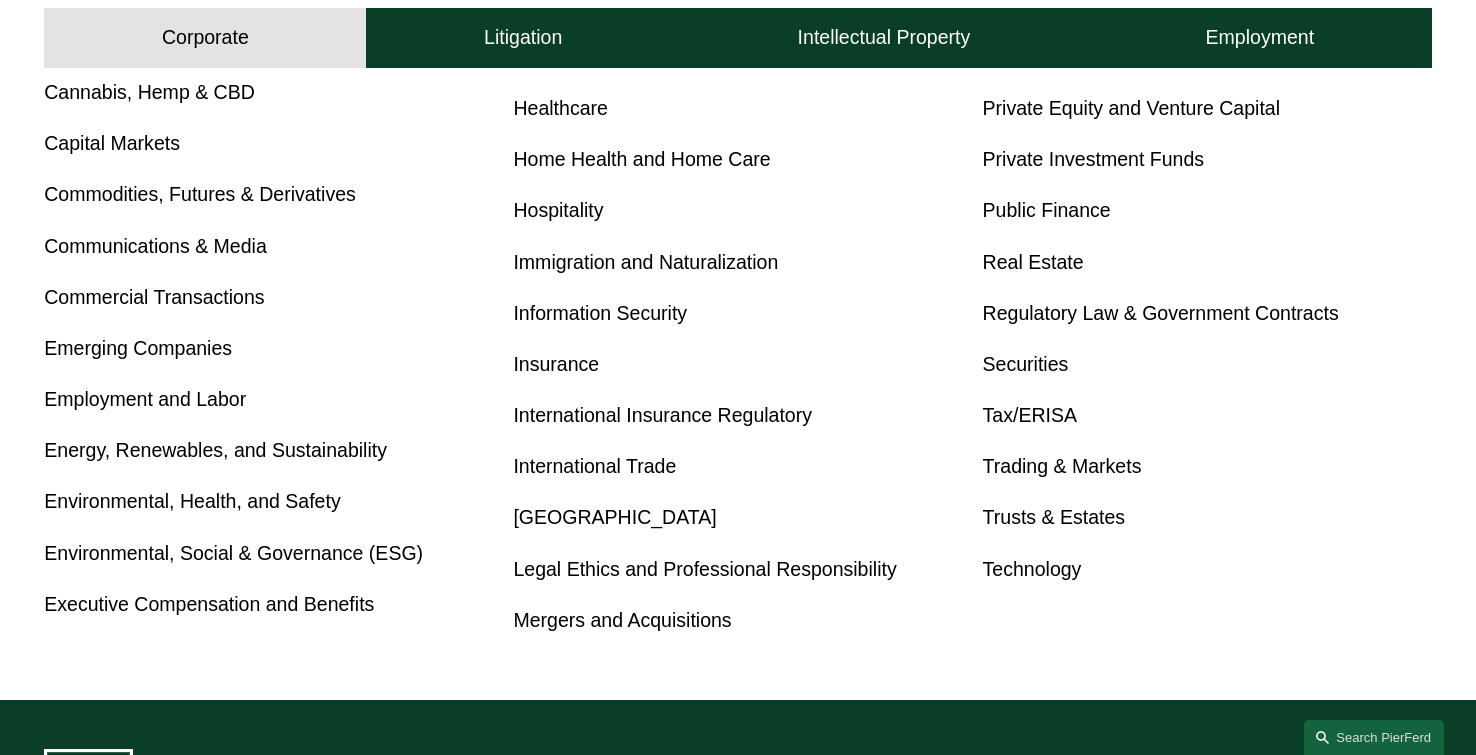 scroll, scrollTop: 1058, scrollLeft: 0, axis: vertical 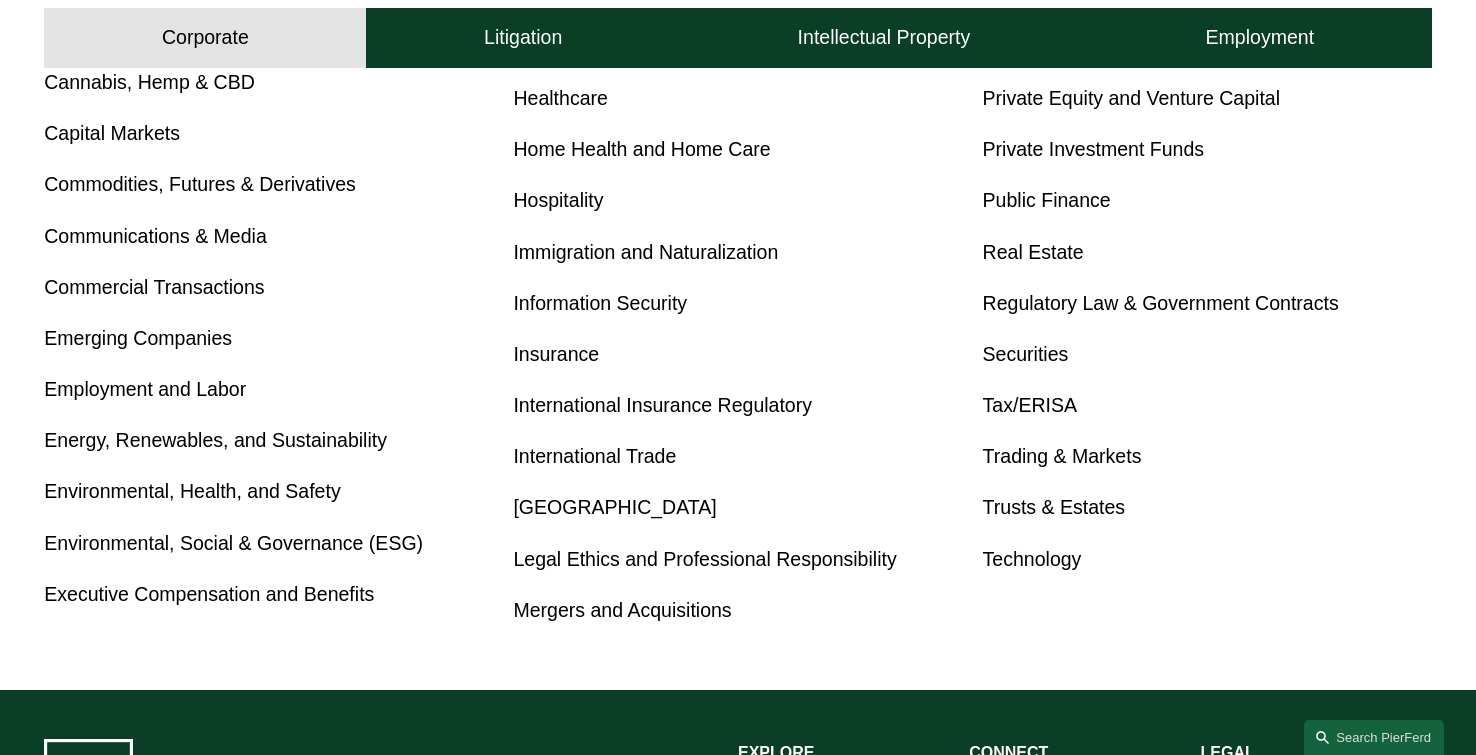 click on "International Trade" at bounding box center (594, 456) 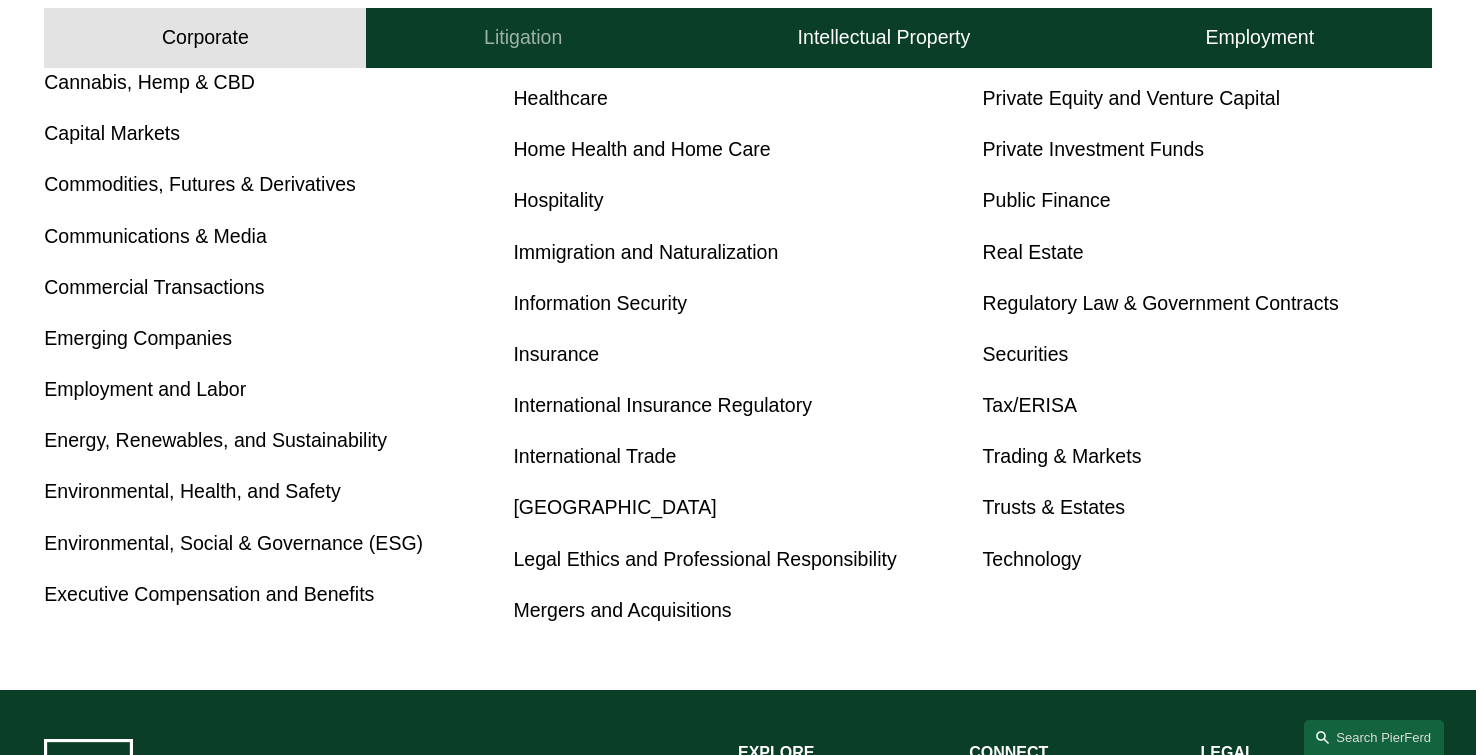 click on "Litigation" at bounding box center [523, 38] 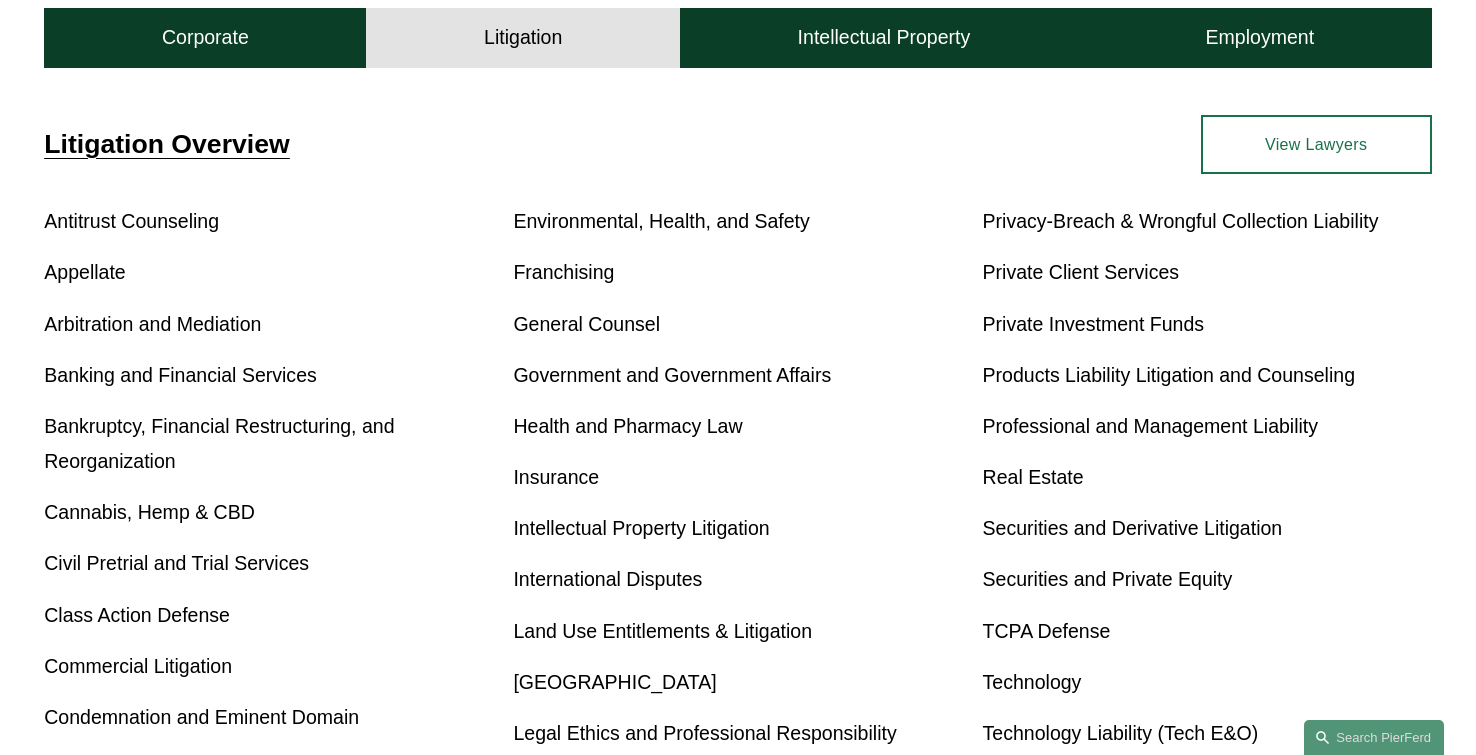 scroll, scrollTop: 649, scrollLeft: 0, axis: vertical 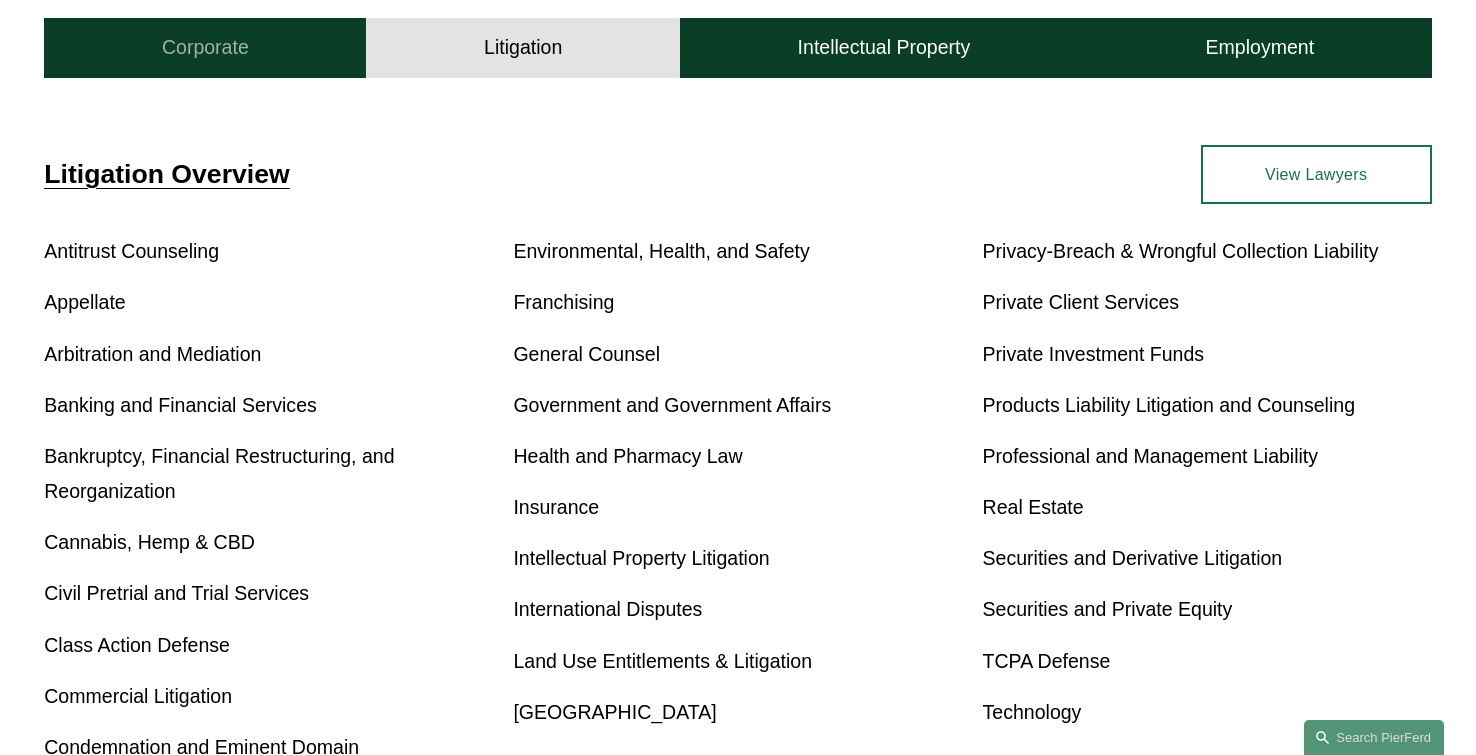 click on "Corporate" at bounding box center [205, 47] 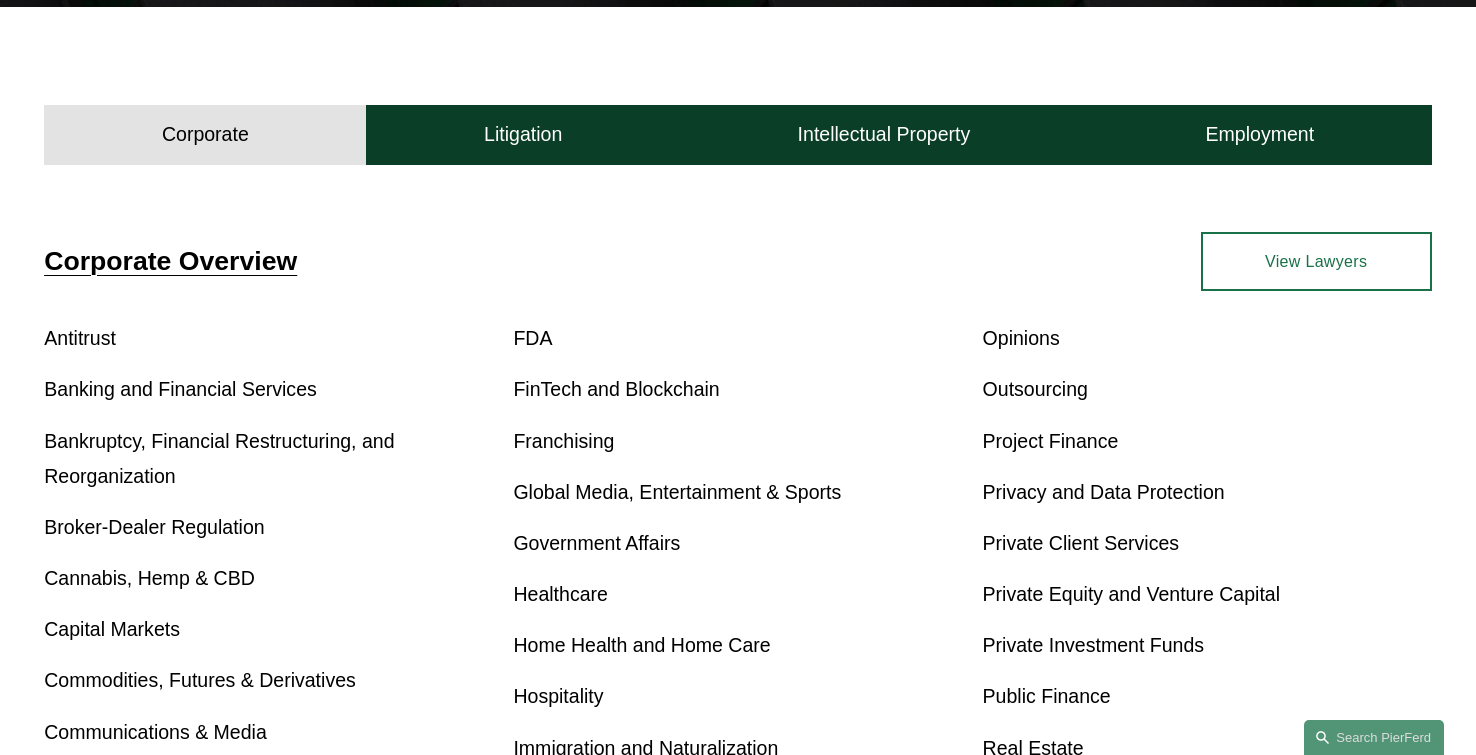 scroll, scrollTop: 61, scrollLeft: 0, axis: vertical 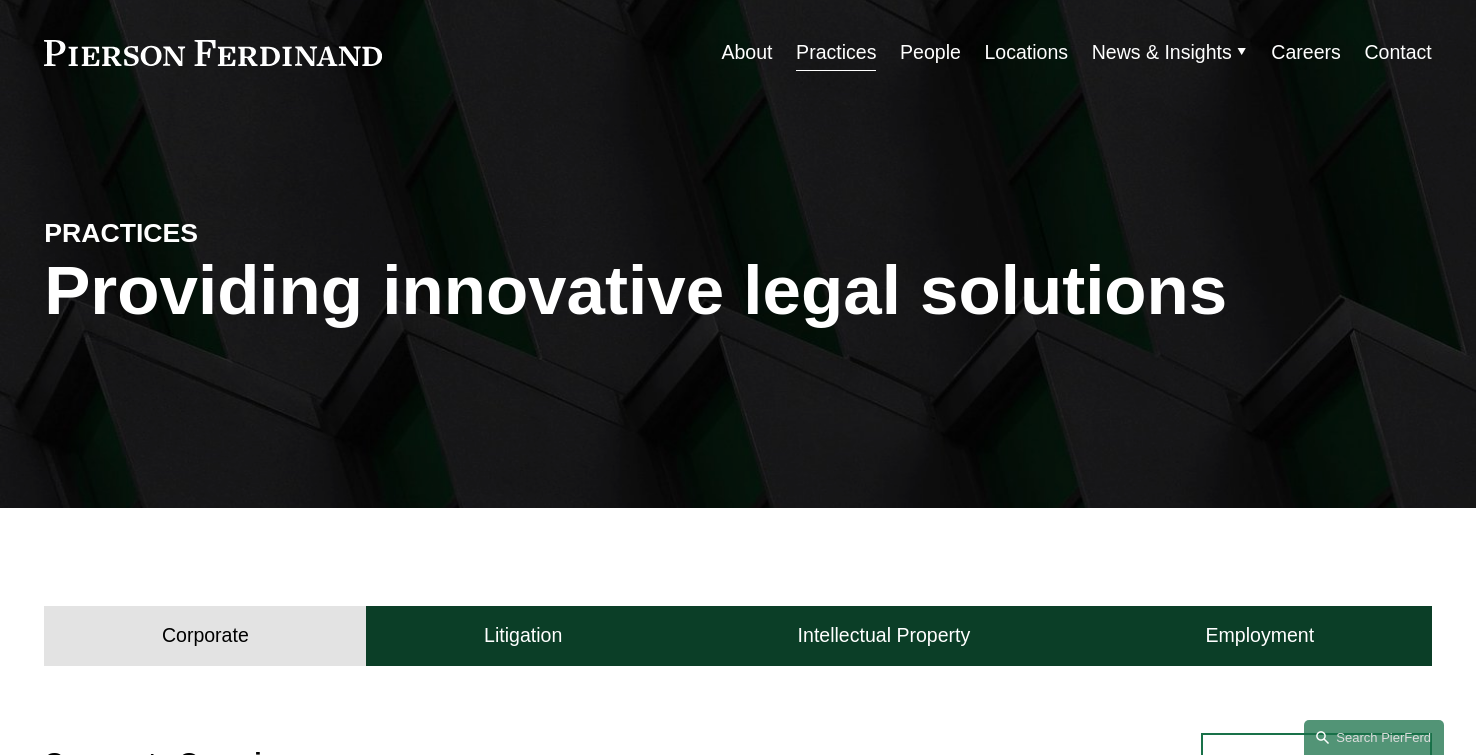 click on "People" at bounding box center (930, 52) 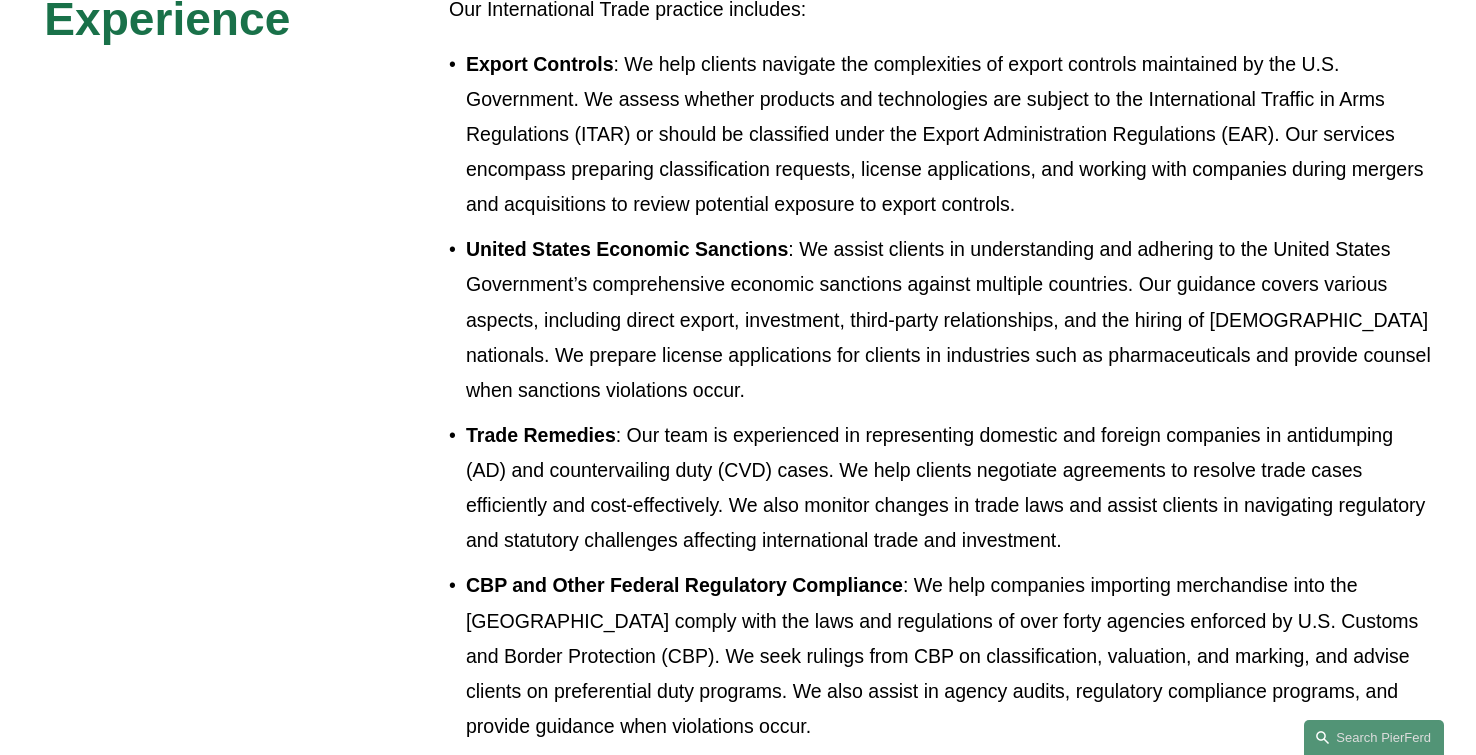 scroll, scrollTop: 1285, scrollLeft: 0, axis: vertical 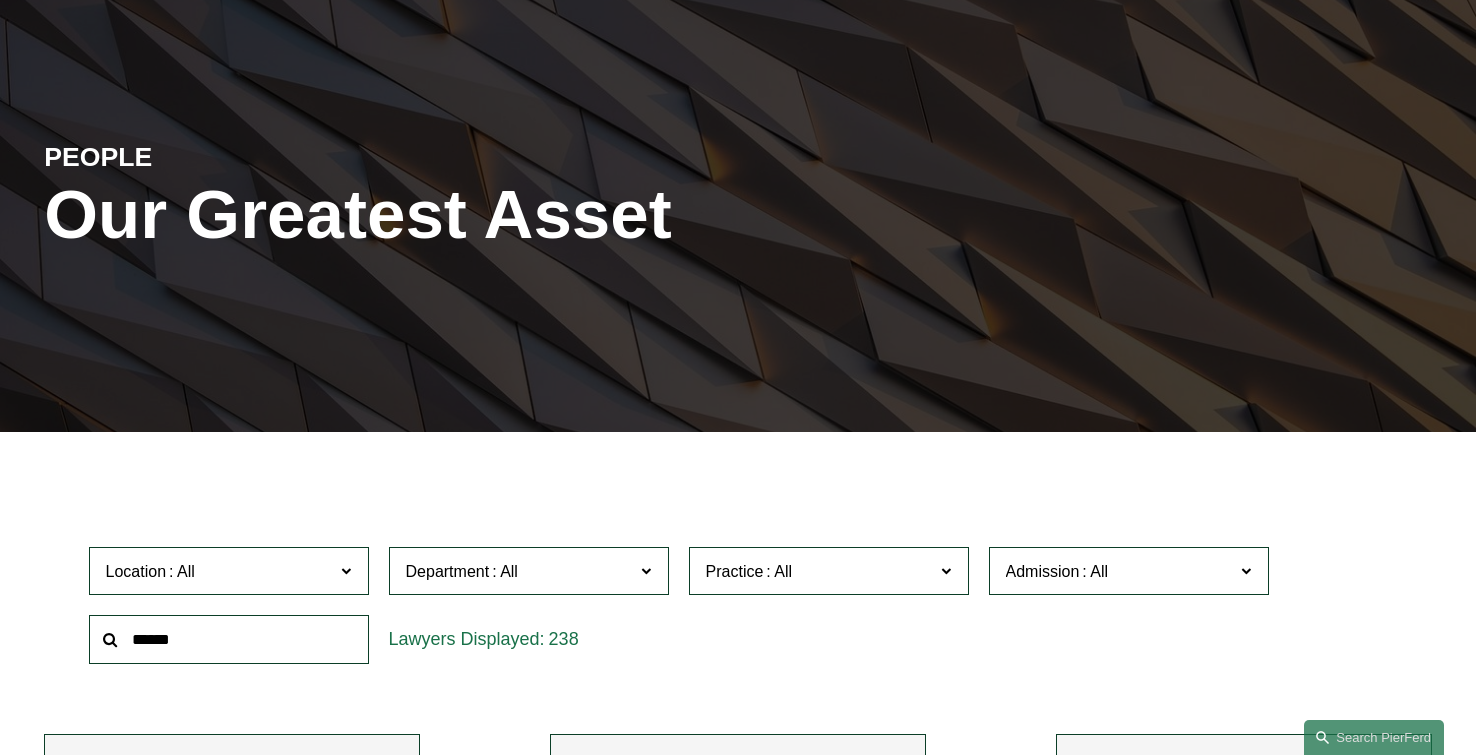 click 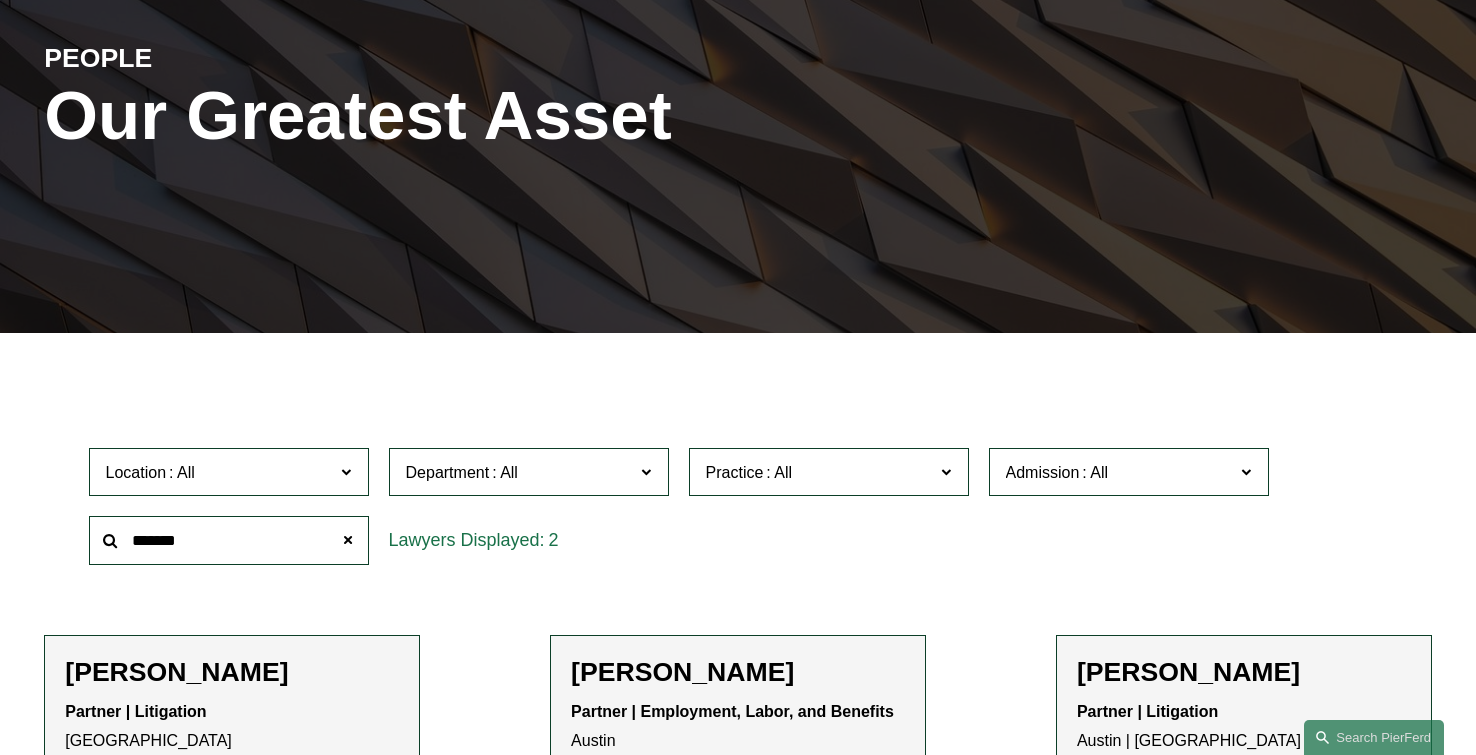 scroll, scrollTop: 367, scrollLeft: 0, axis: vertical 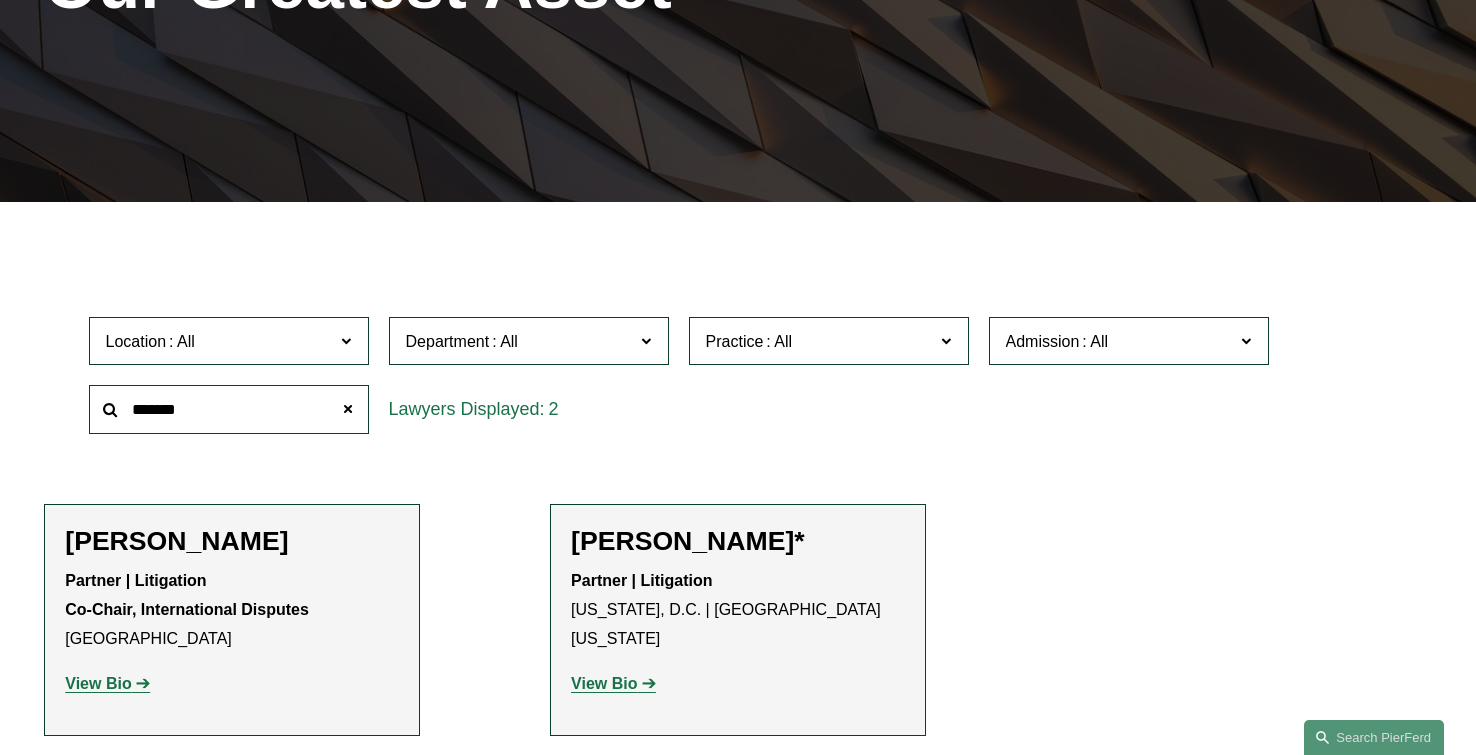 click on "View Bio" 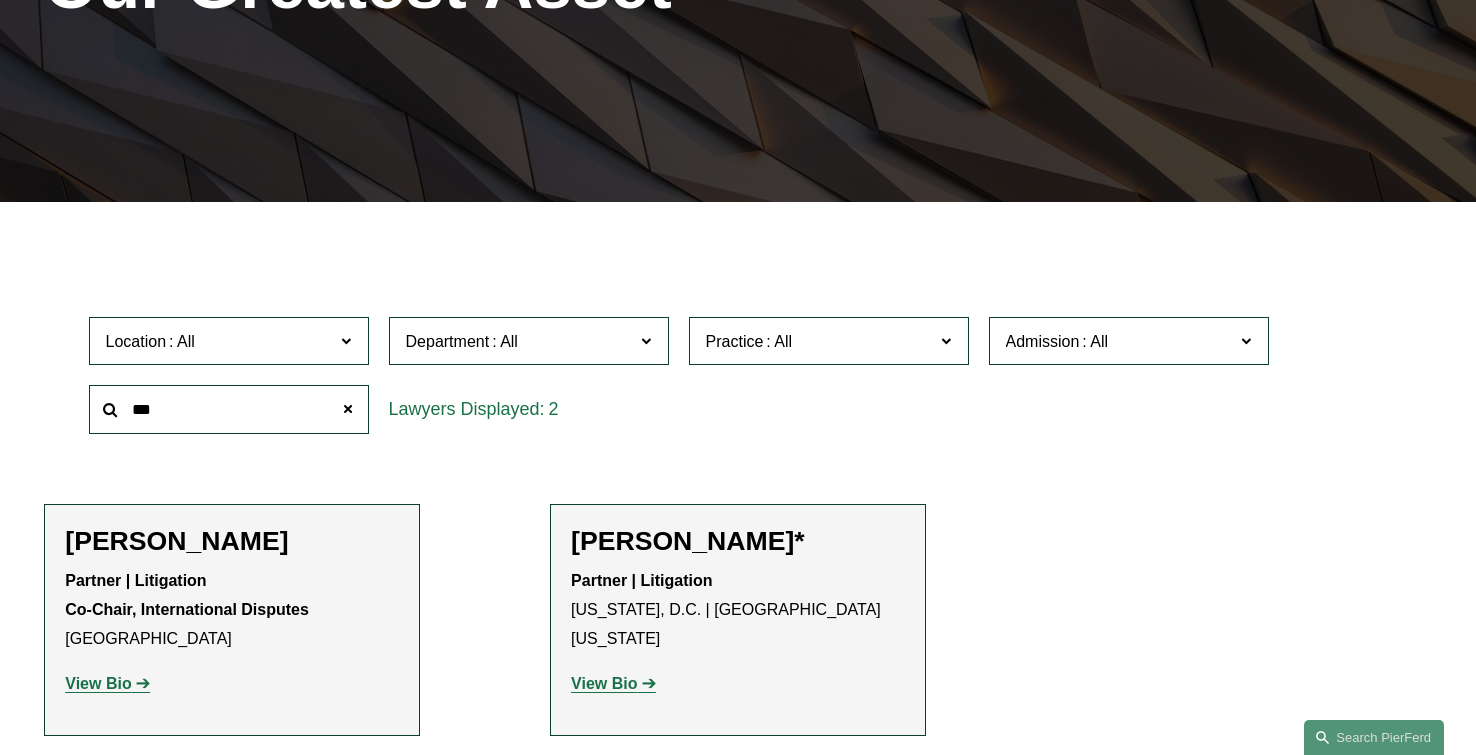 type on "***" 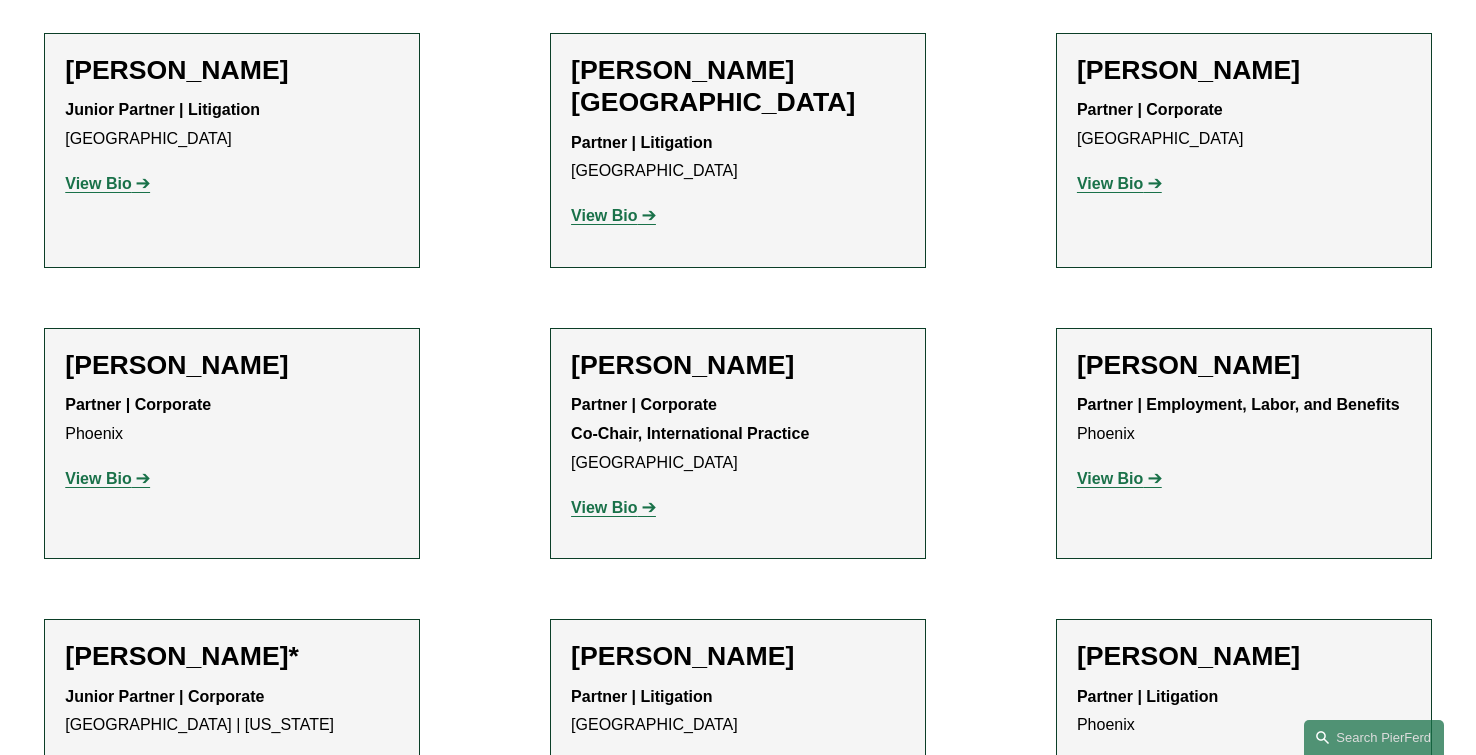 scroll, scrollTop: 1145, scrollLeft: 0, axis: vertical 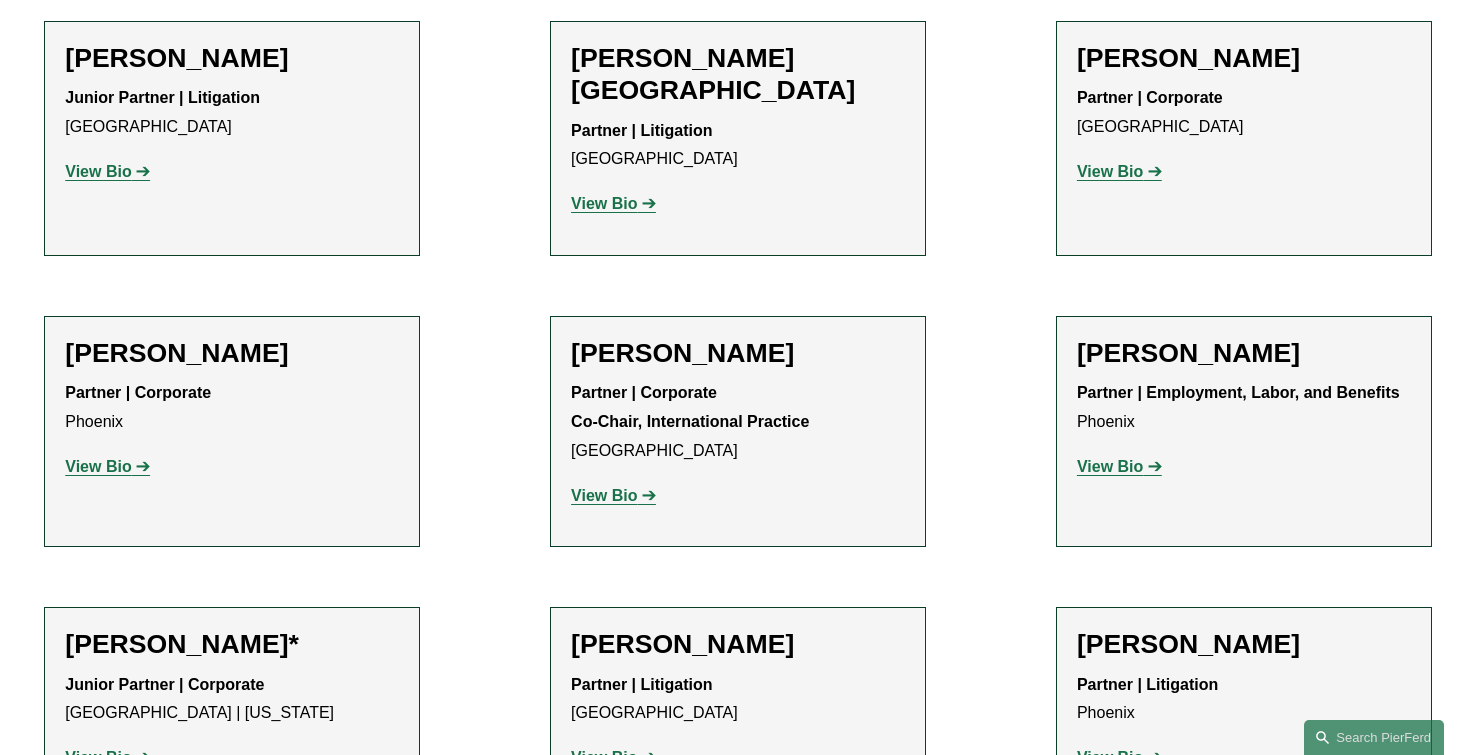 click on "View Bio" 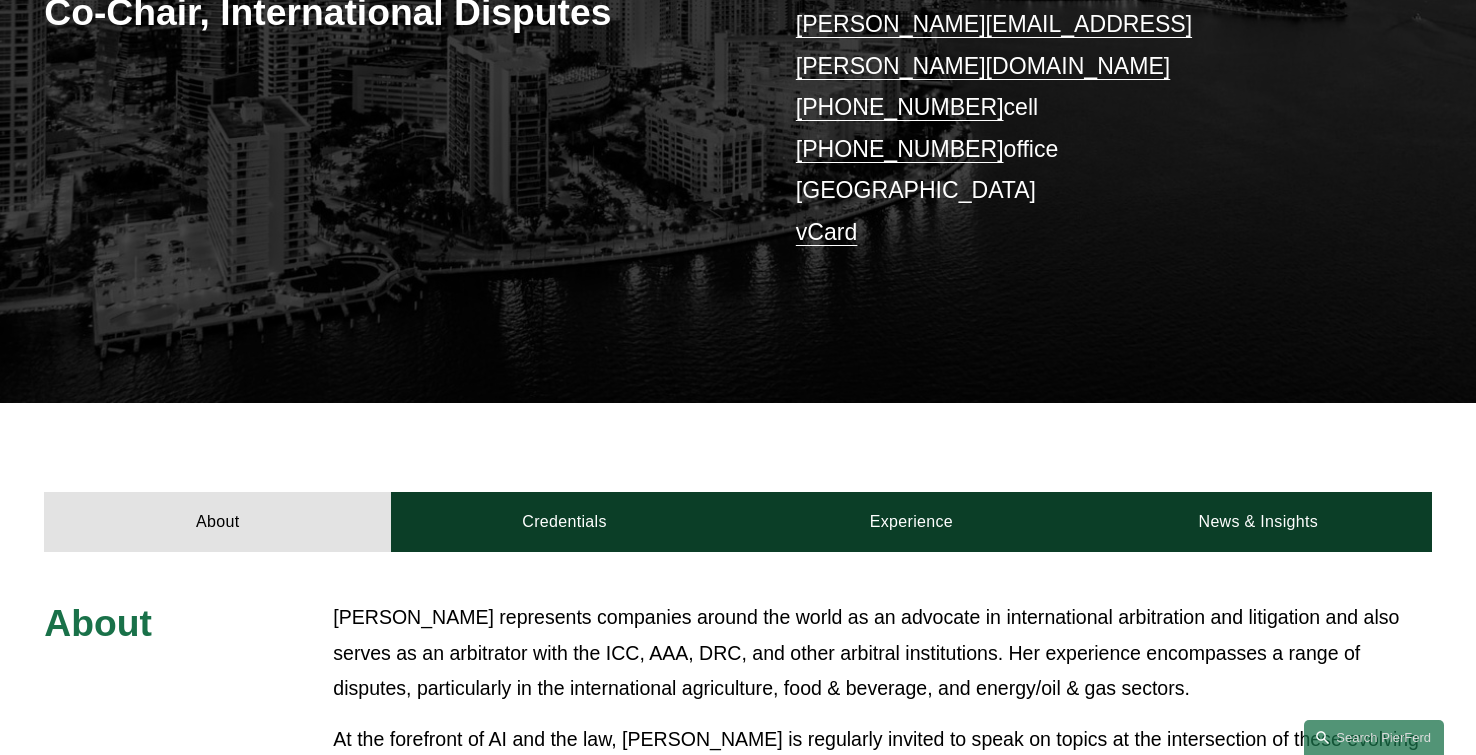 scroll, scrollTop: 476, scrollLeft: 0, axis: vertical 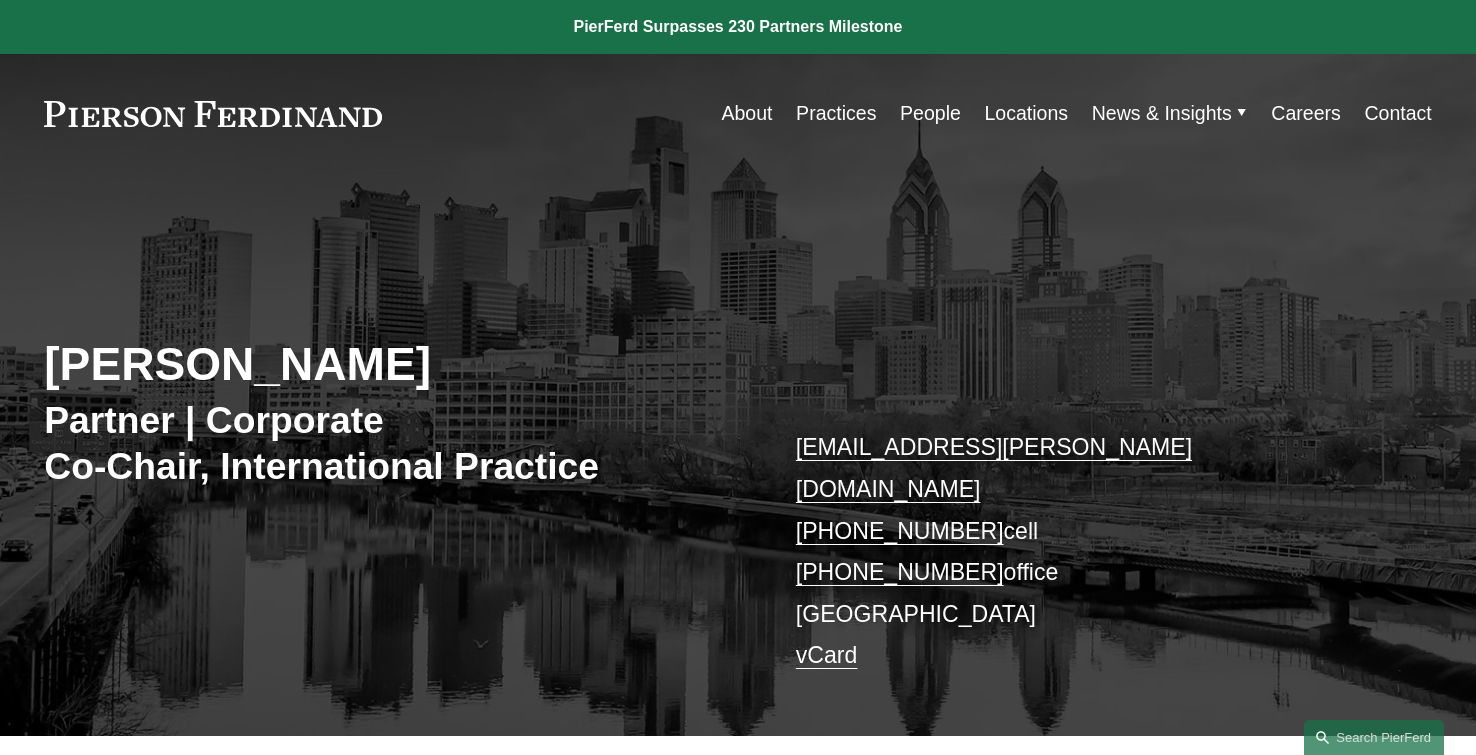 click on "Practices" at bounding box center (836, 113) 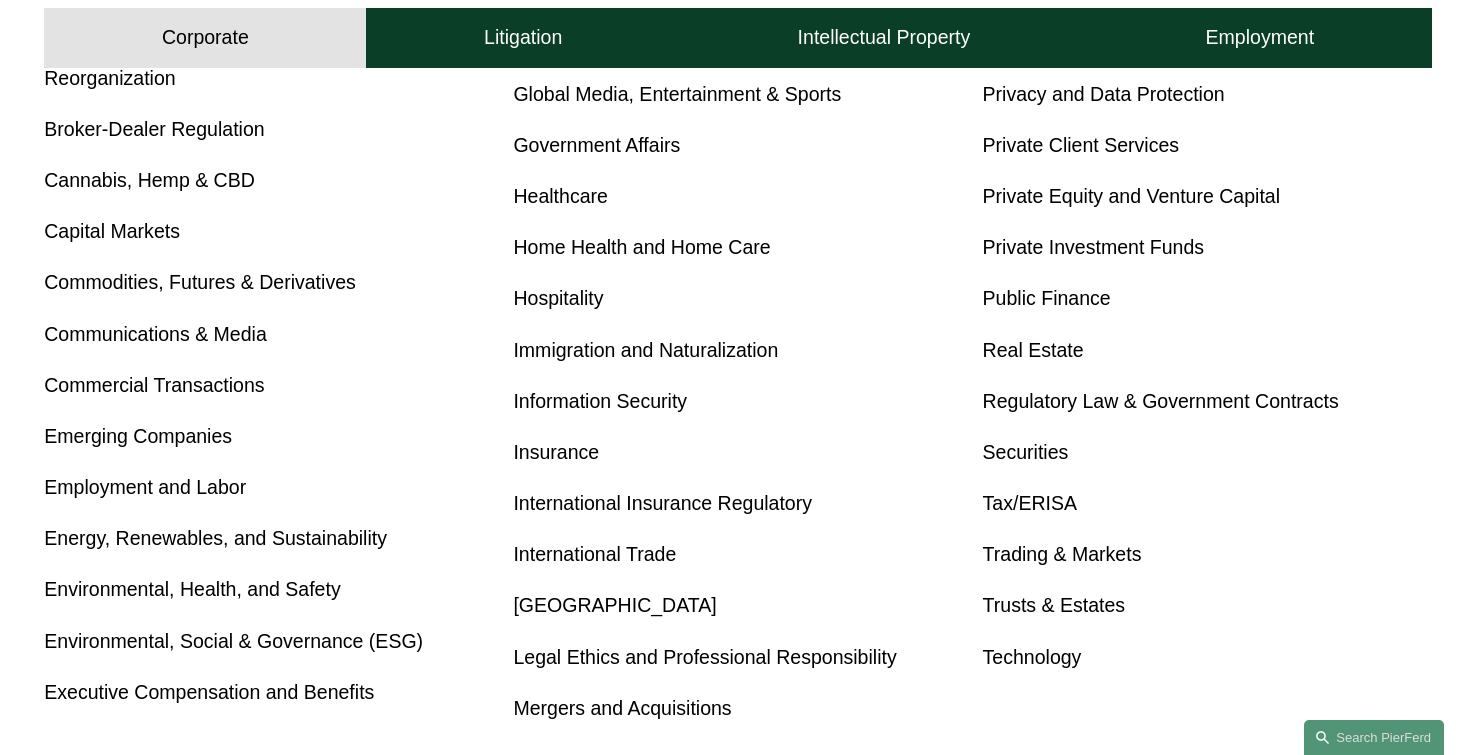 scroll, scrollTop: 958, scrollLeft: 0, axis: vertical 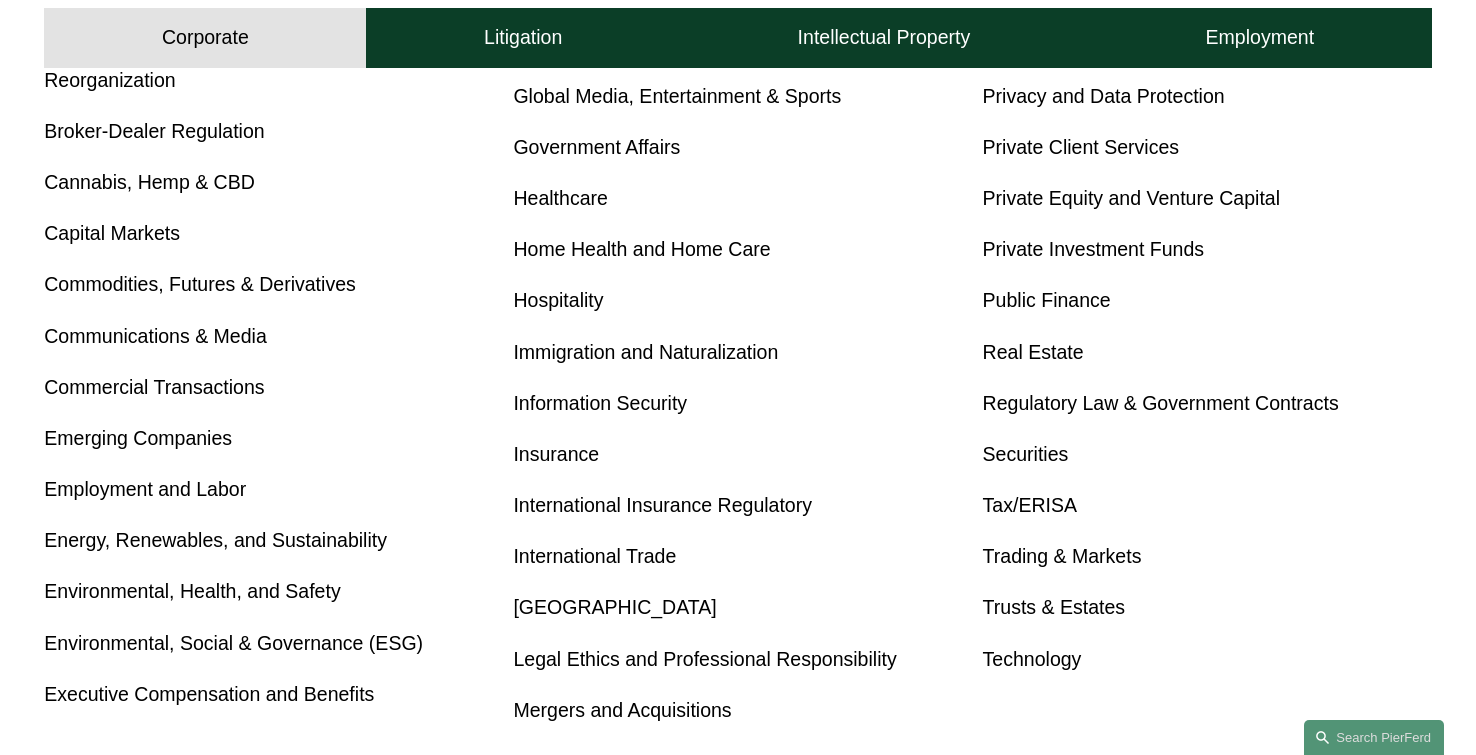 click on "Mergers and Acquisitions" at bounding box center (622, 710) 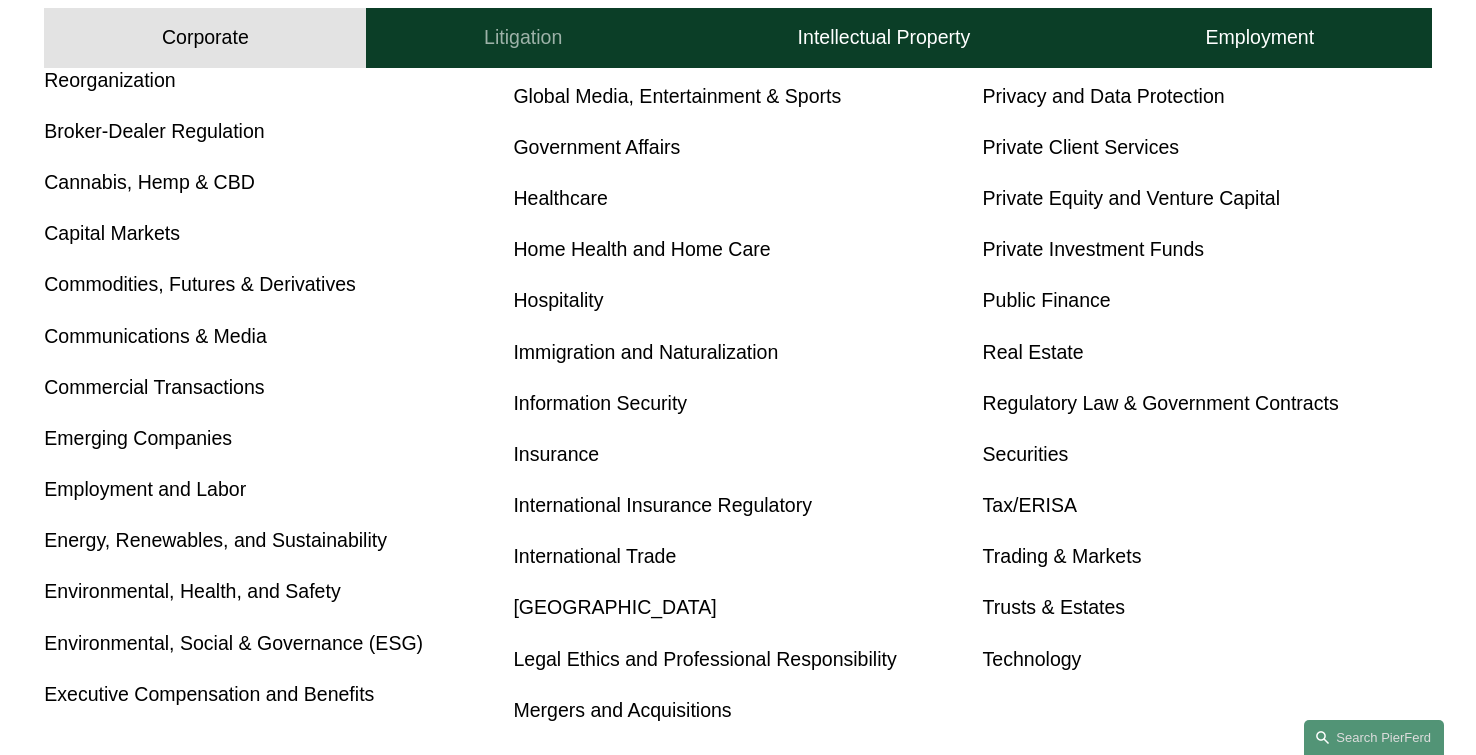click on "Litigation" at bounding box center (523, 38) 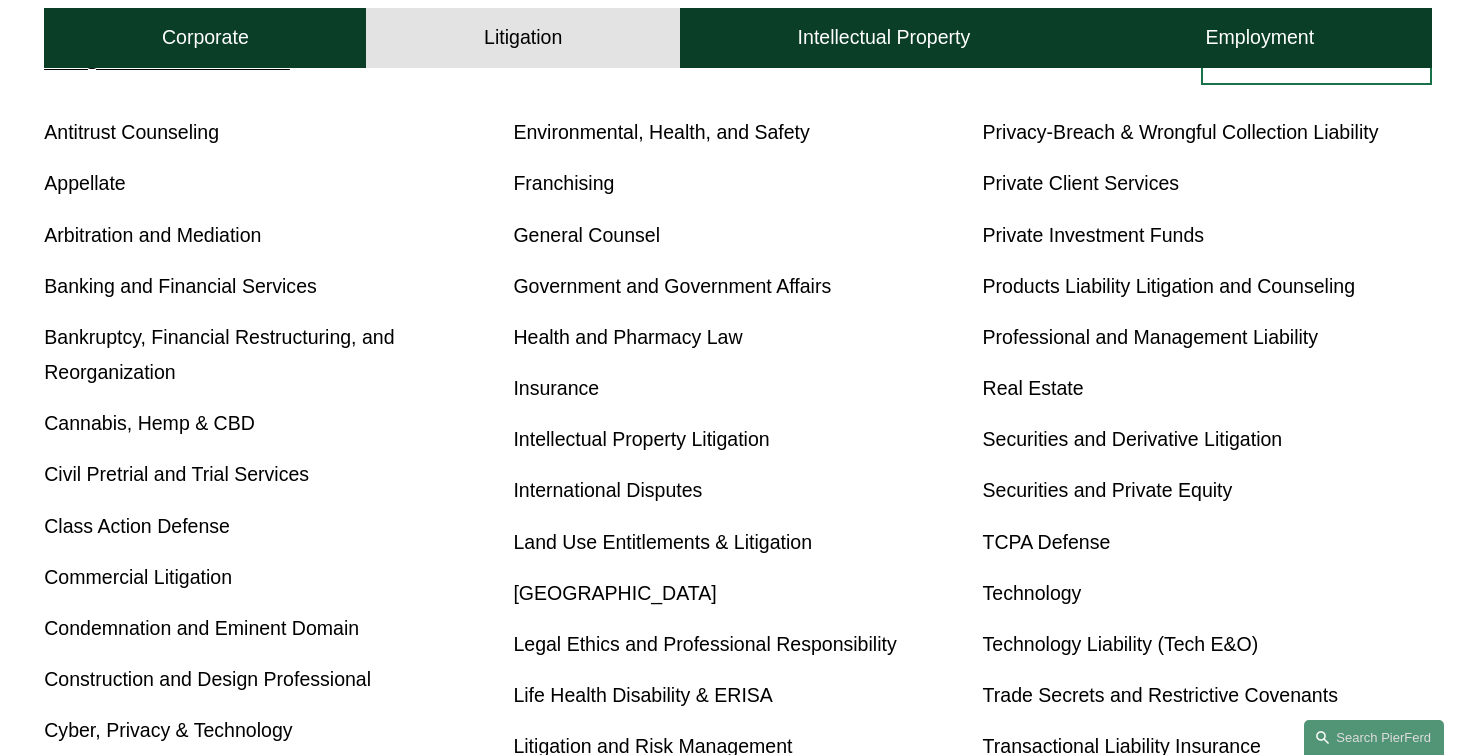 scroll, scrollTop: 773, scrollLeft: 0, axis: vertical 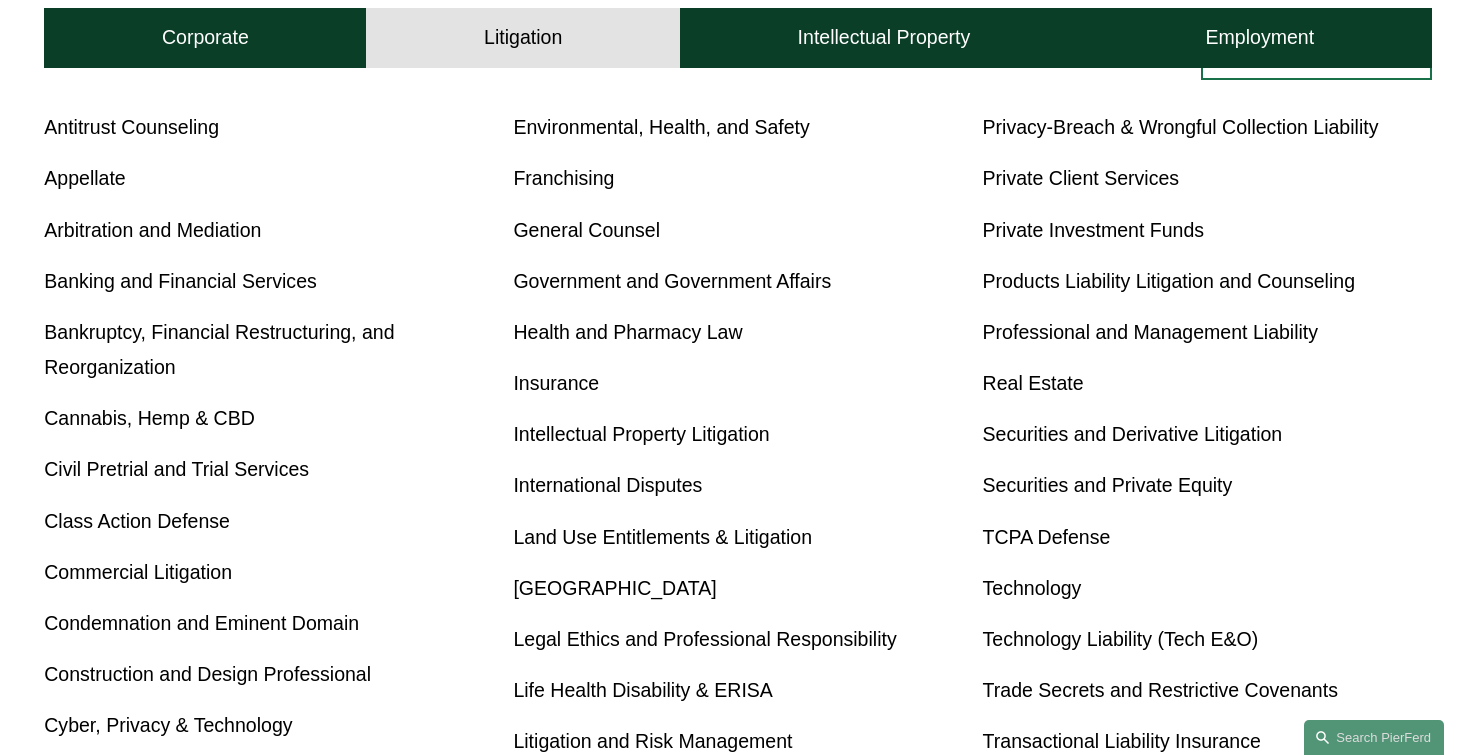 click on "International Disputes" at bounding box center [607, 485] 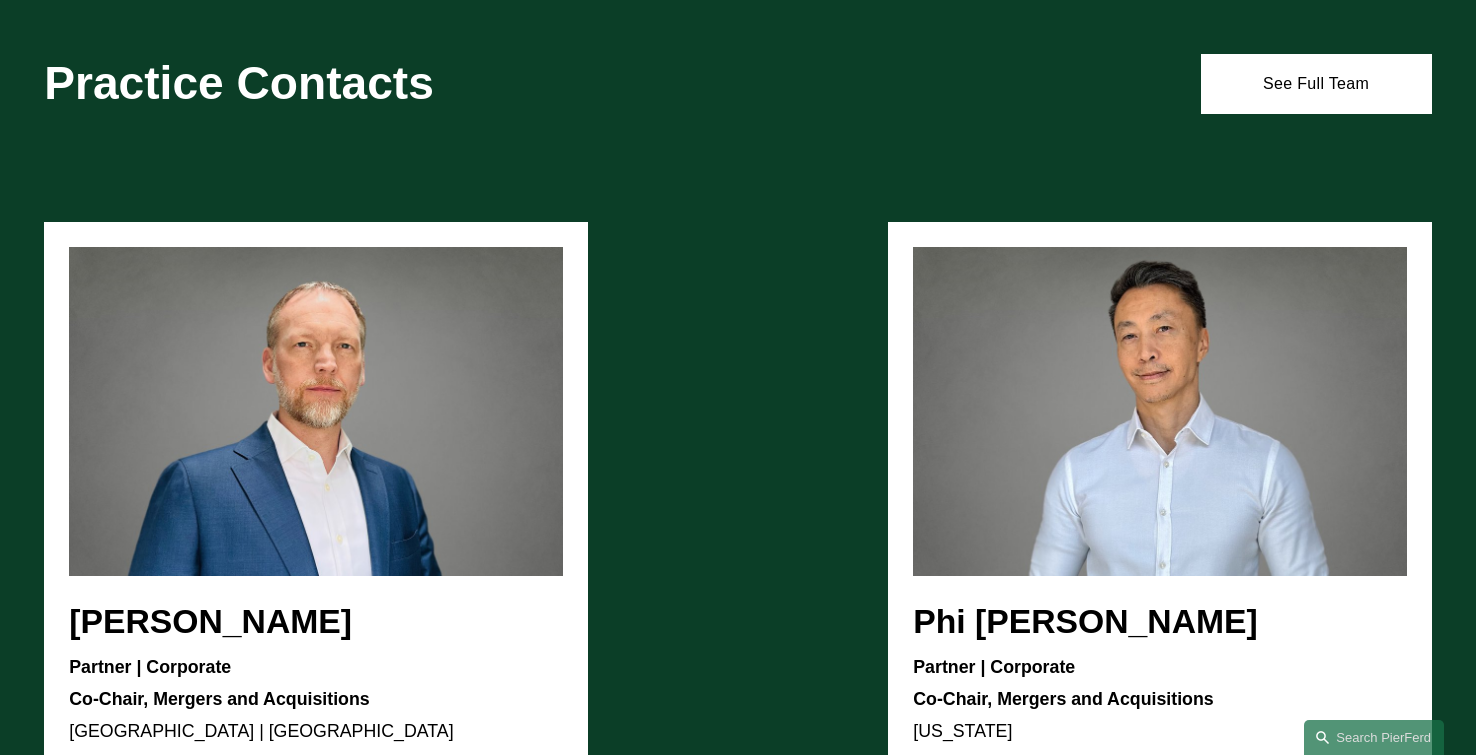 scroll, scrollTop: 1276, scrollLeft: 0, axis: vertical 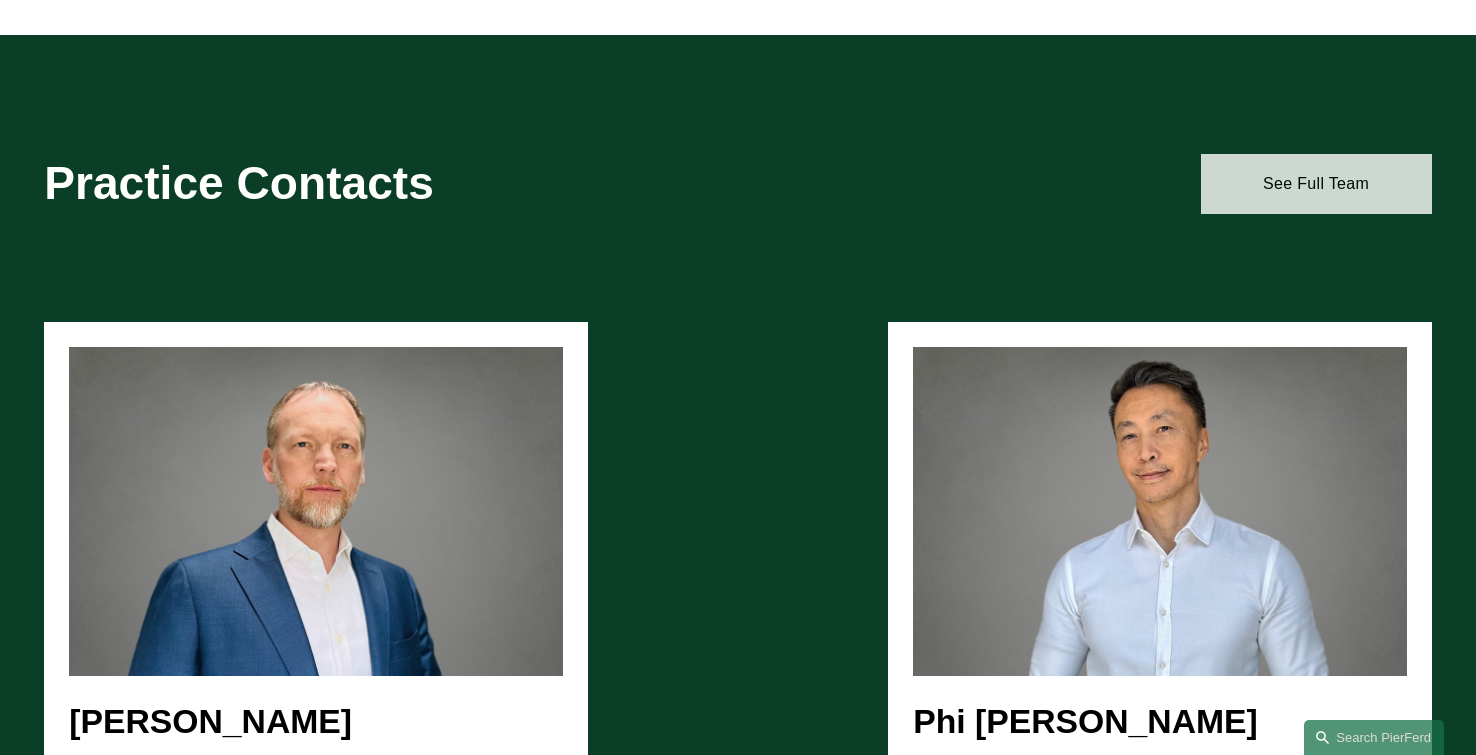 click on "See Full Team" at bounding box center [1316, 184] 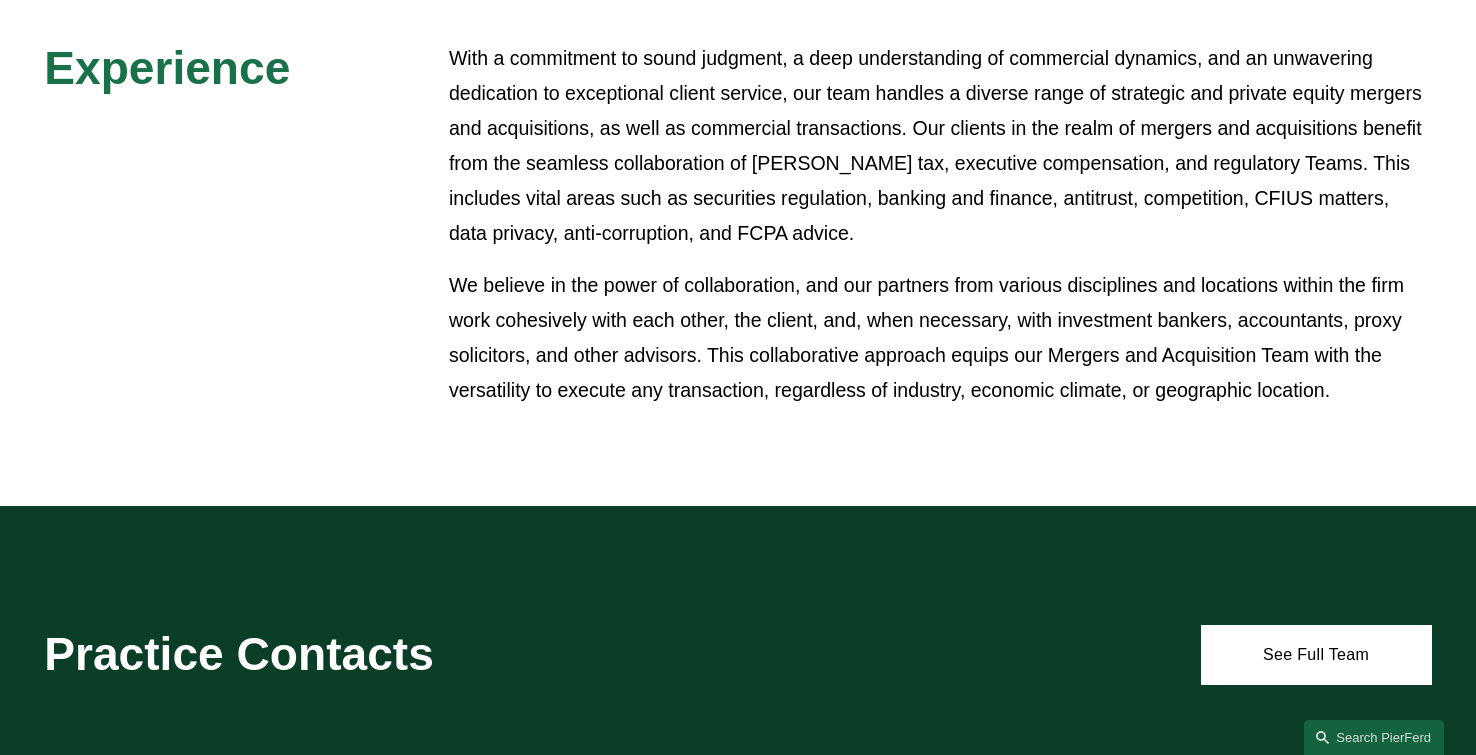 scroll, scrollTop: 1016, scrollLeft: 0, axis: vertical 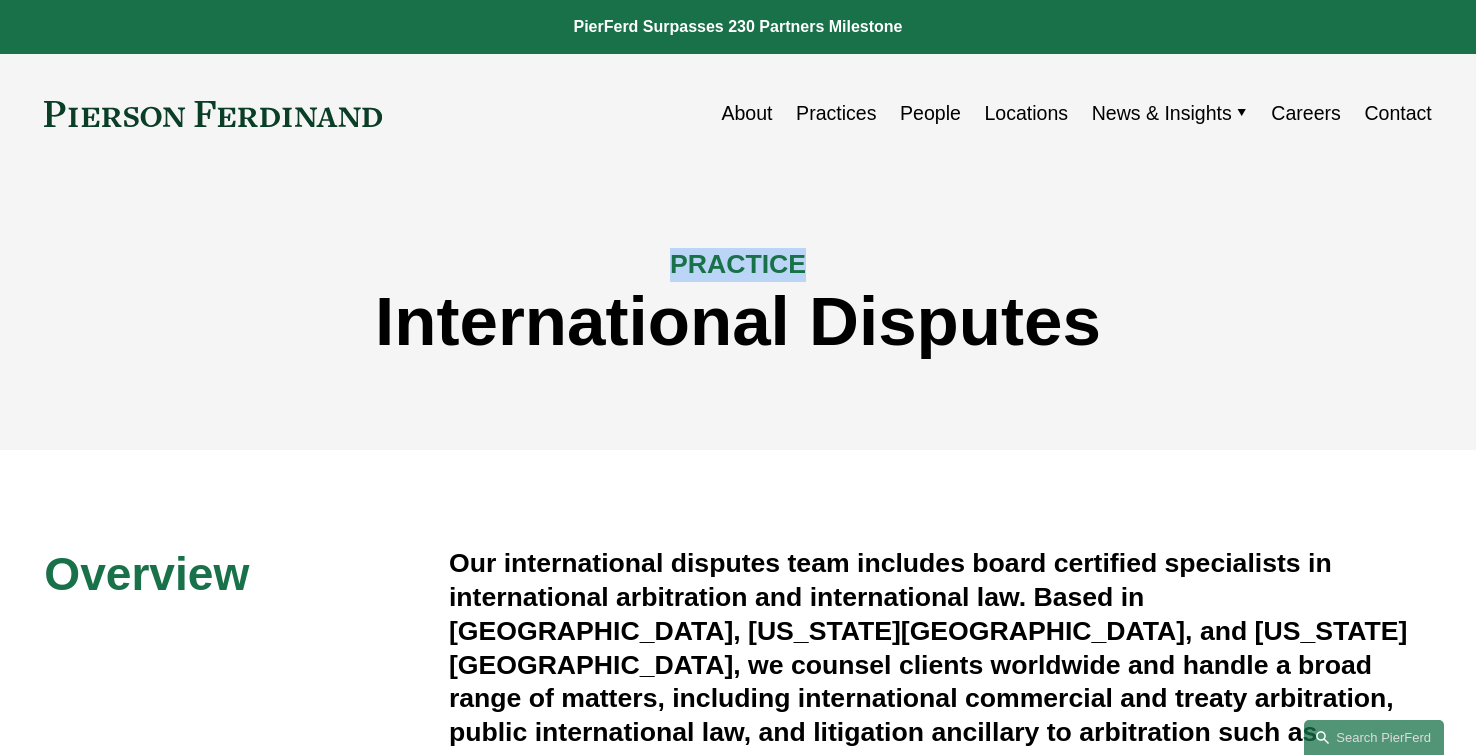 drag, startPoint x: 670, startPoint y: 261, endPoint x: 847, endPoint y: 274, distance: 177.47676 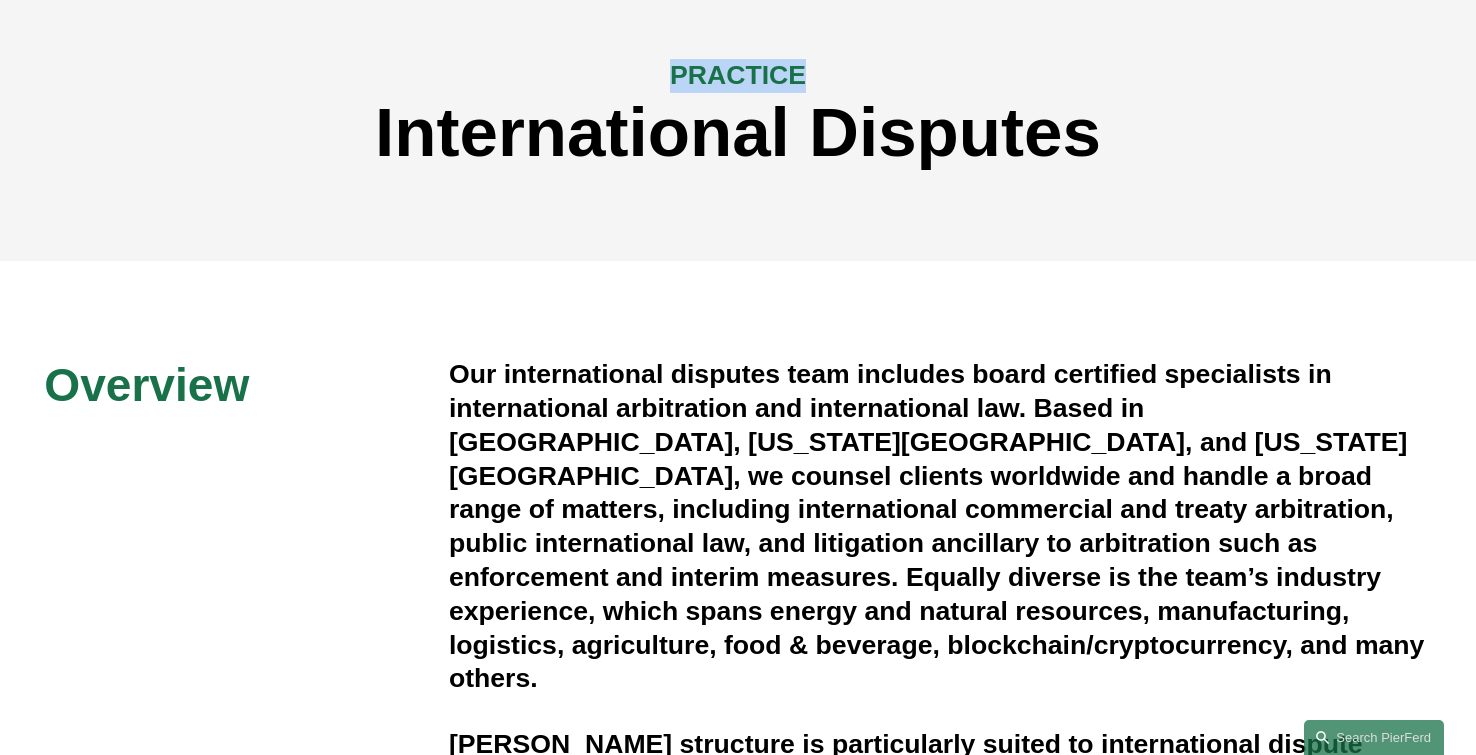 scroll, scrollTop: 0, scrollLeft: 0, axis: both 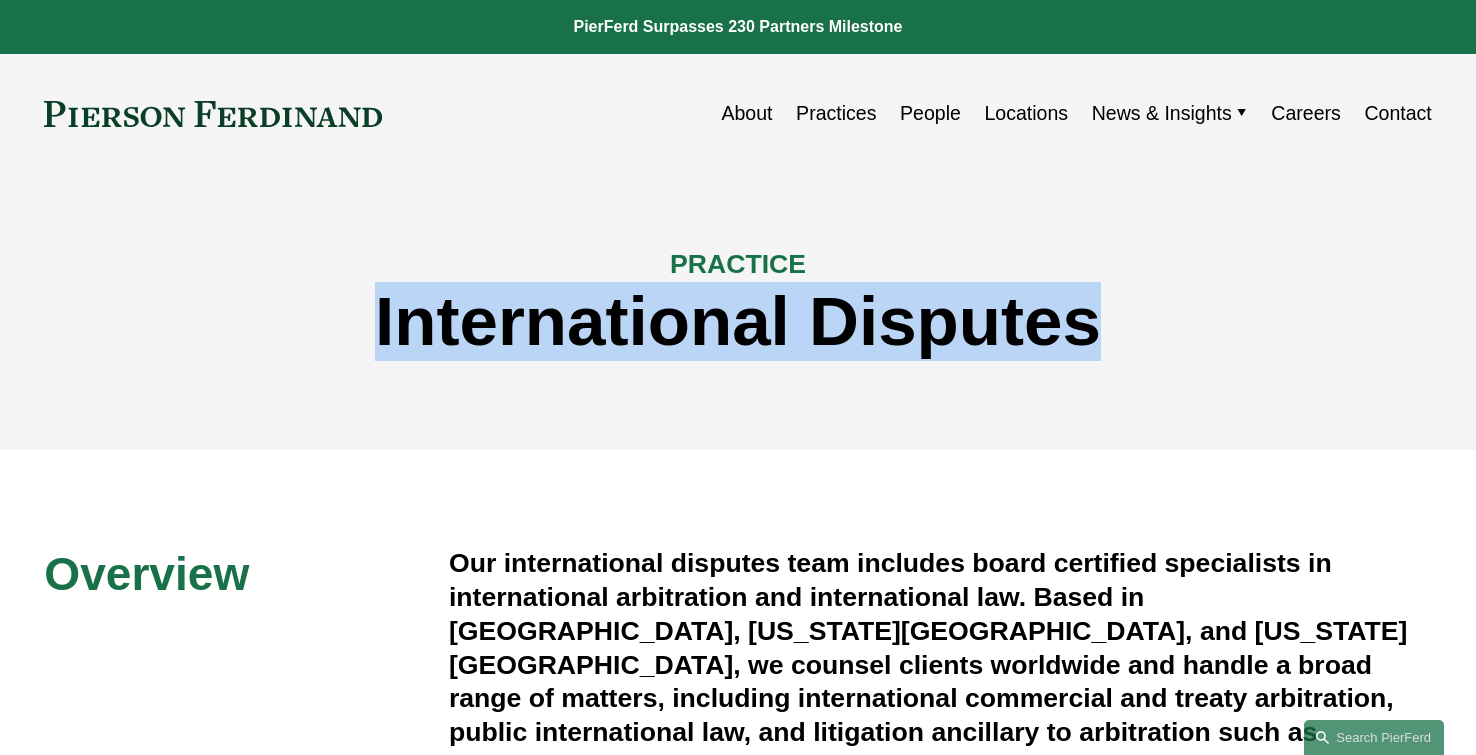 drag, startPoint x: 372, startPoint y: 339, endPoint x: 1294, endPoint y: 355, distance: 922.1388 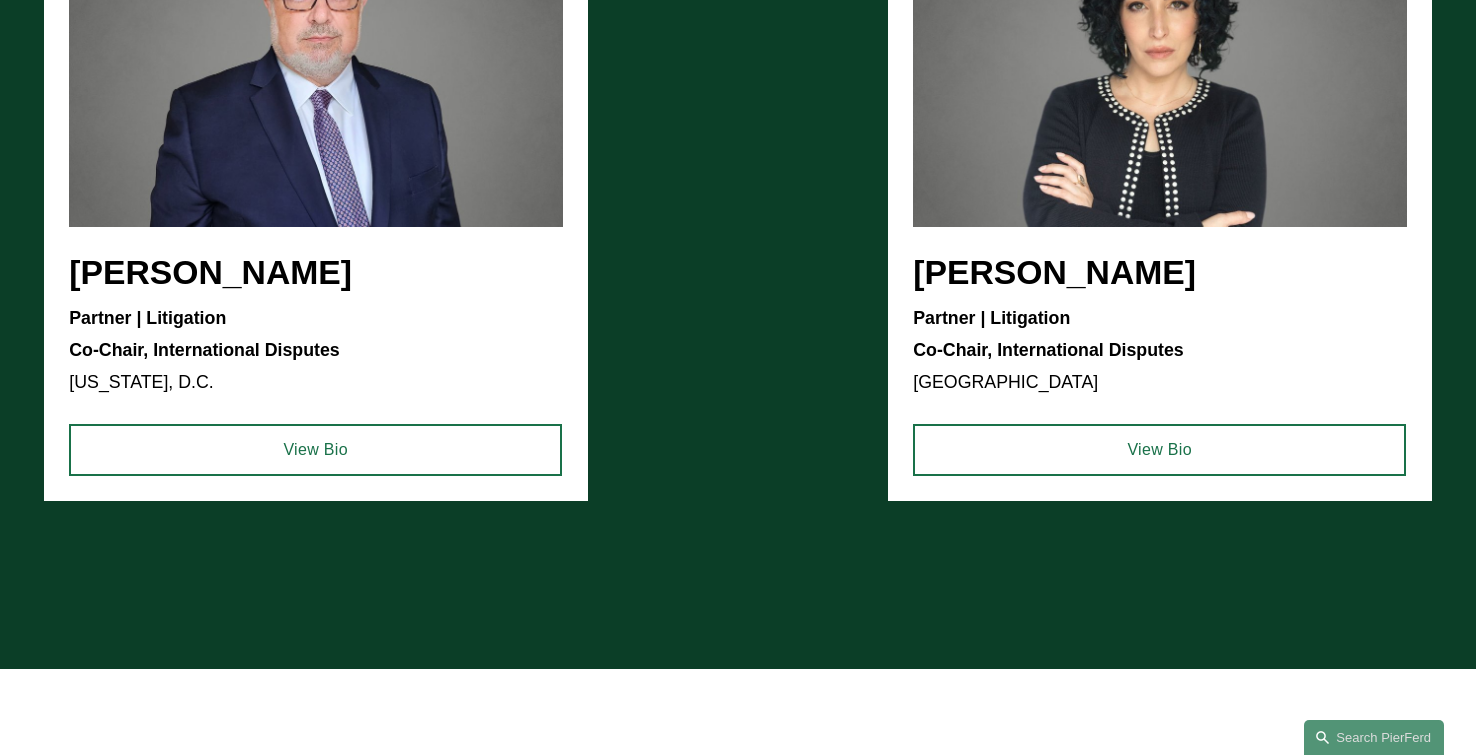 scroll, scrollTop: 2605, scrollLeft: 0, axis: vertical 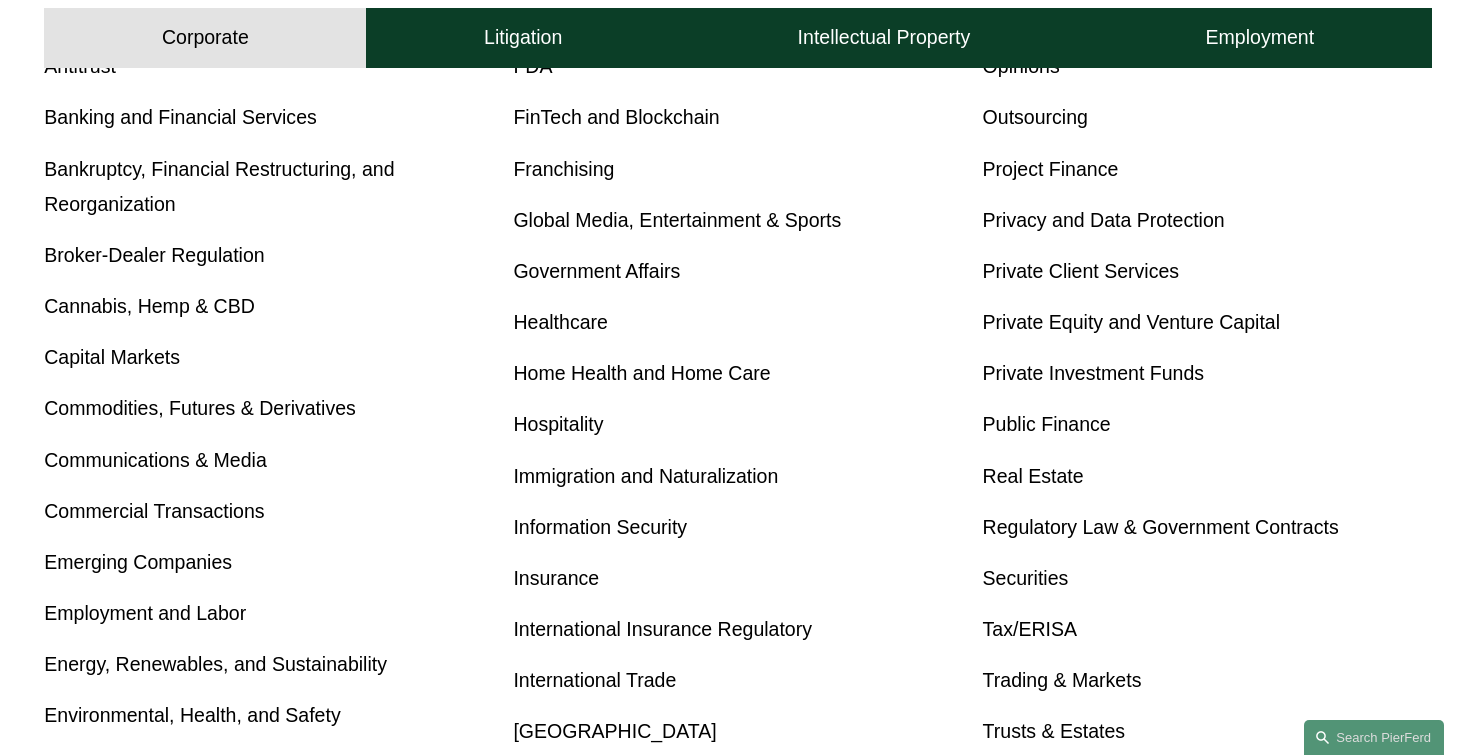 click on "International Trade" at bounding box center (594, 680) 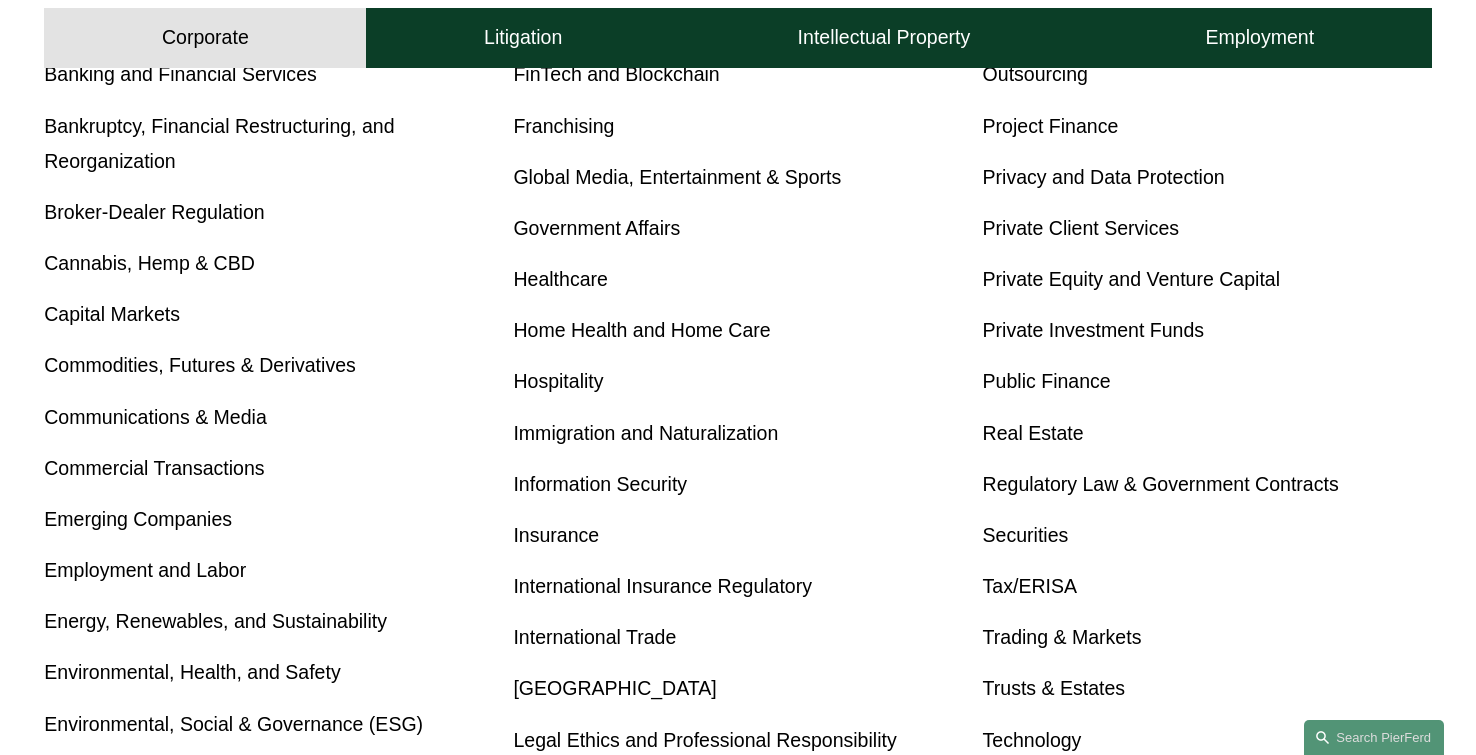 scroll, scrollTop: 899, scrollLeft: 0, axis: vertical 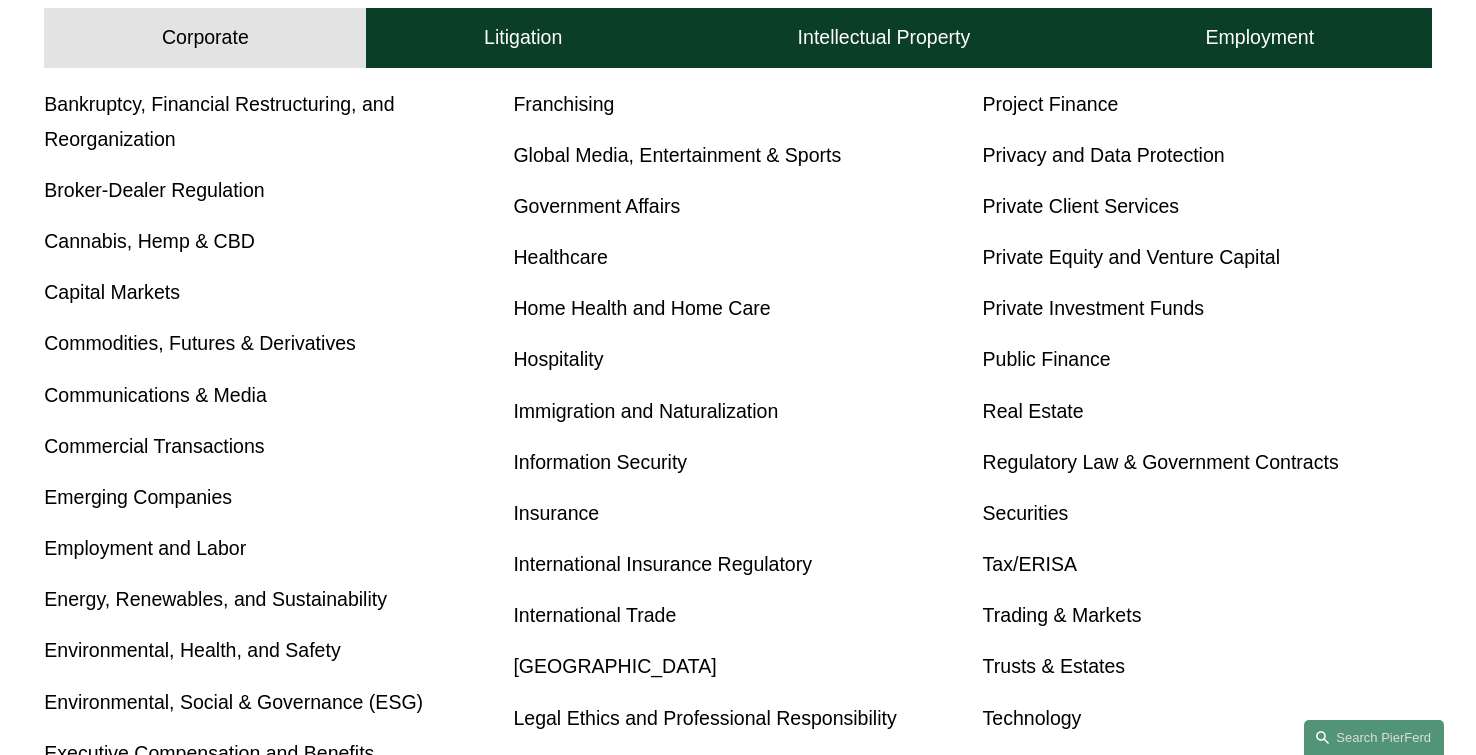 click on "Insurance" at bounding box center [556, 513] 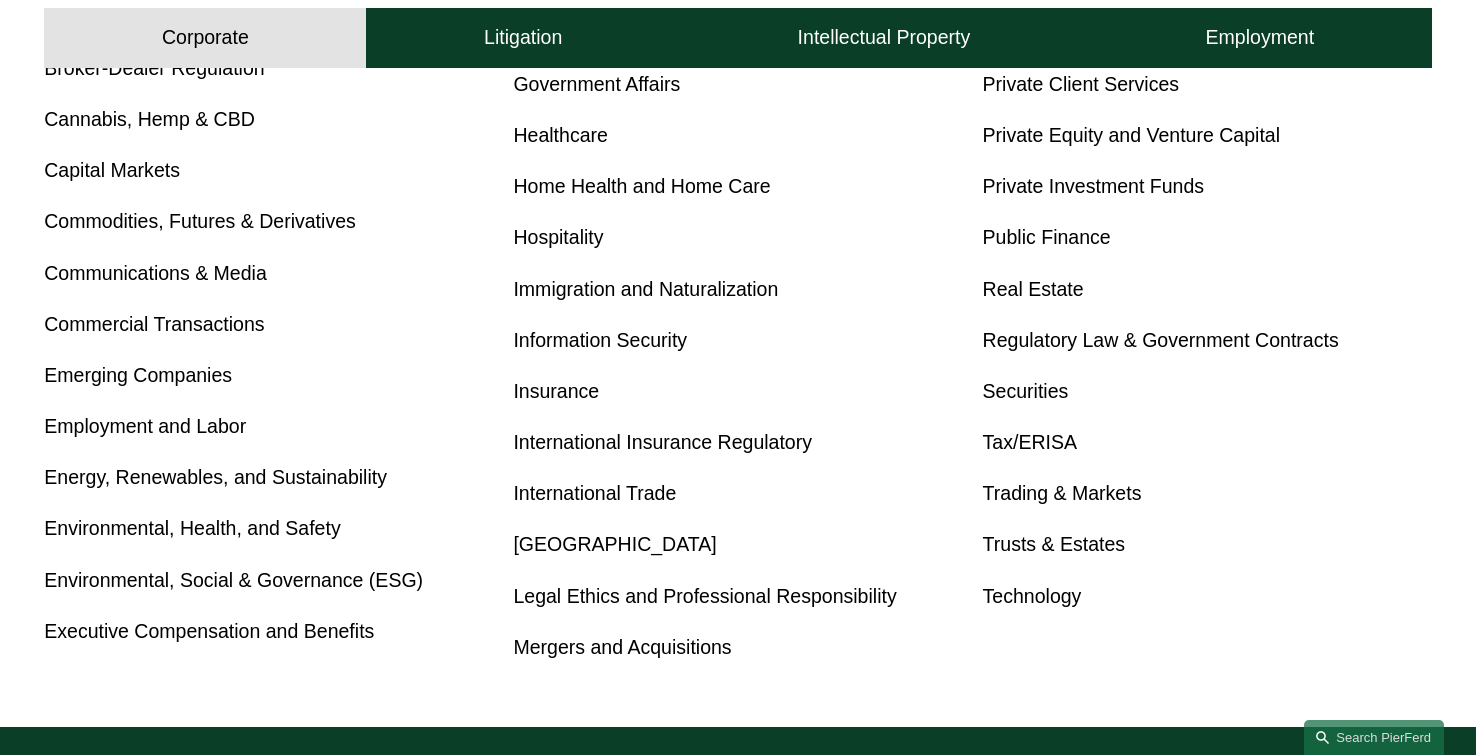 scroll, scrollTop: 1022, scrollLeft: 0, axis: vertical 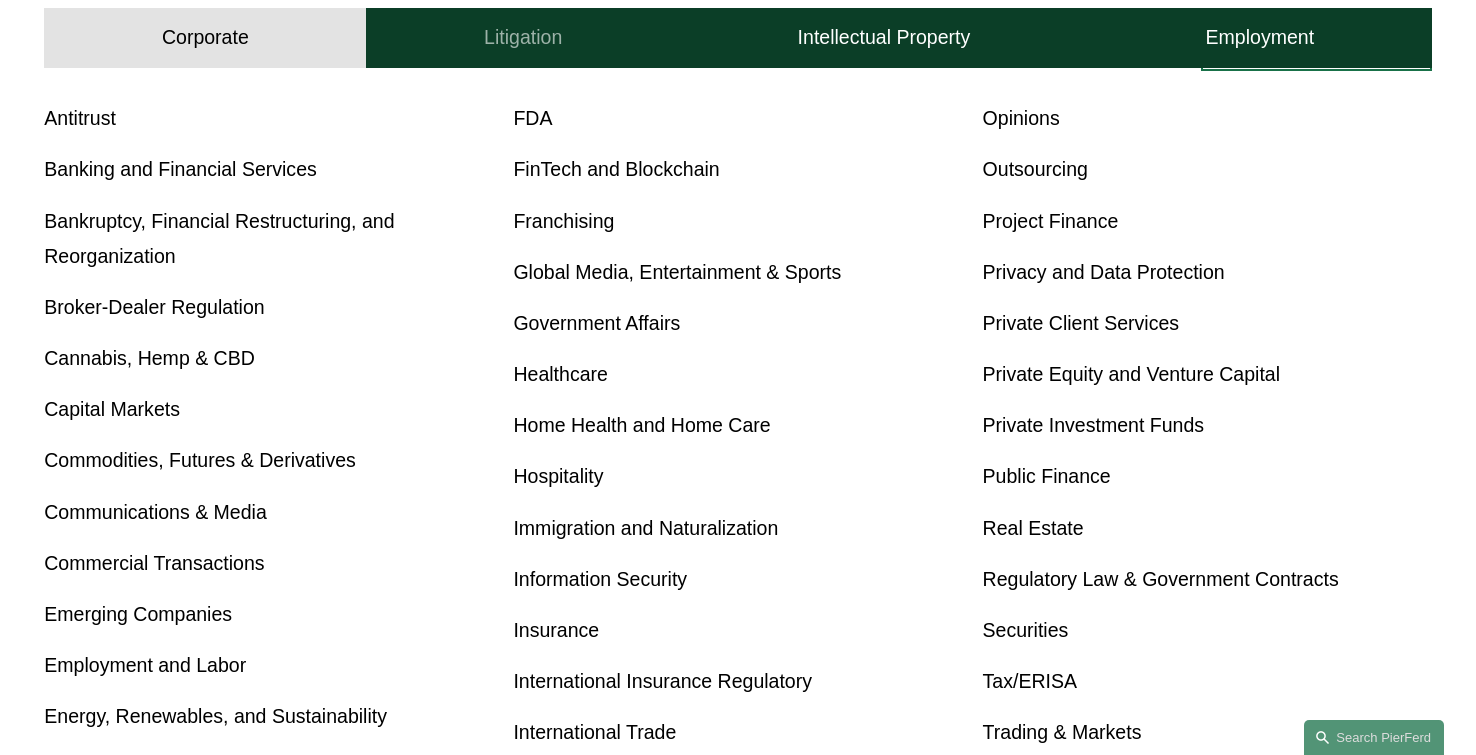 click on "Litigation" at bounding box center [523, 38] 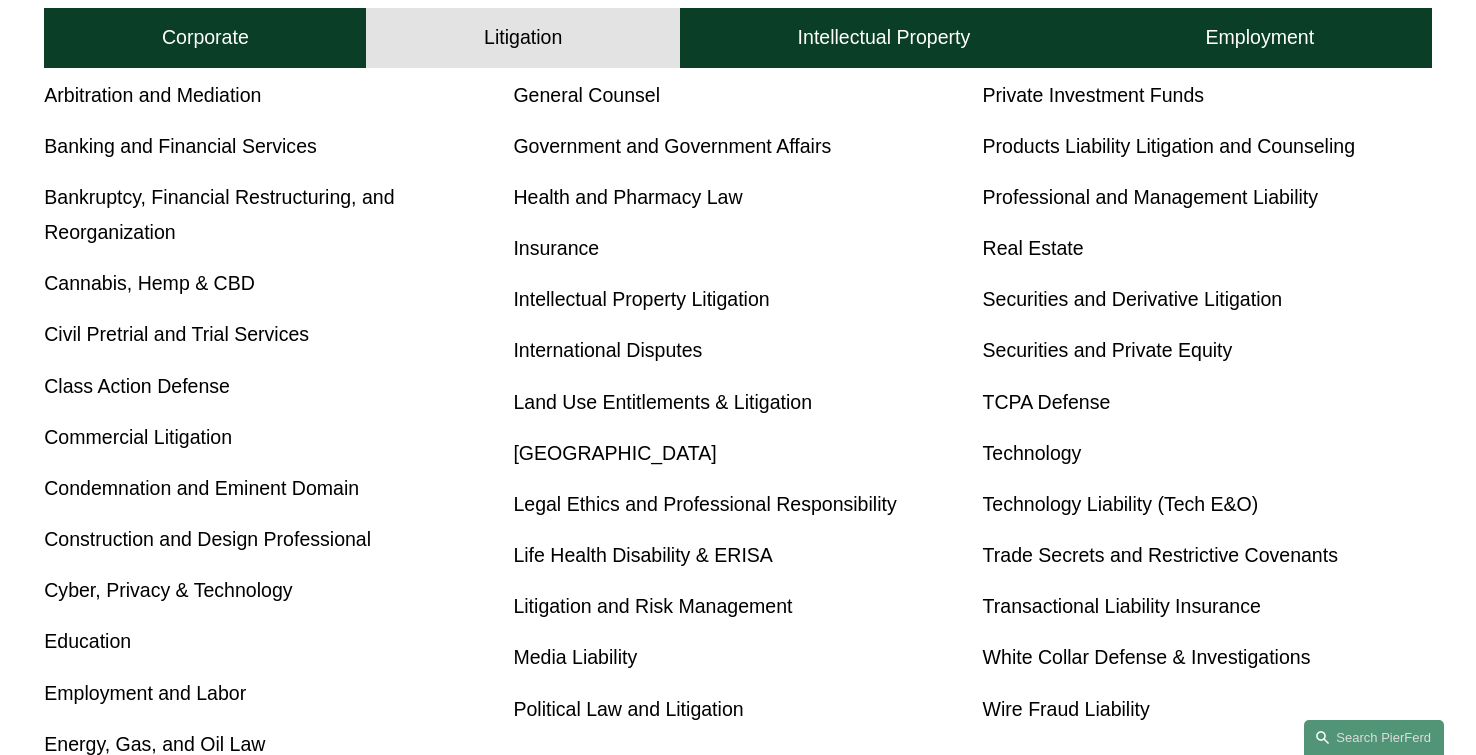 scroll, scrollTop: 910, scrollLeft: 0, axis: vertical 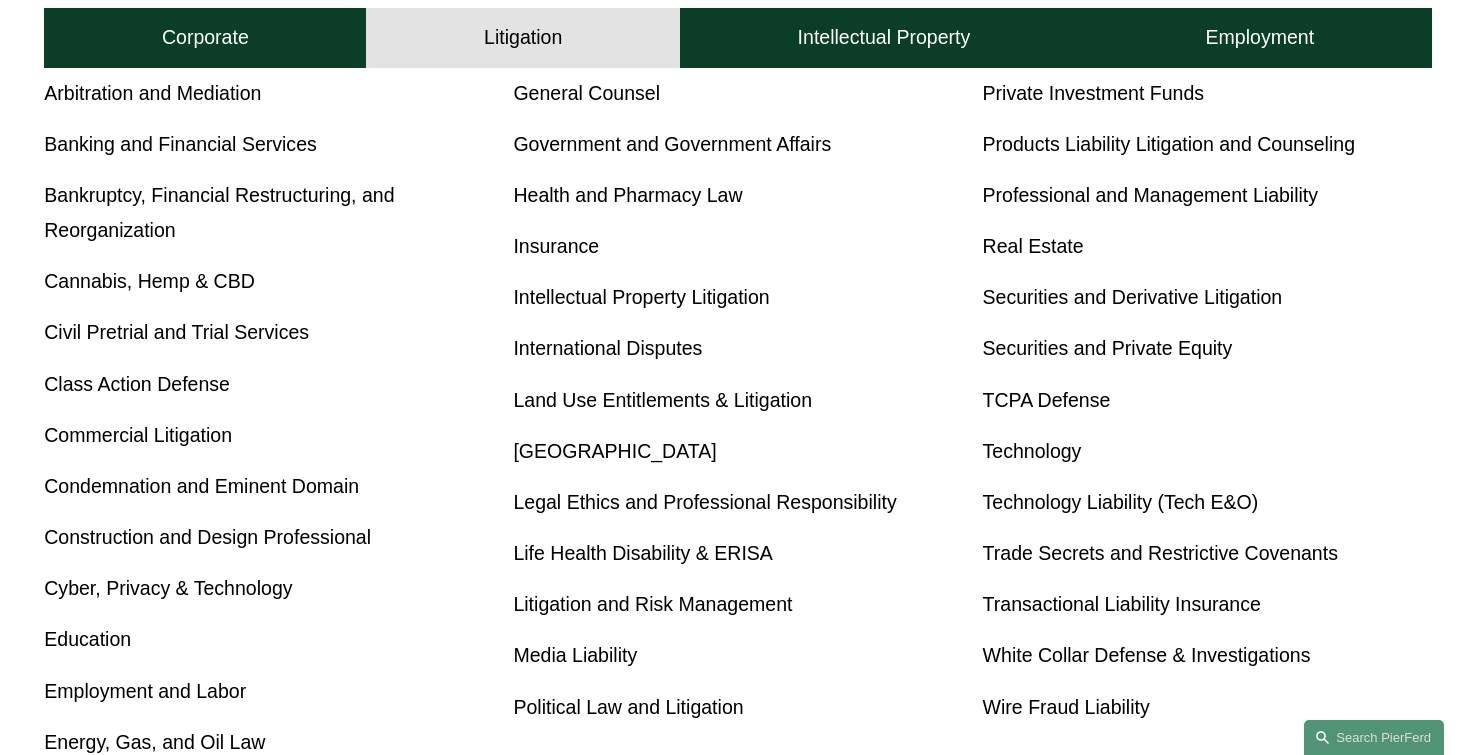 click on "Insurance" at bounding box center [556, 246] 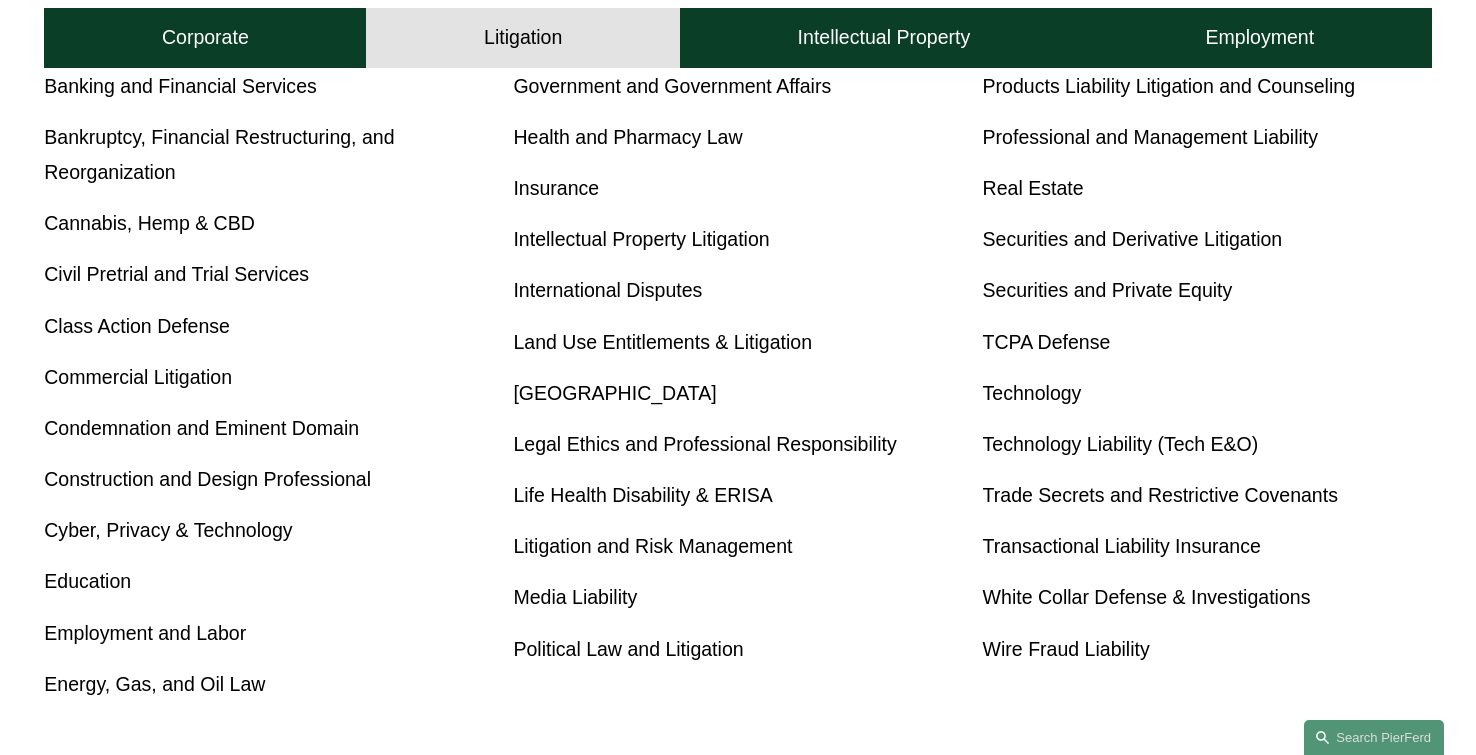 scroll, scrollTop: 969, scrollLeft: 0, axis: vertical 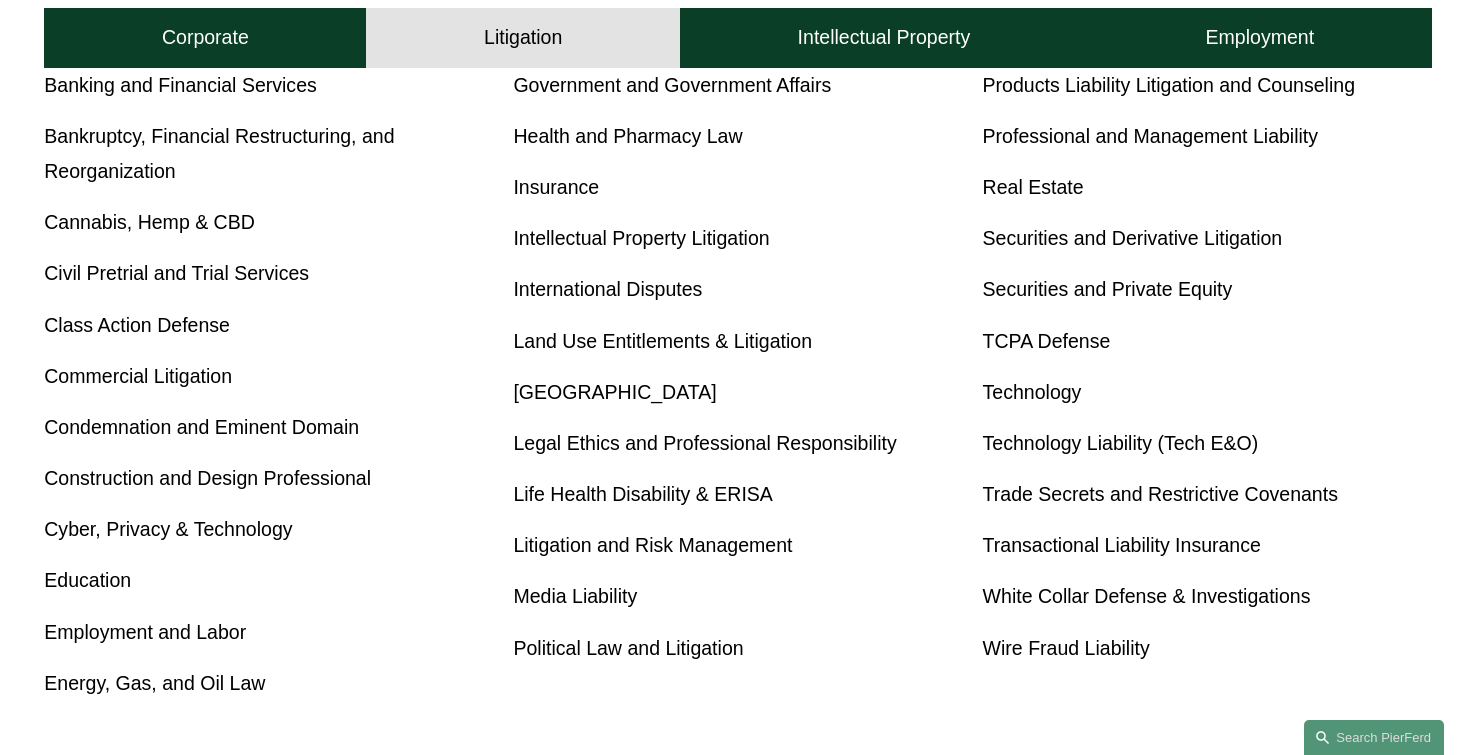 click on "White Collar Defense & Investigations" at bounding box center [1147, 596] 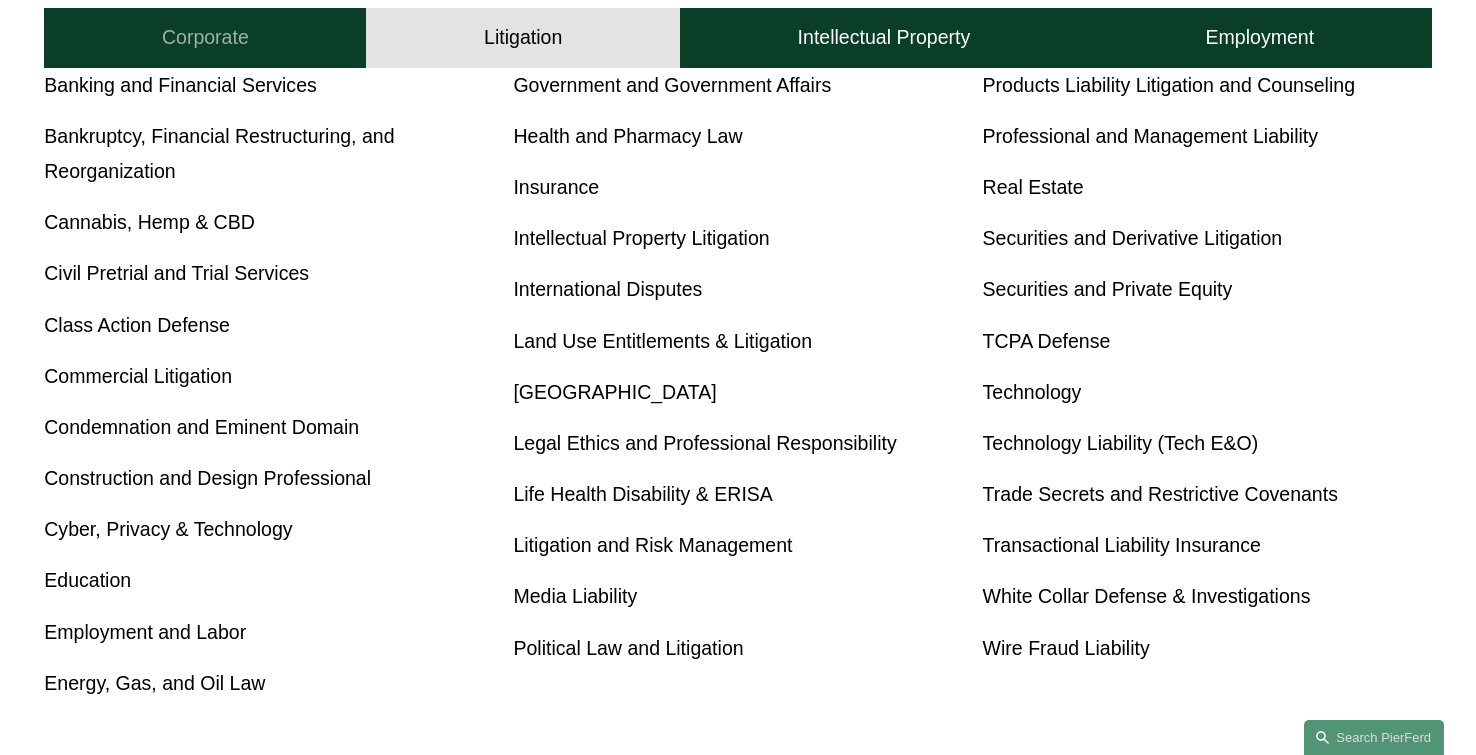 click on "Corporate" at bounding box center (205, 38) 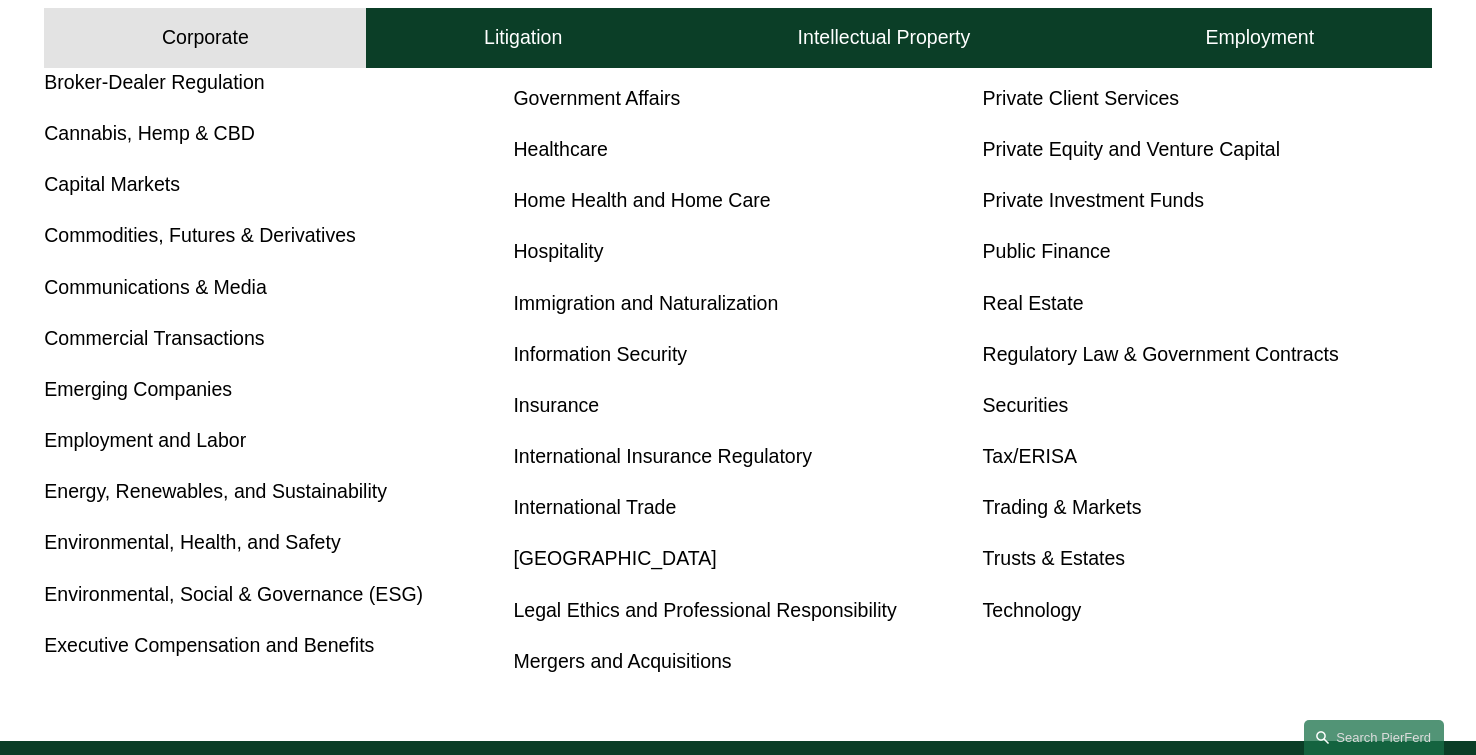 scroll, scrollTop: 1025, scrollLeft: 0, axis: vertical 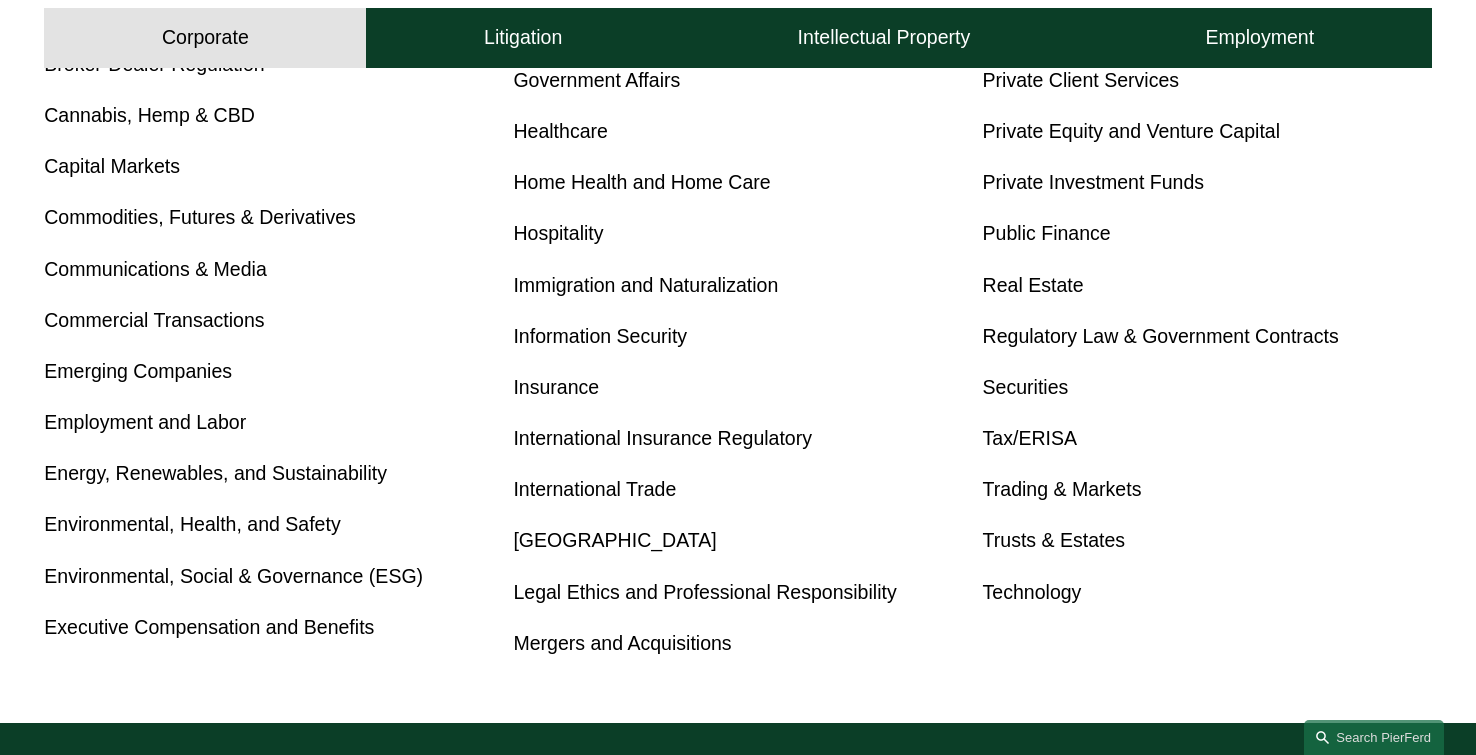 click on "[GEOGRAPHIC_DATA]" at bounding box center [614, 540] 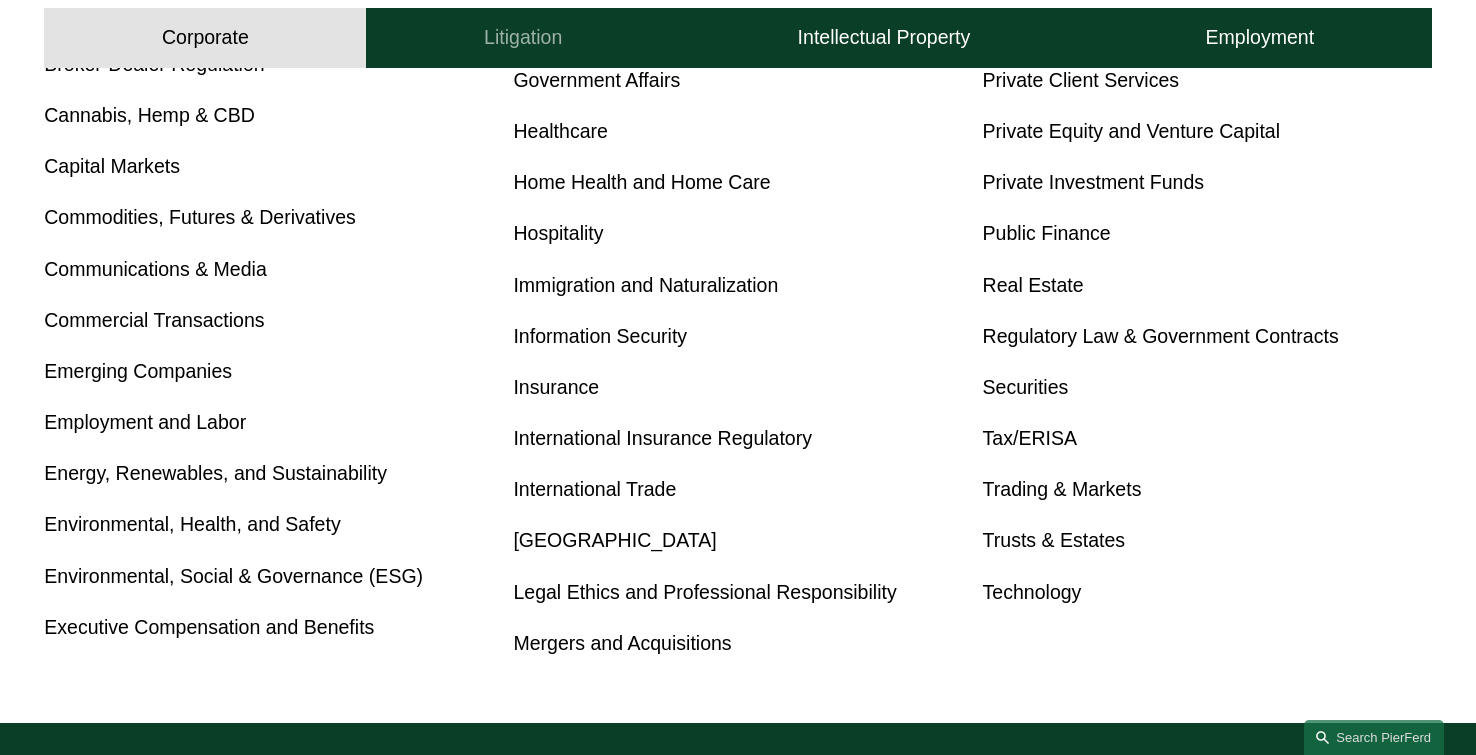 click on "Litigation" at bounding box center [523, 38] 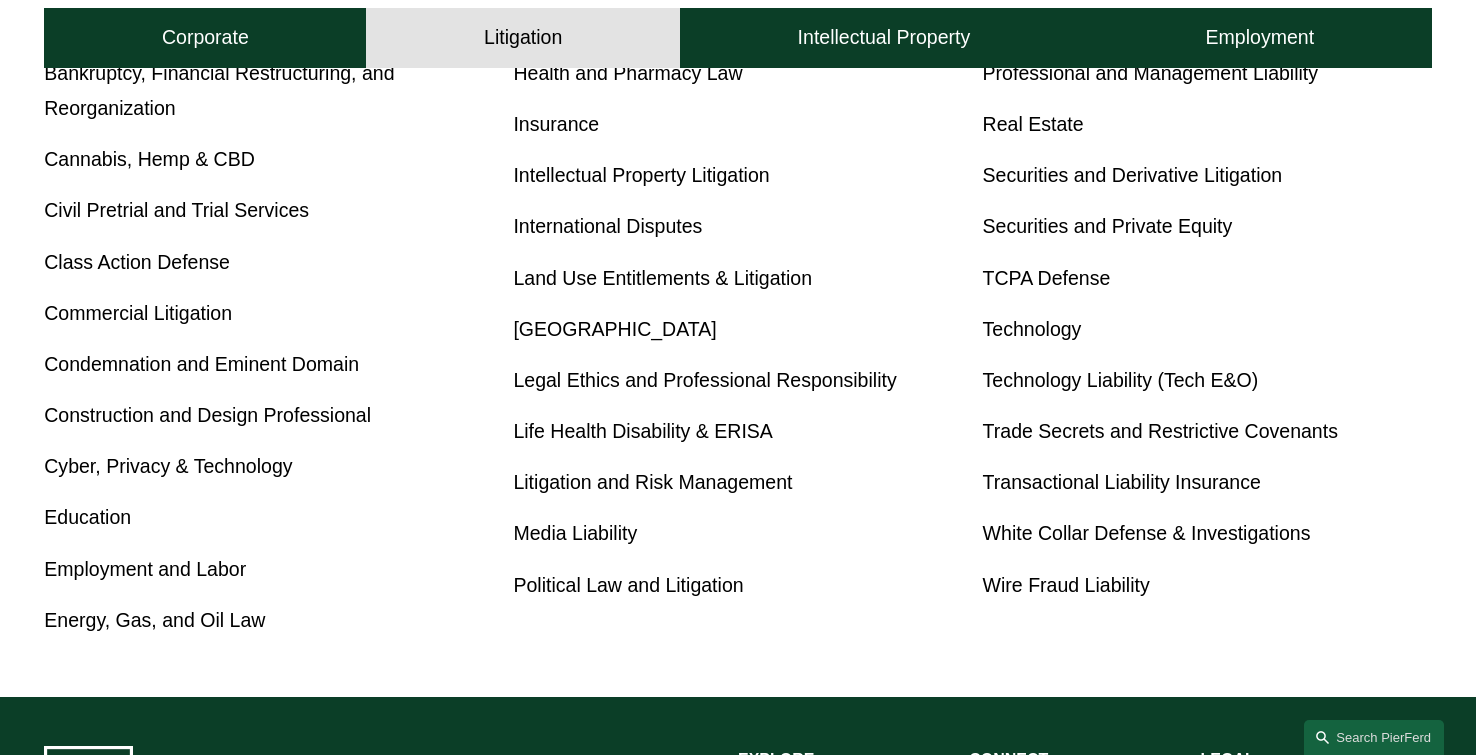 scroll, scrollTop: 1024, scrollLeft: 0, axis: vertical 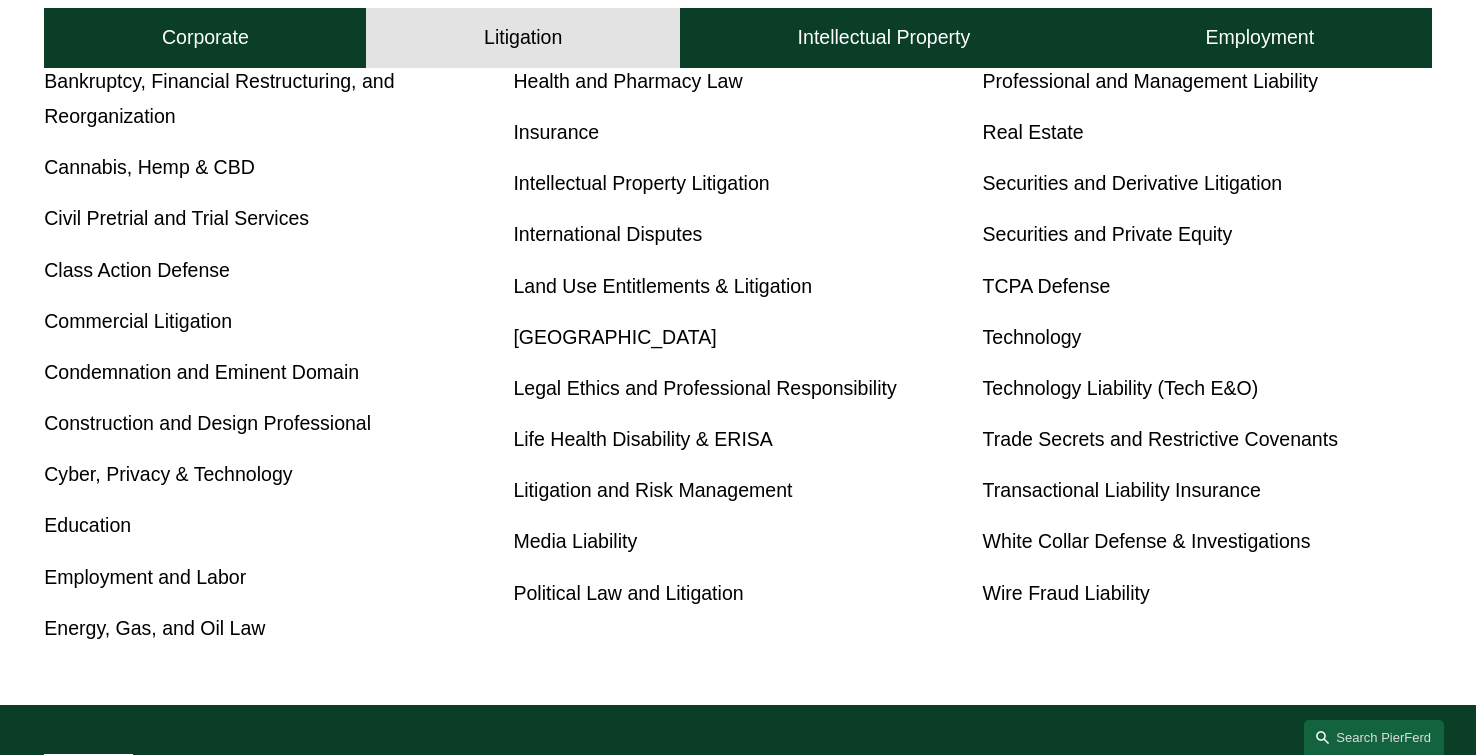 click on "Media Liability" at bounding box center [575, 541] 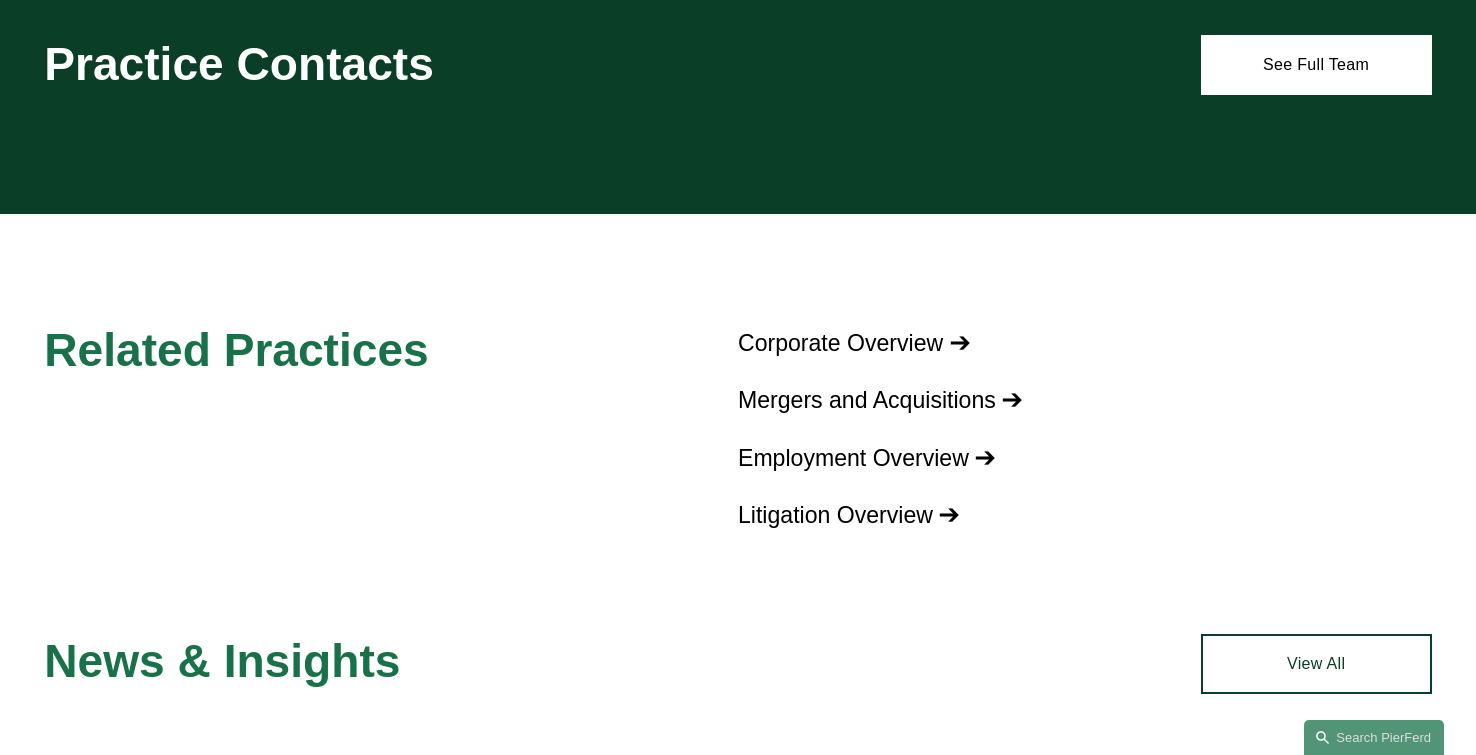 scroll, scrollTop: 2457, scrollLeft: 0, axis: vertical 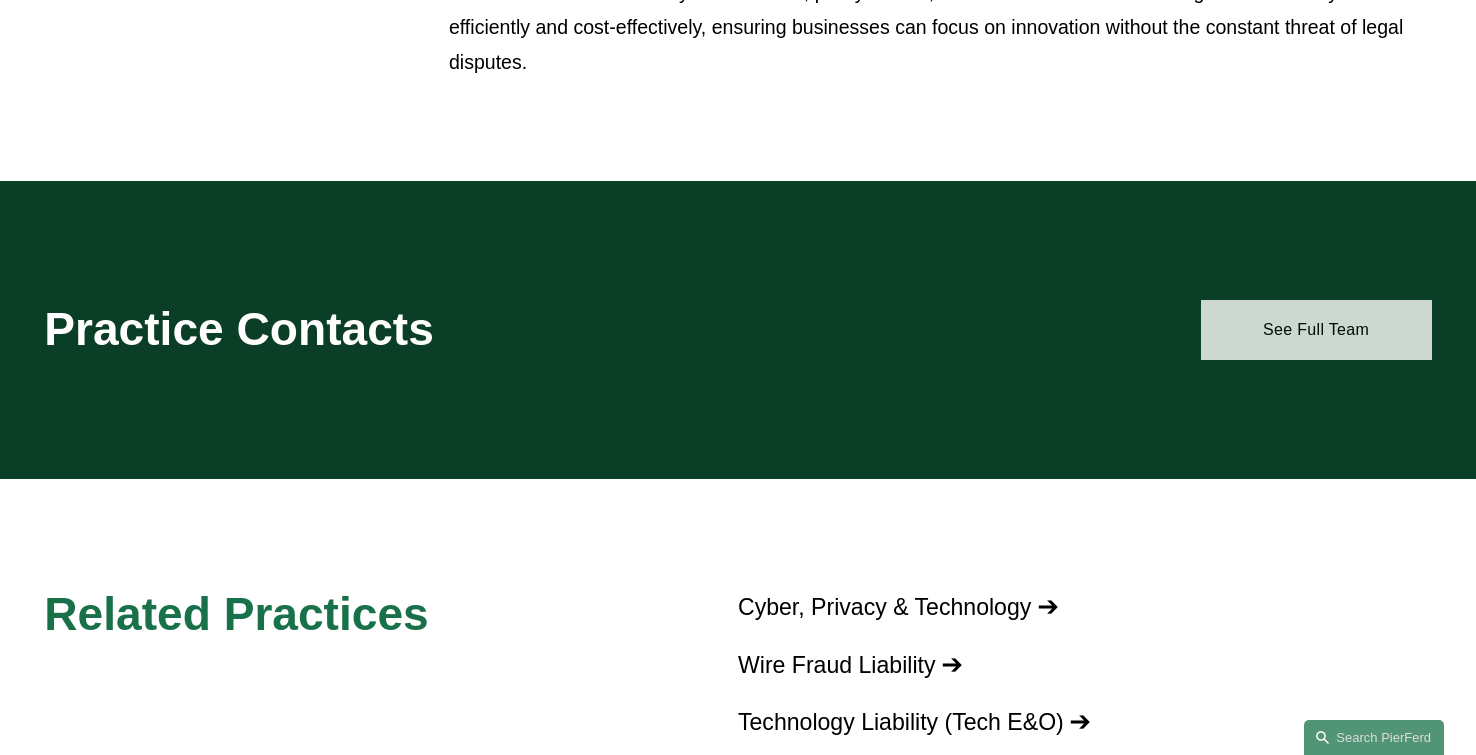 click on "See Full Team" at bounding box center [1316, 330] 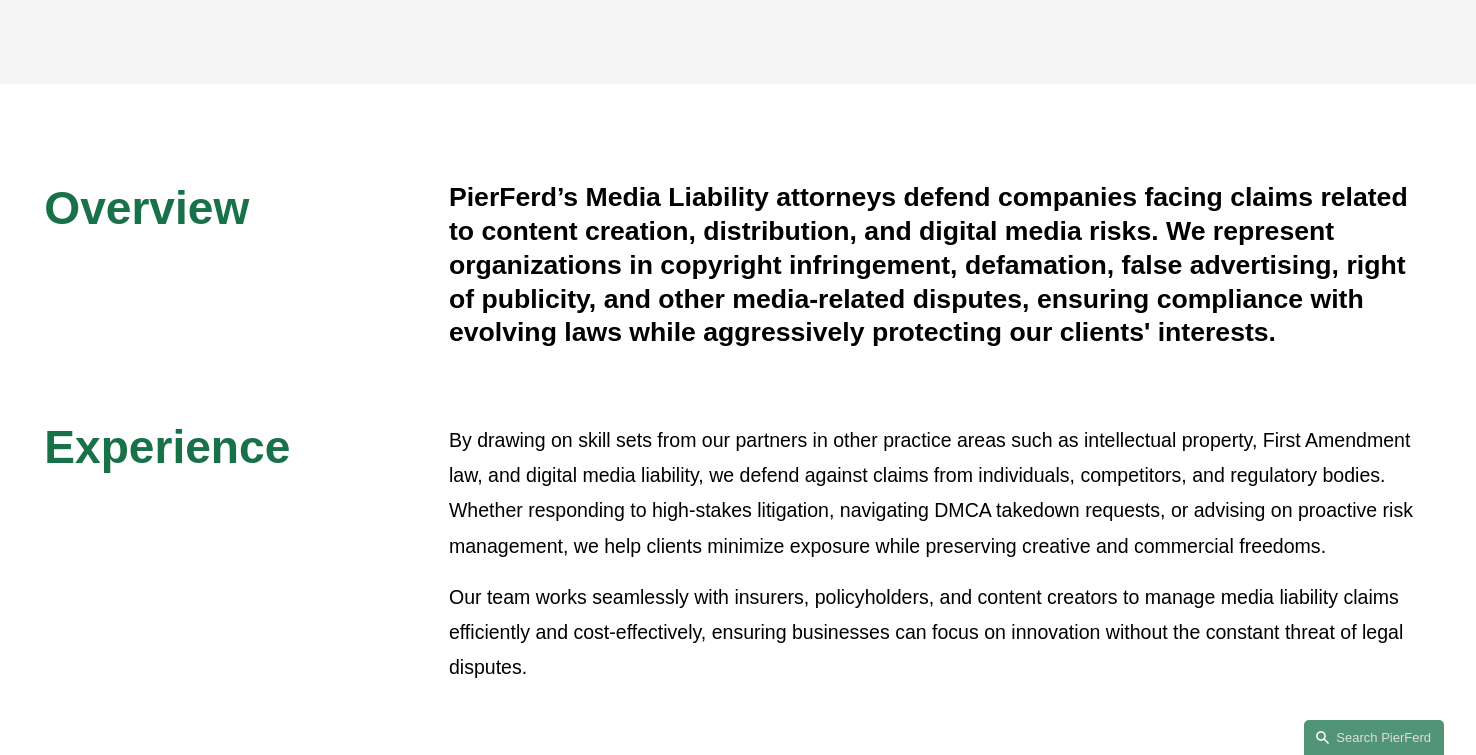 scroll, scrollTop: 0, scrollLeft: 0, axis: both 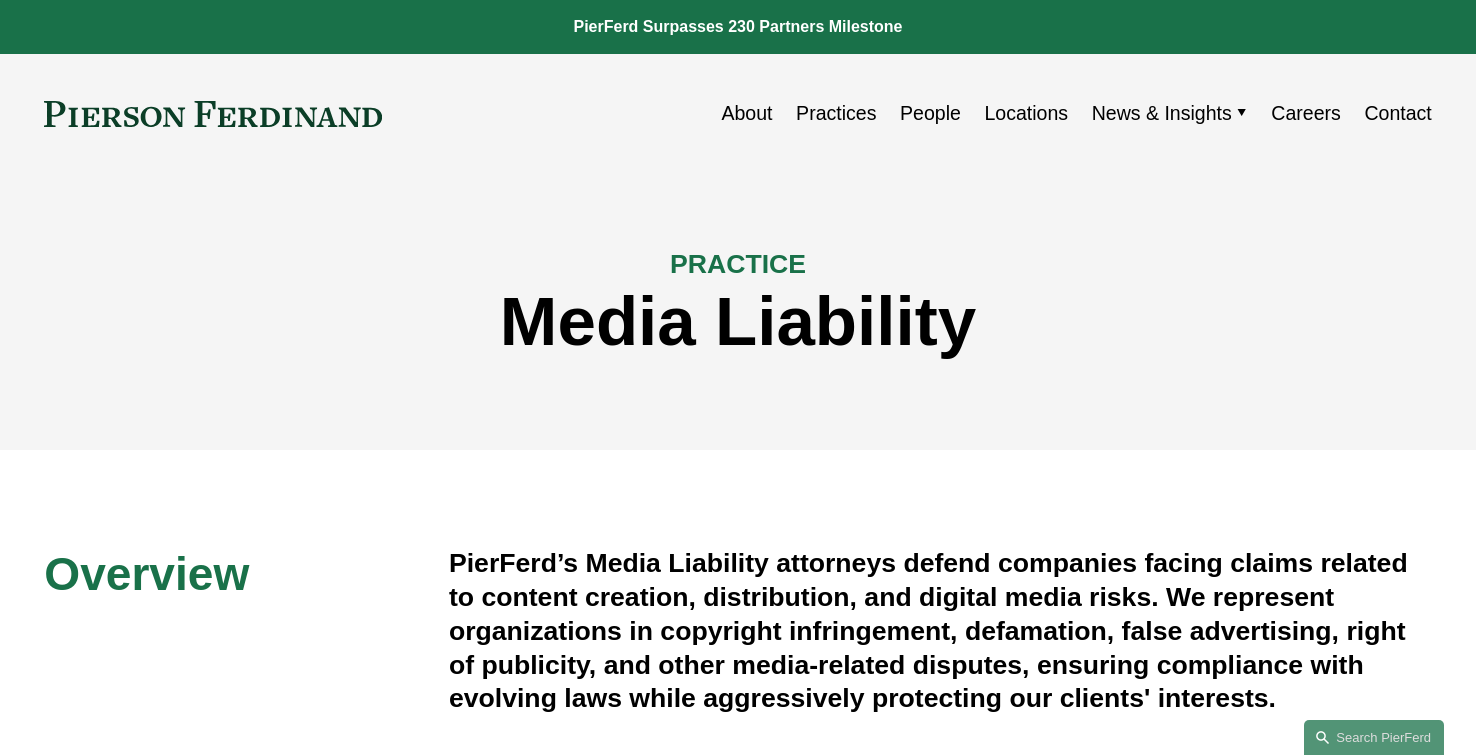 click on "Practices" at bounding box center [836, 113] 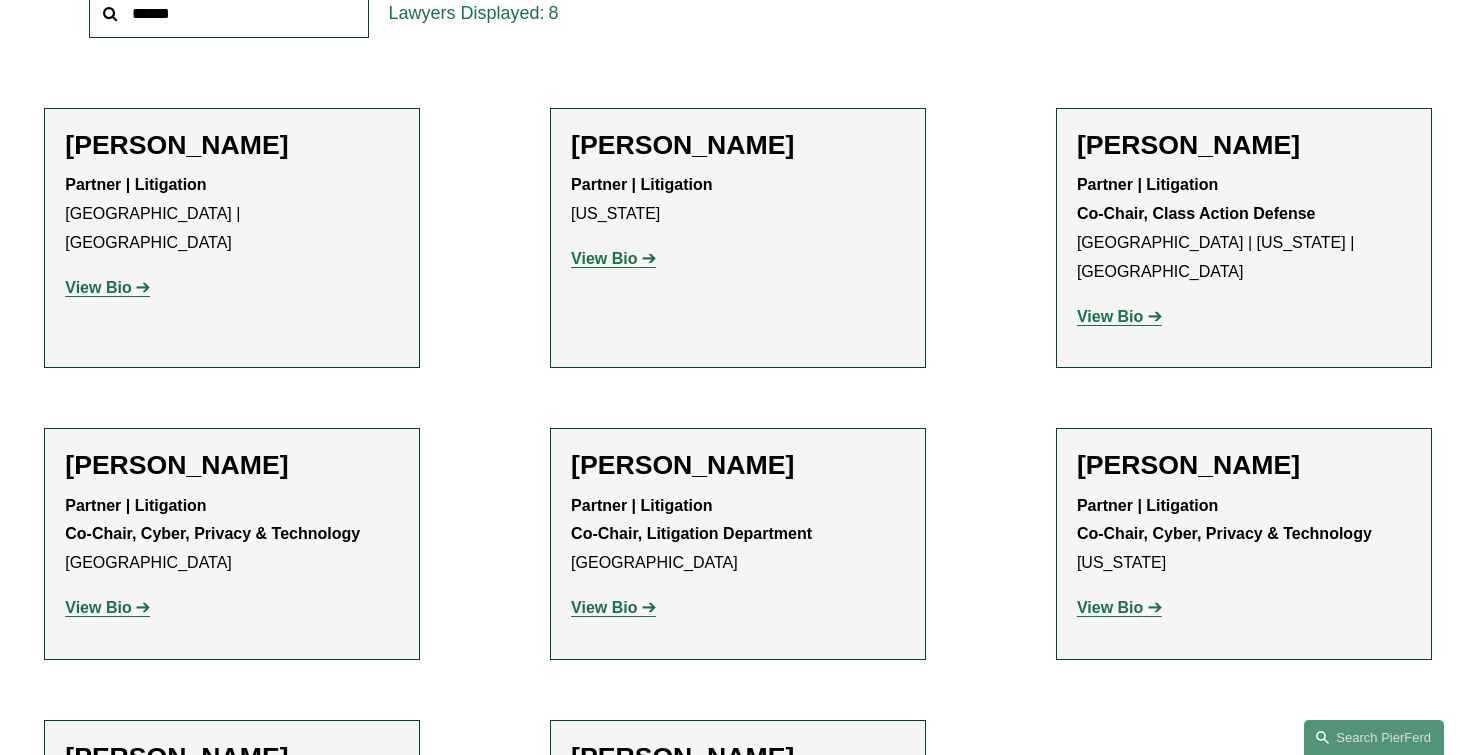scroll, scrollTop: 760, scrollLeft: 0, axis: vertical 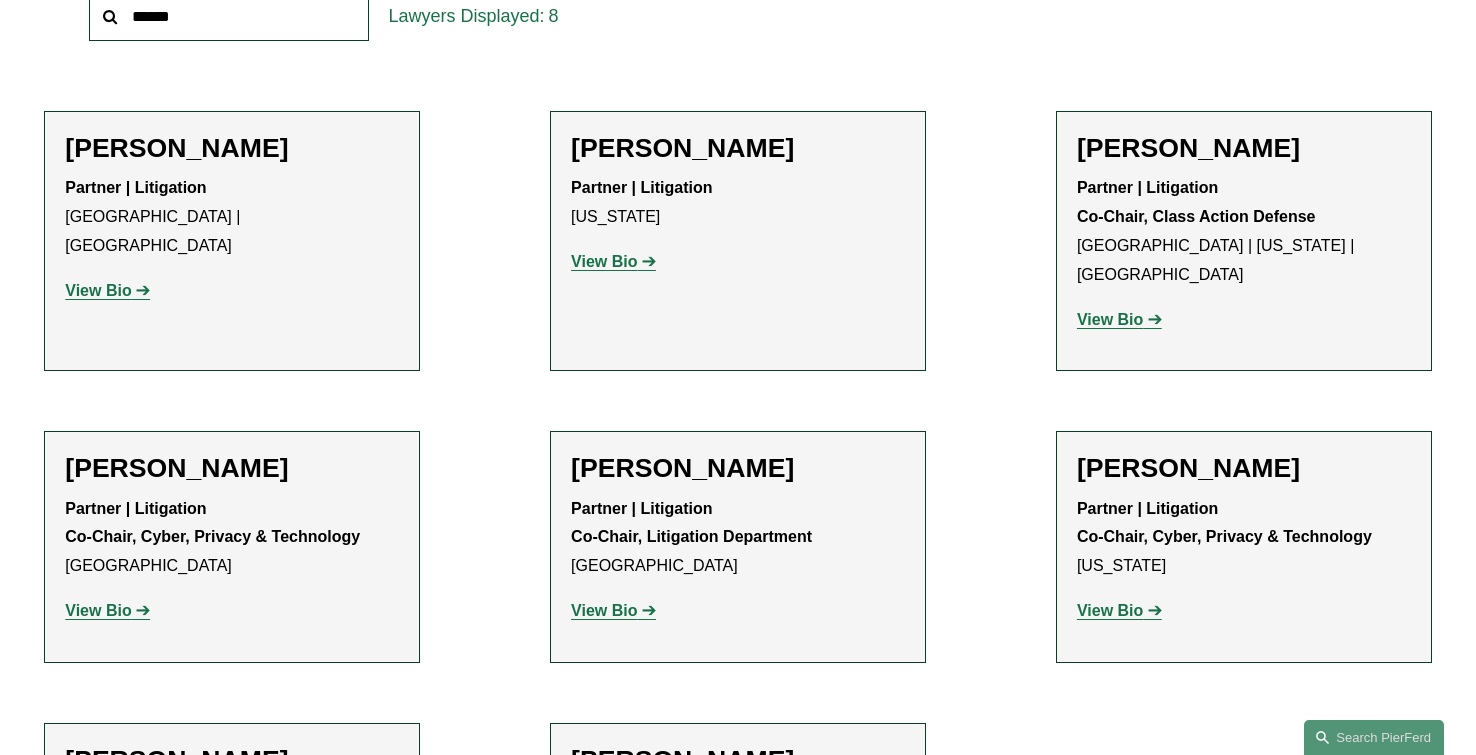 click on "View Bio" 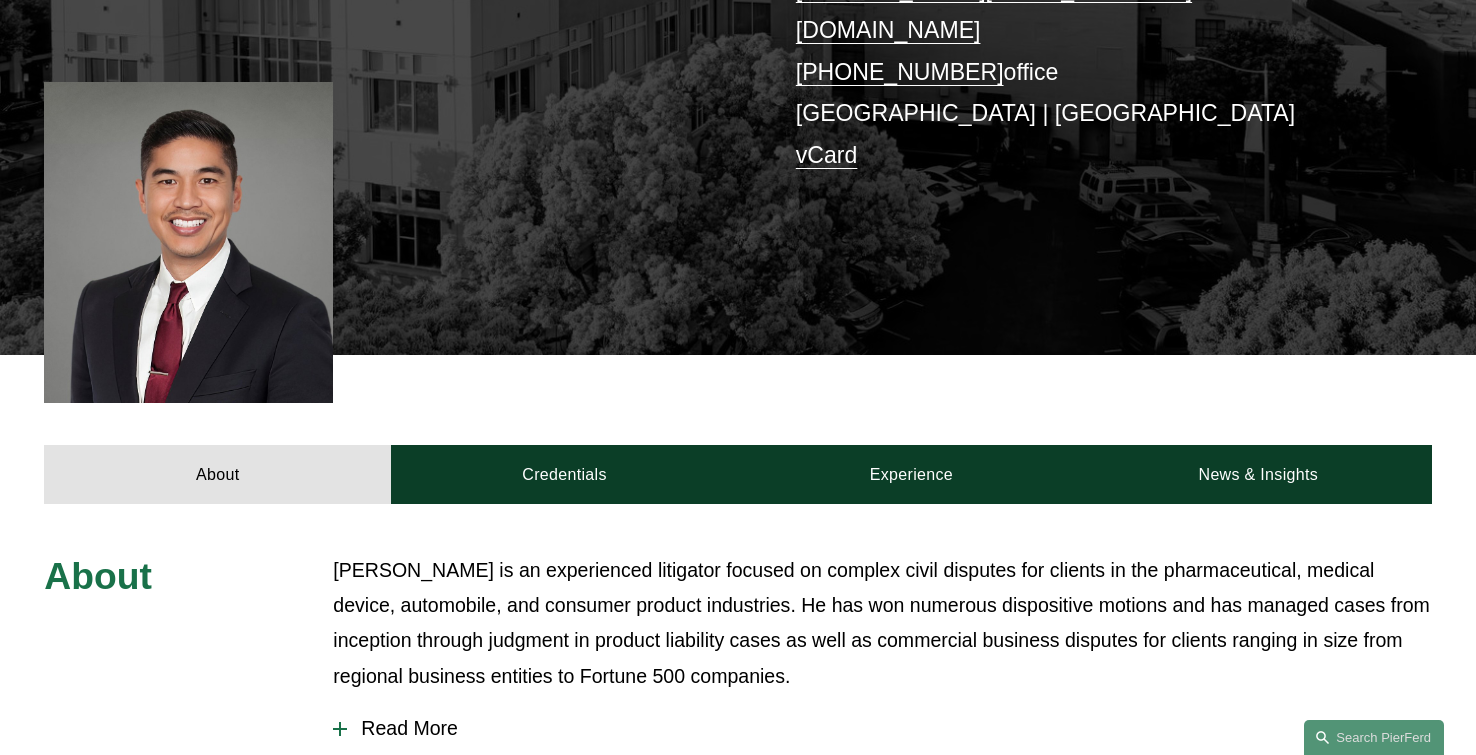 scroll, scrollTop: 411, scrollLeft: 0, axis: vertical 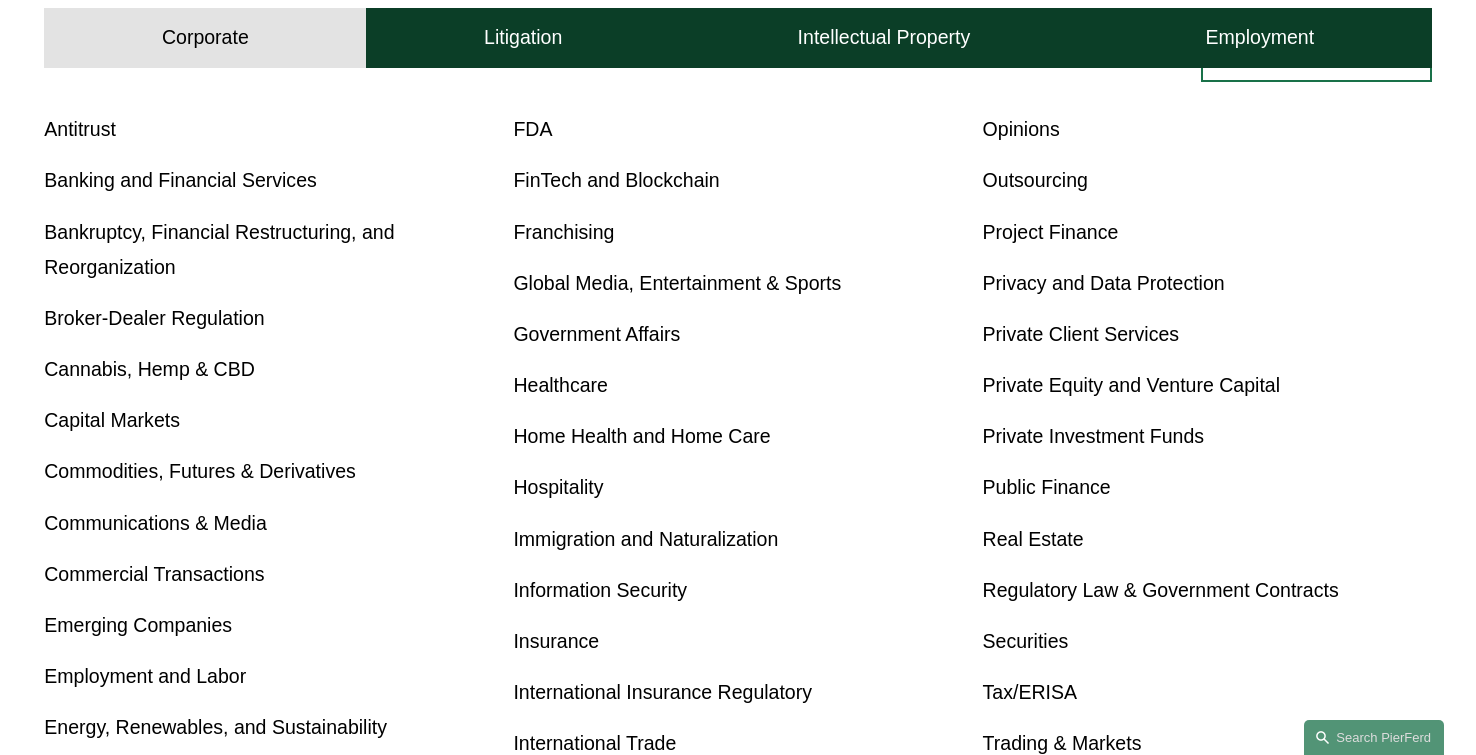 click on "FinTech and Blockchain" at bounding box center (616, 180) 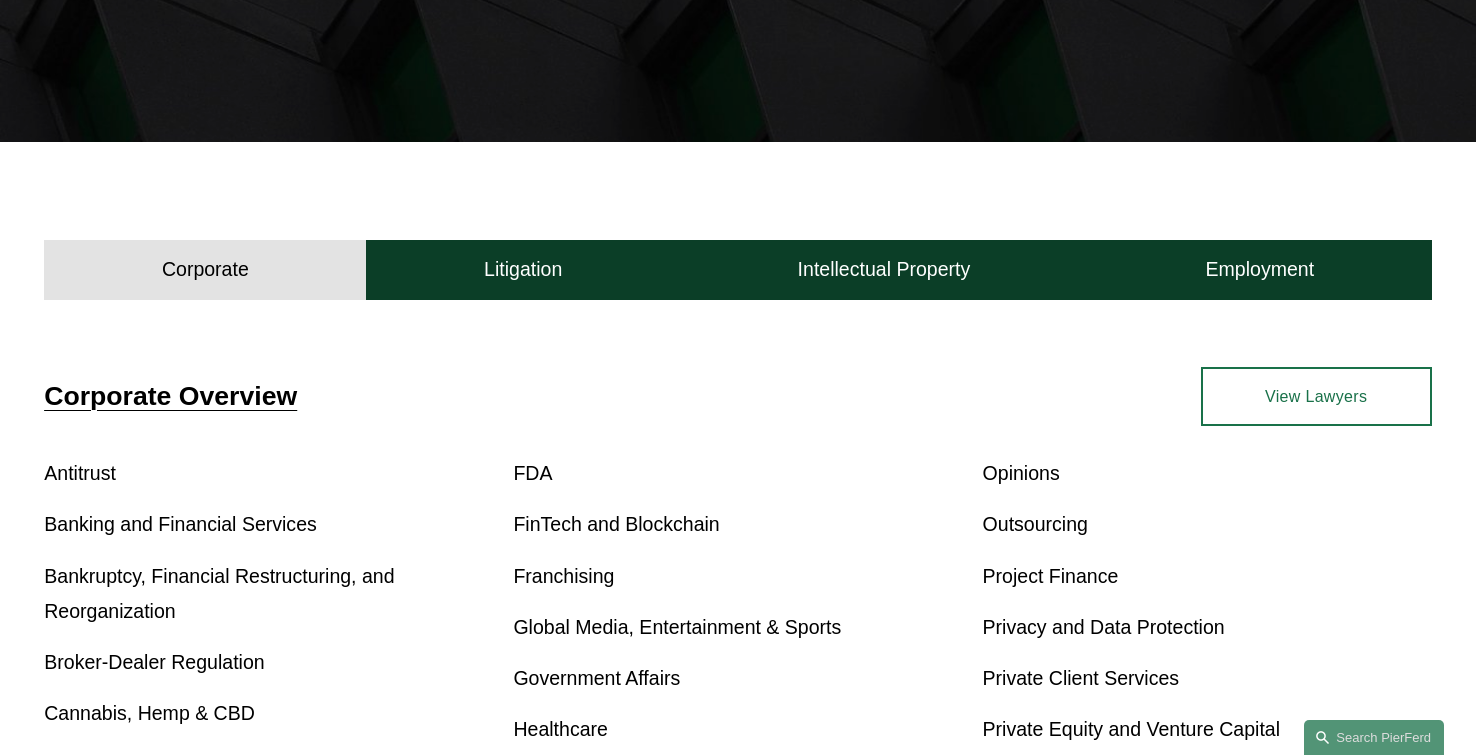 scroll, scrollTop: 426, scrollLeft: 0, axis: vertical 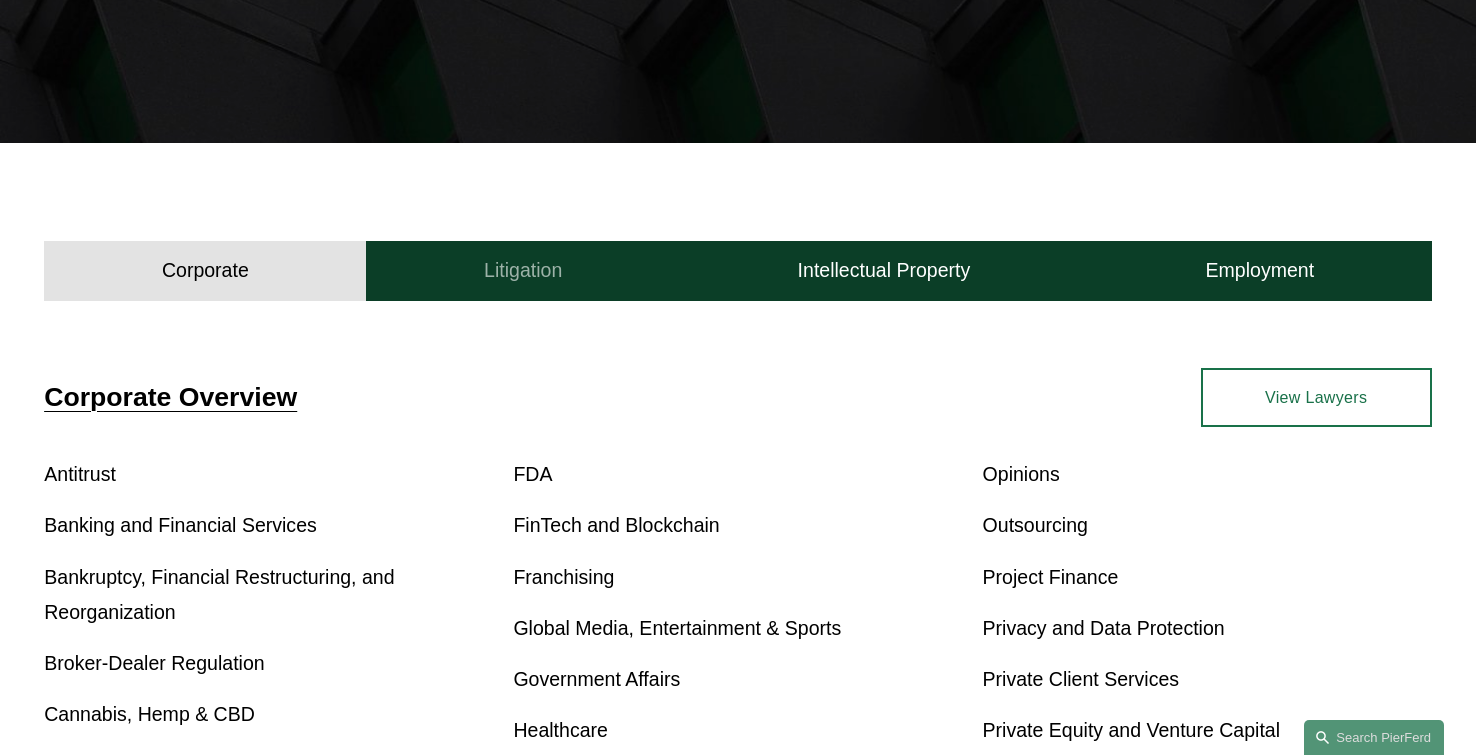 click on "Litigation" at bounding box center (523, 270) 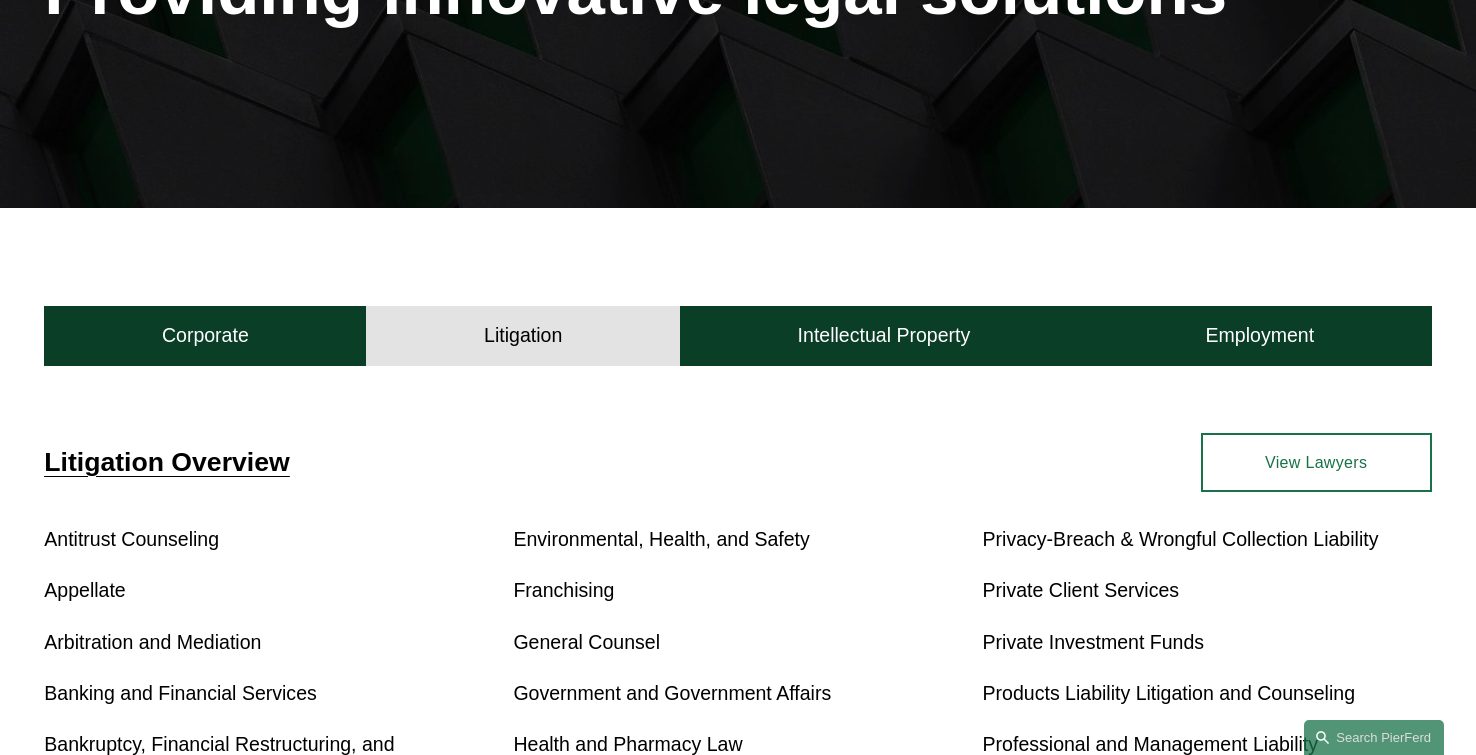 scroll, scrollTop: 316, scrollLeft: 0, axis: vertical 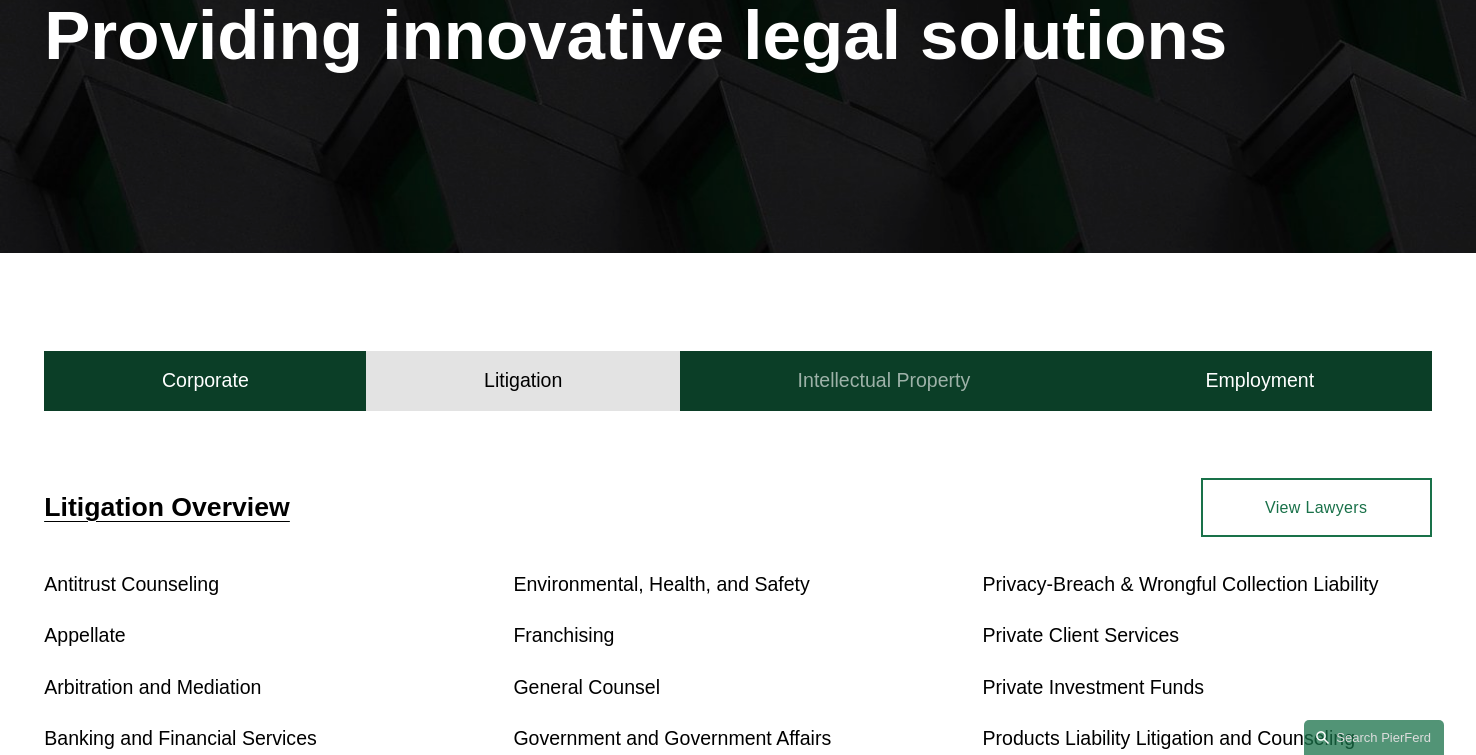 click on "Intellectual Property" at bounding box center [884, 380] 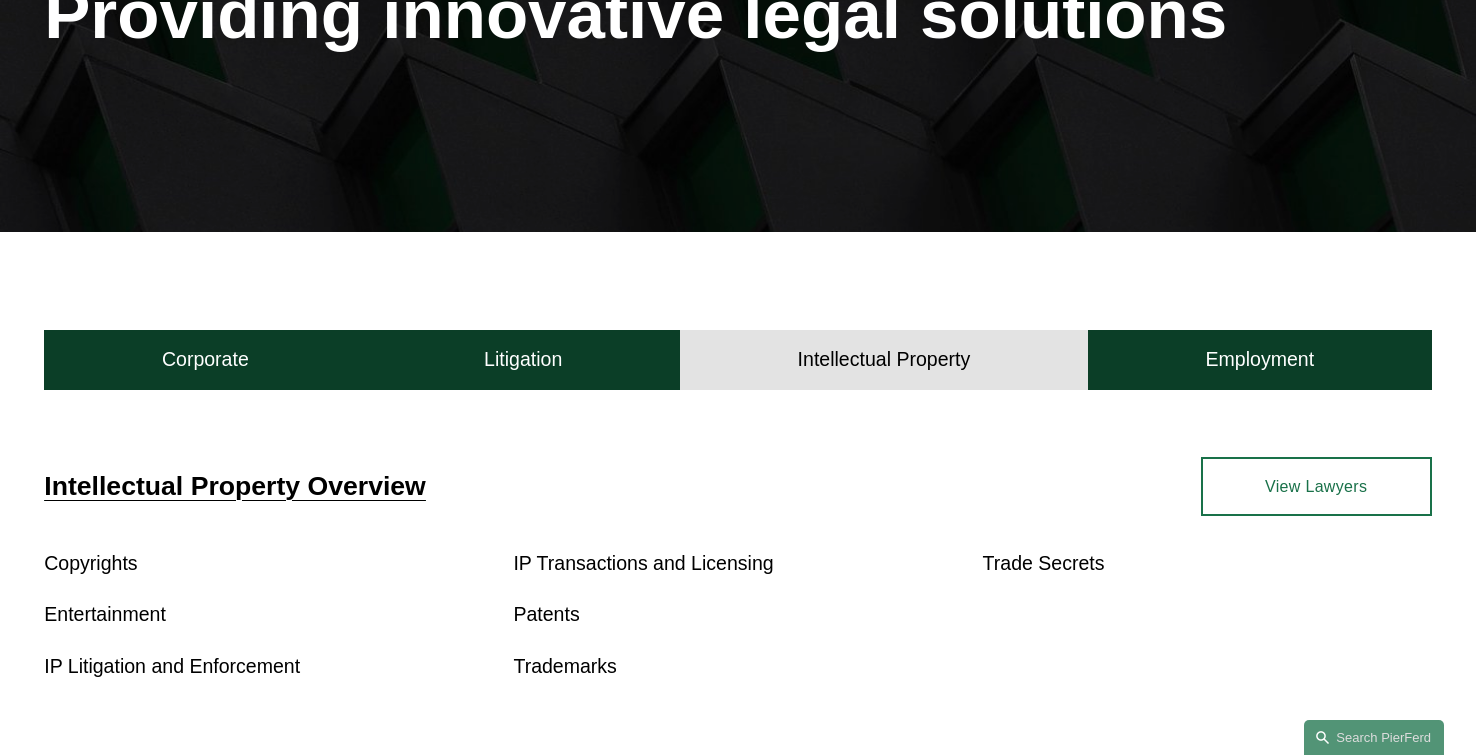 scroll, scrollTop: 367, scrollLeft: 0, axis: vertical 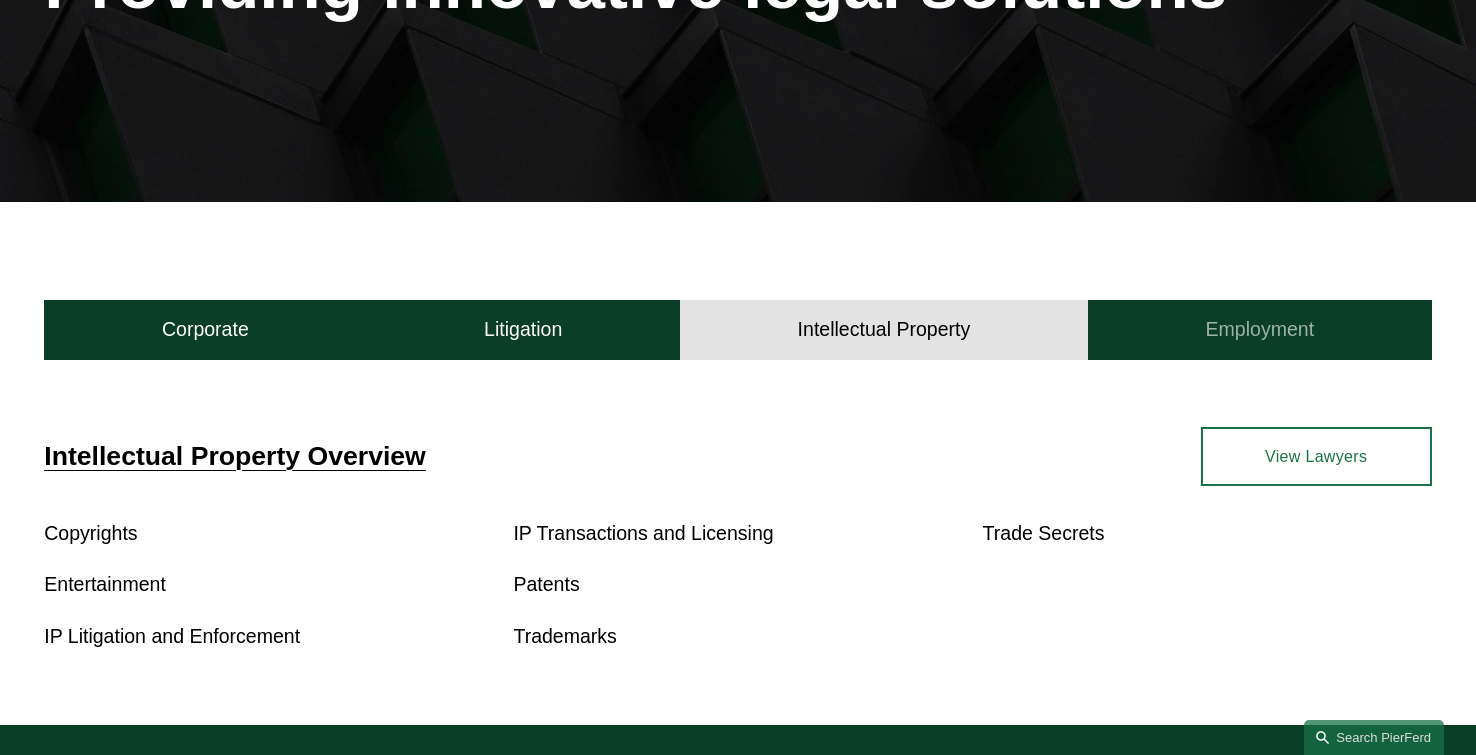 click on "Employment" at bounding box center (1260, 329) 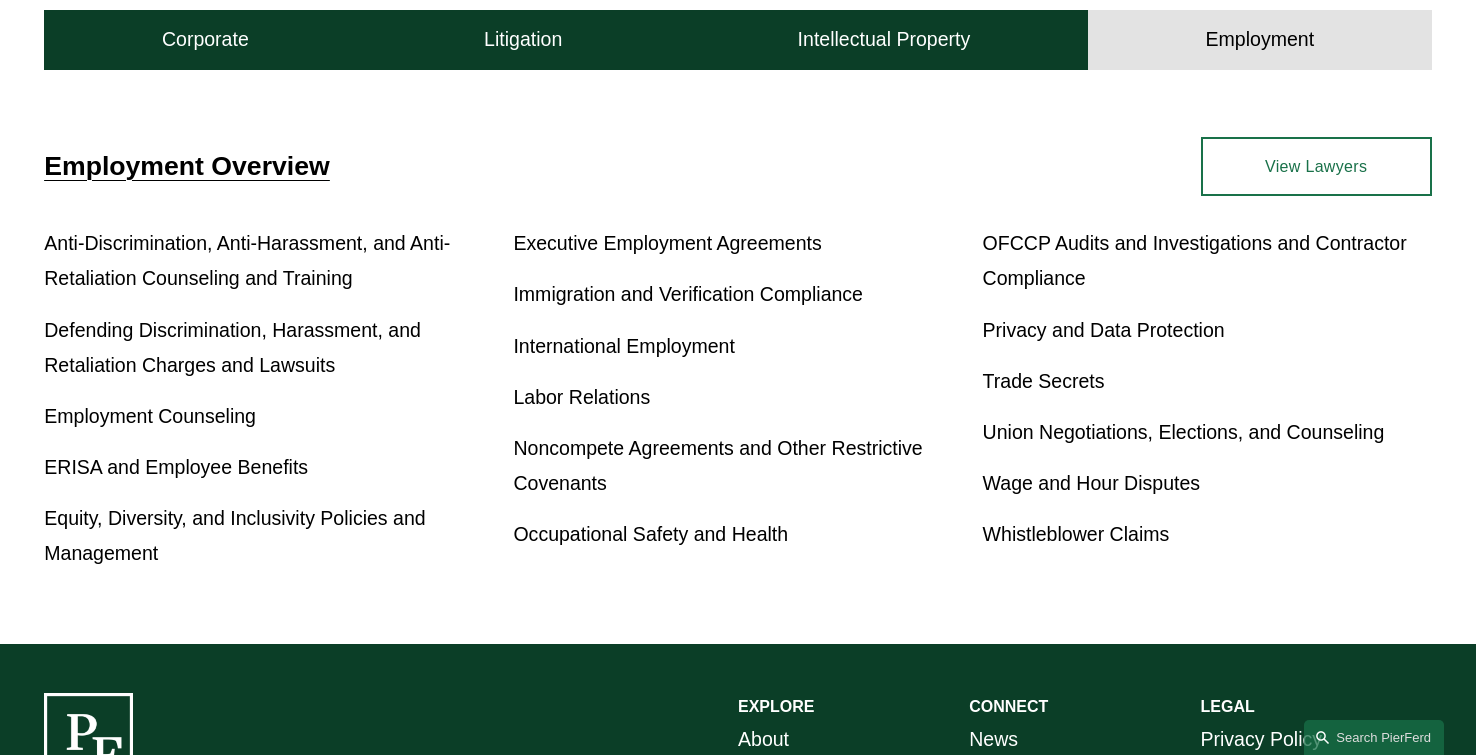 scroll, scrollTop: 660, scrollLeft: 0, axis: vertical 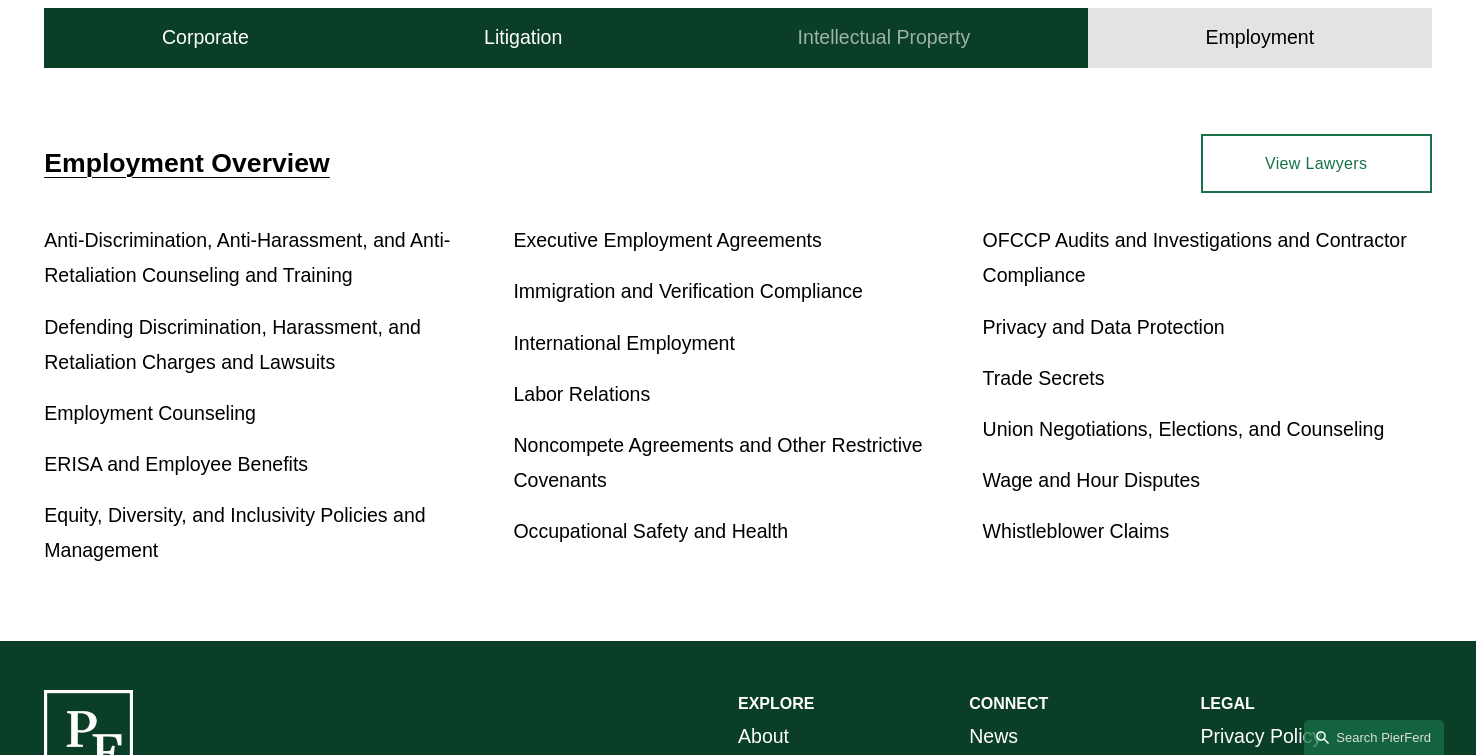 click on "Intellectual Property" at bounding box center (884, 38) 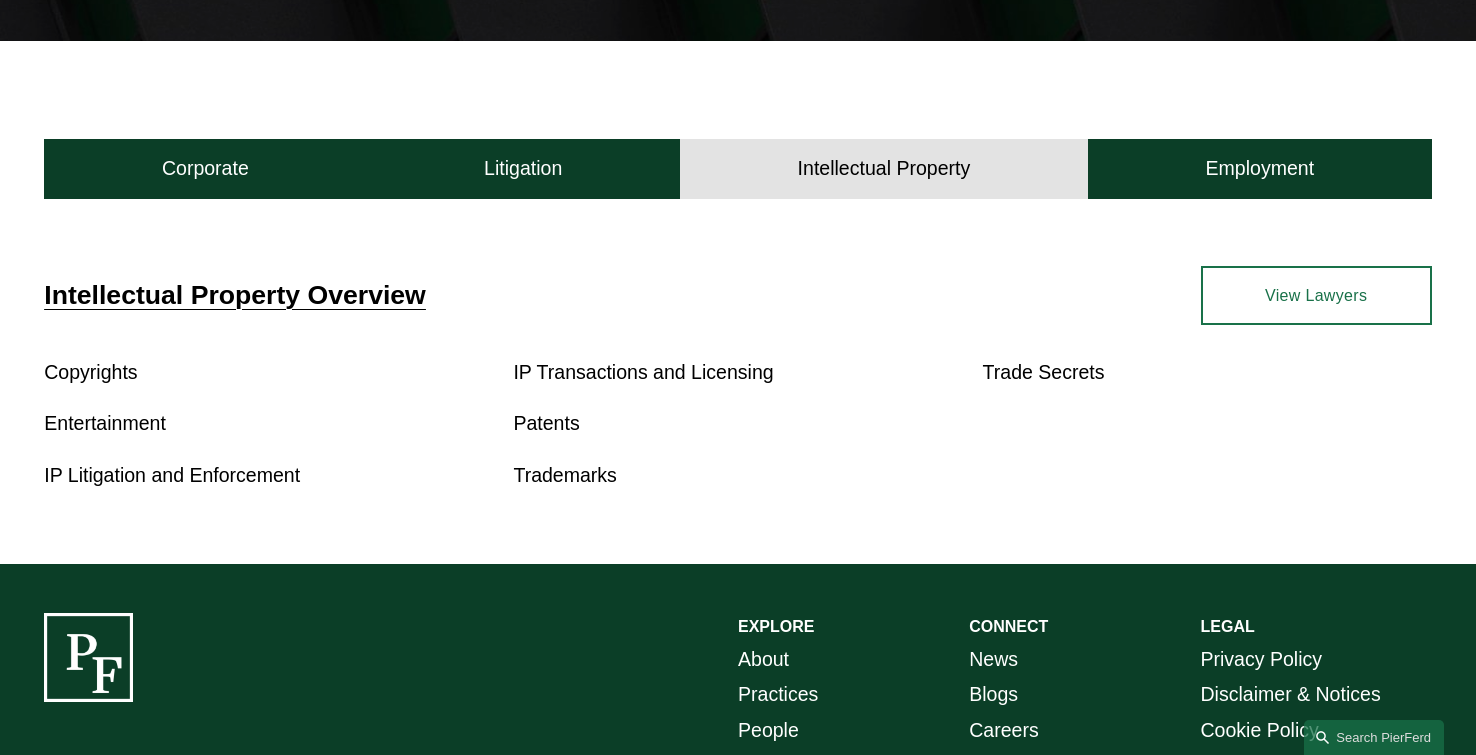 scroll, scrollTop: 508, scrollLeft: 0, axis: vertical 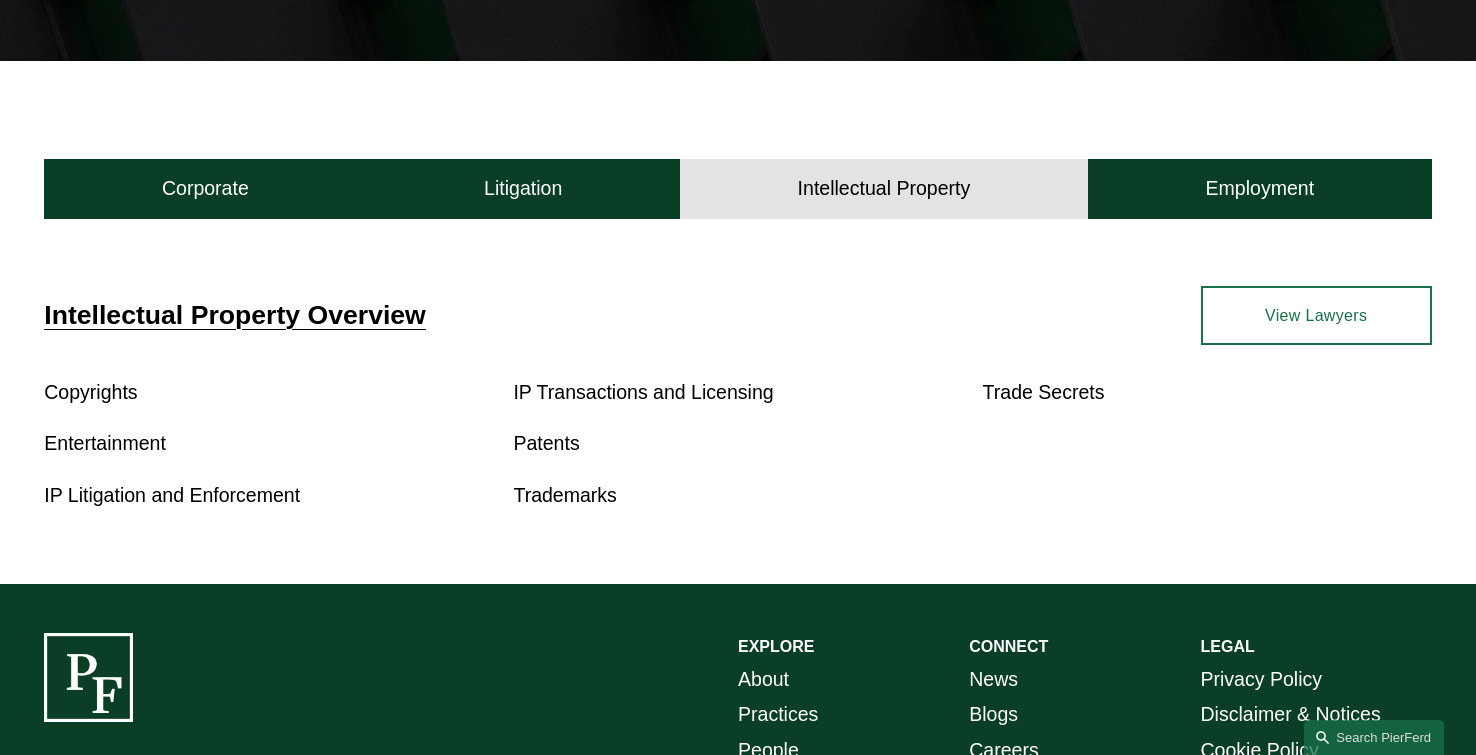 click on "View Lawyers" at bounding box center [1316, 316] 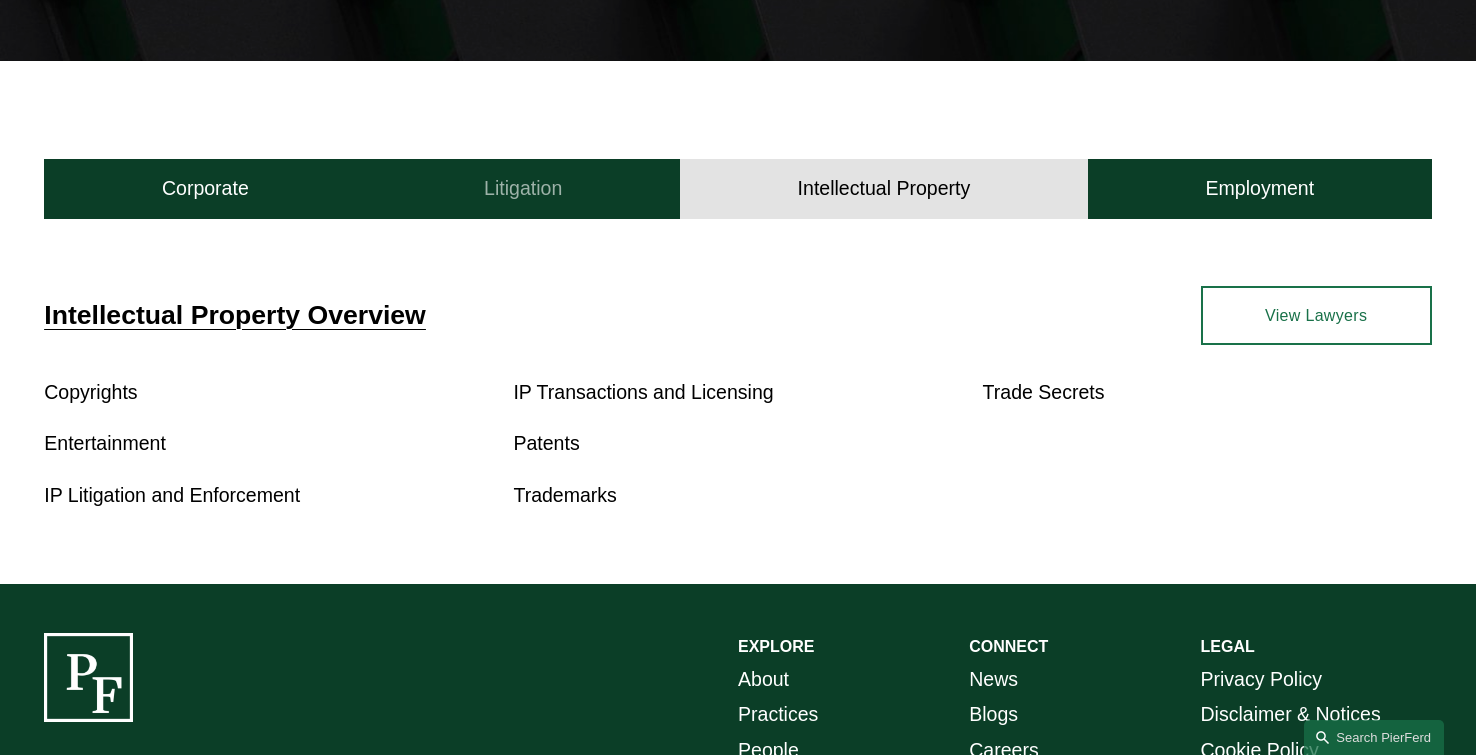 click on "Litigation" at bounding box center (523, 188) 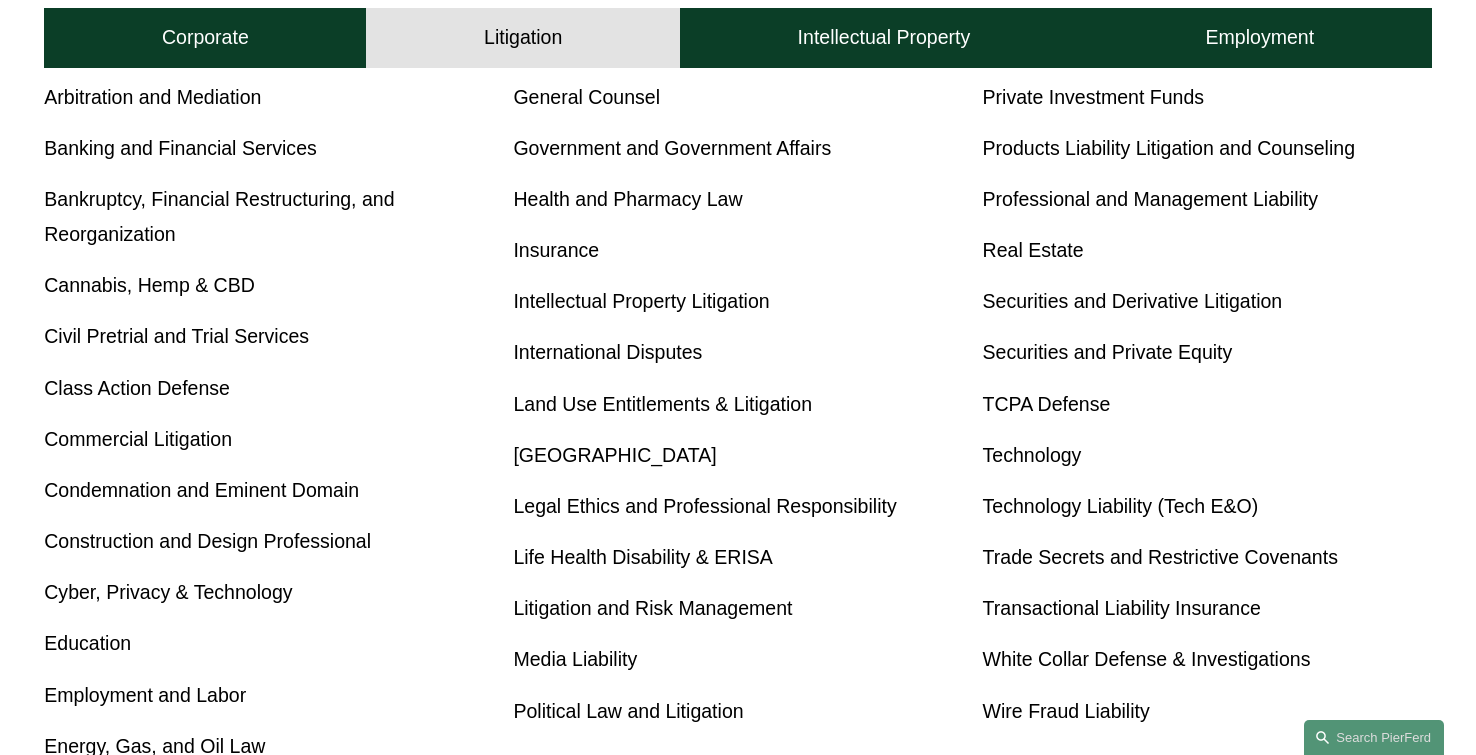 scroll, scrollTop: 908, scrollLeft: 0, axis: vertical 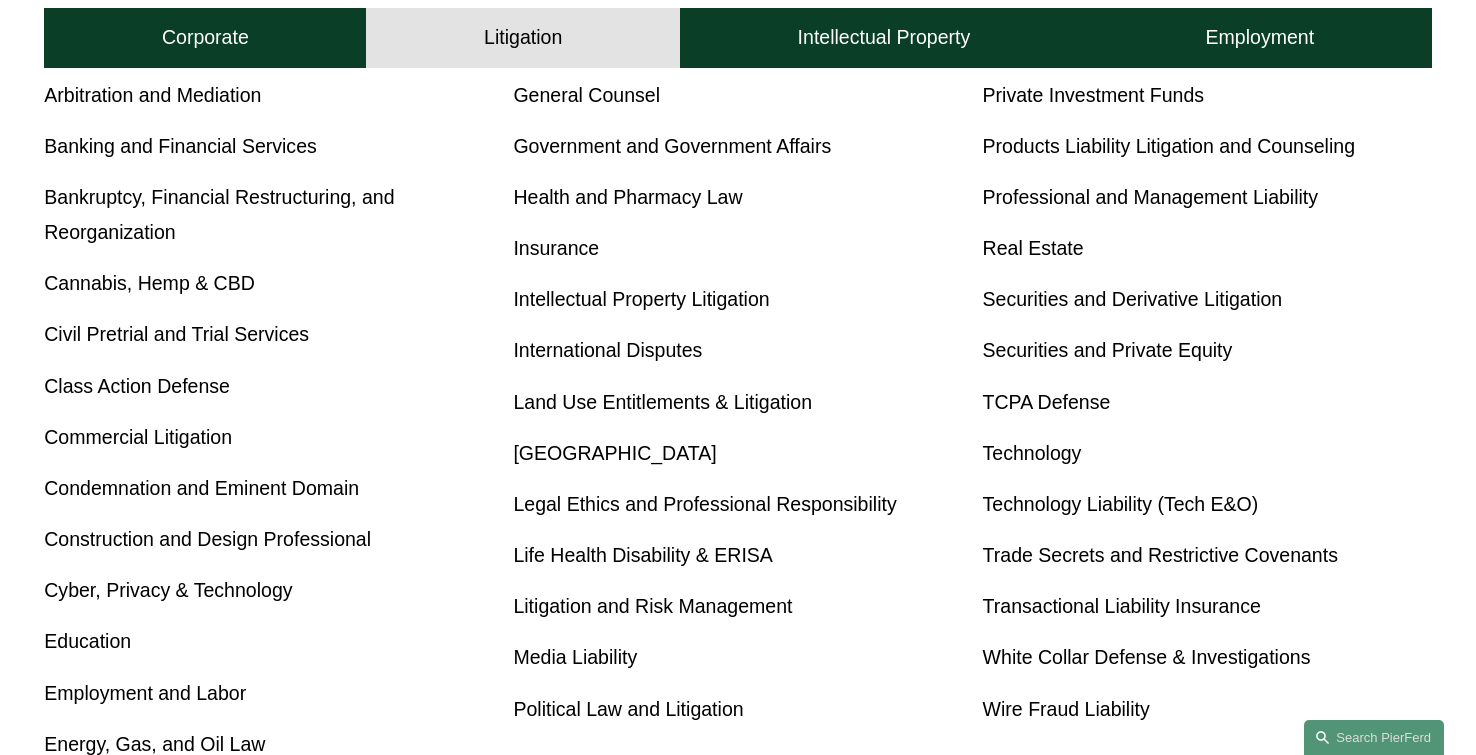 click on "Technology Liability (Tech E&O)" at bounding box center [1121, 504] 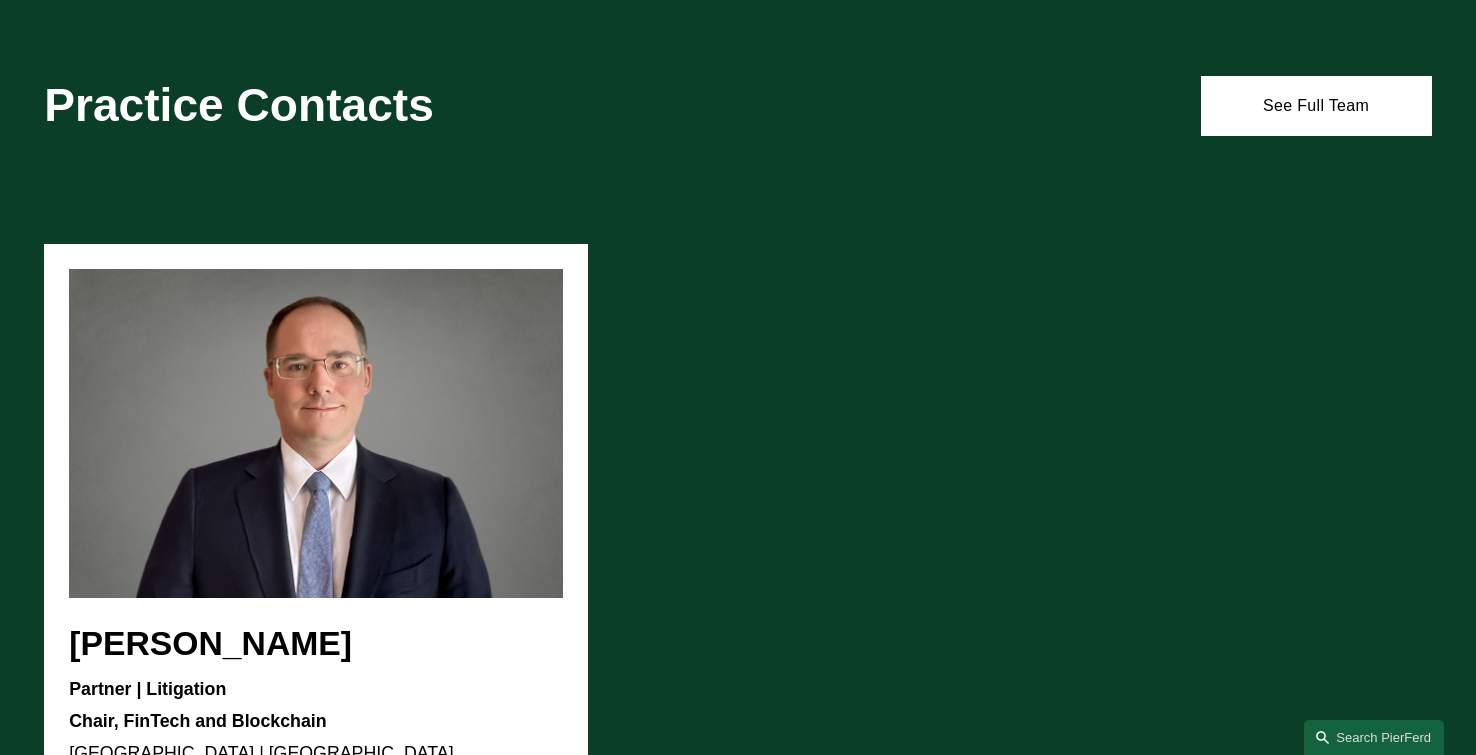scroll, scrollTop: 1320, scrollLeft: 0, axis: vertical 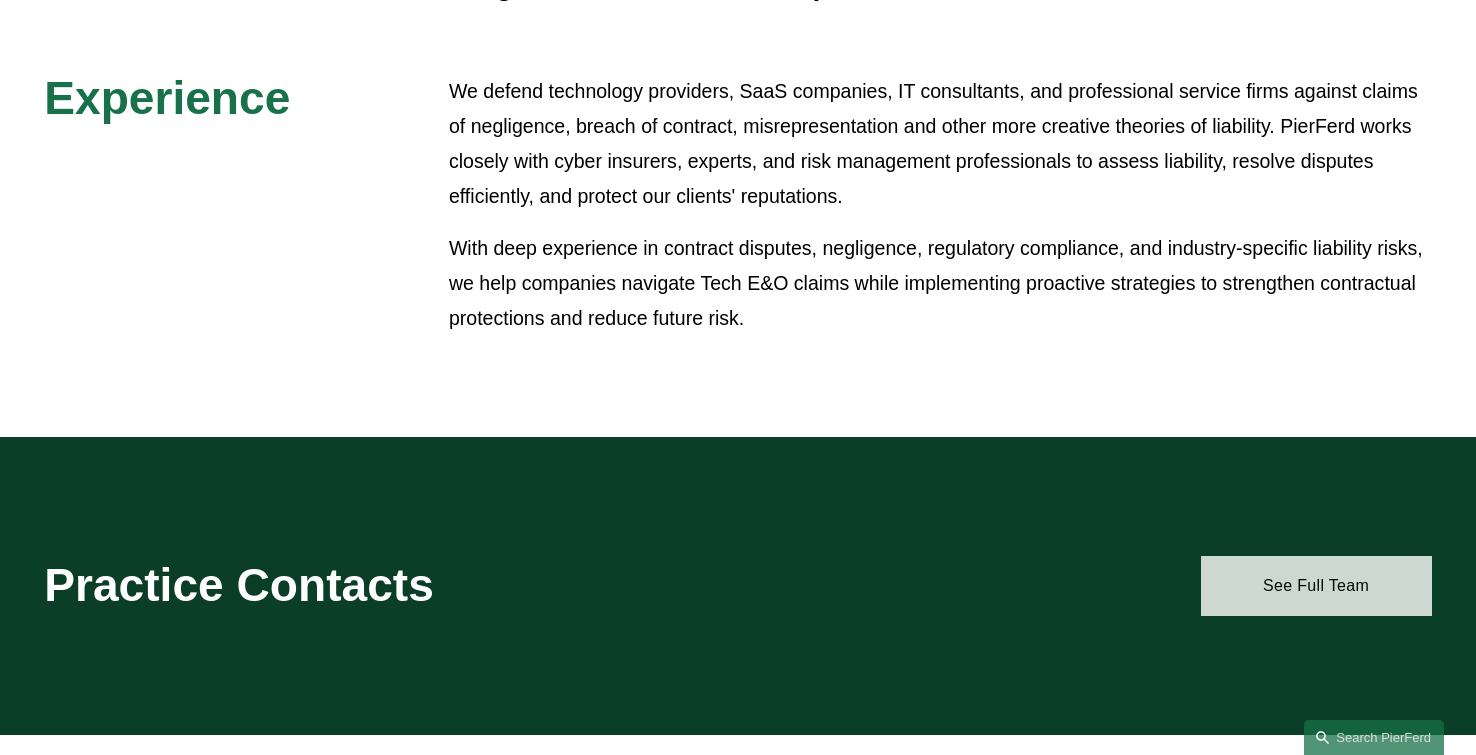 click on "See Full Team" at bounding box center [1316, 586] 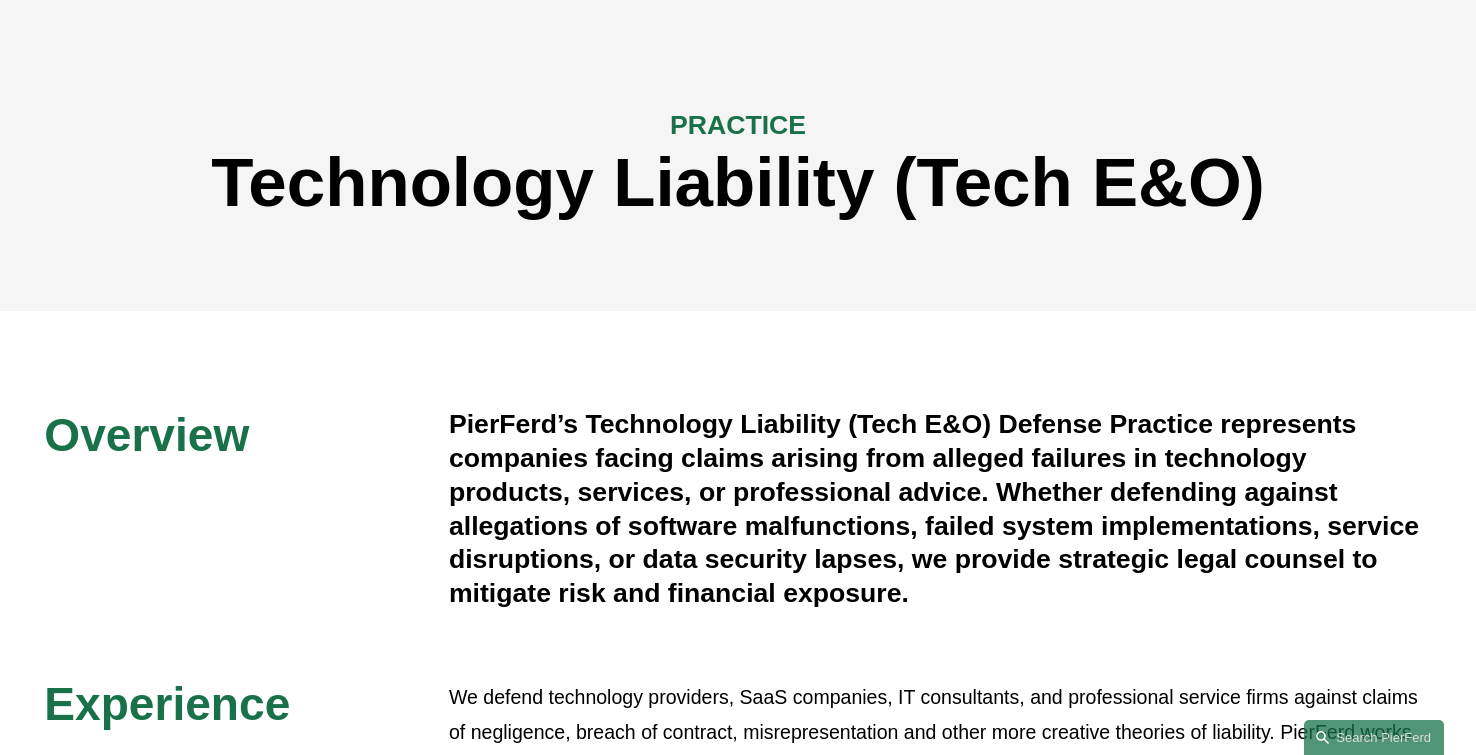 scroll, scrollTop: 0, scrollLeft: 0, axis: both 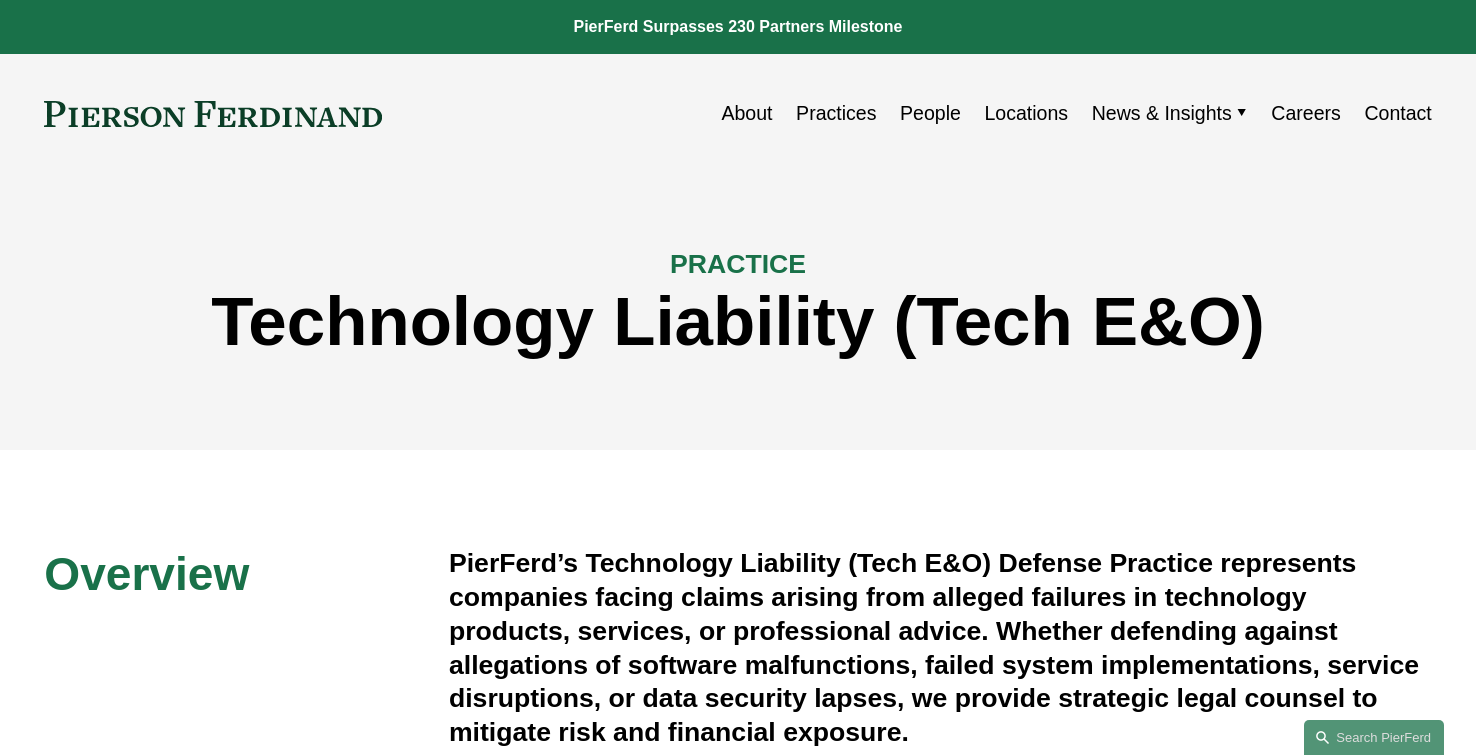 click on "Practices" at bounding box center [836, 113] 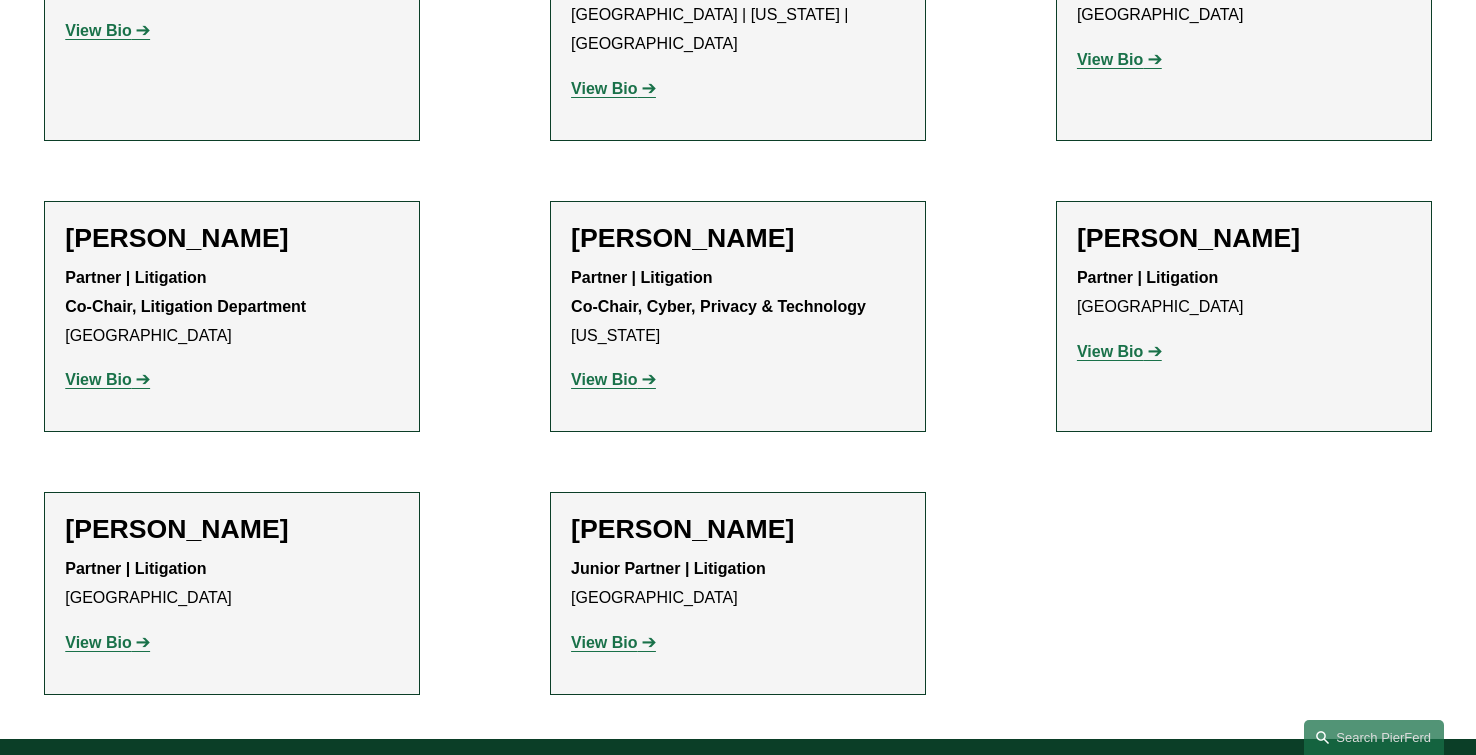 scroll, scrollTop: 2008, scrollLeft: 0, axis: vertical 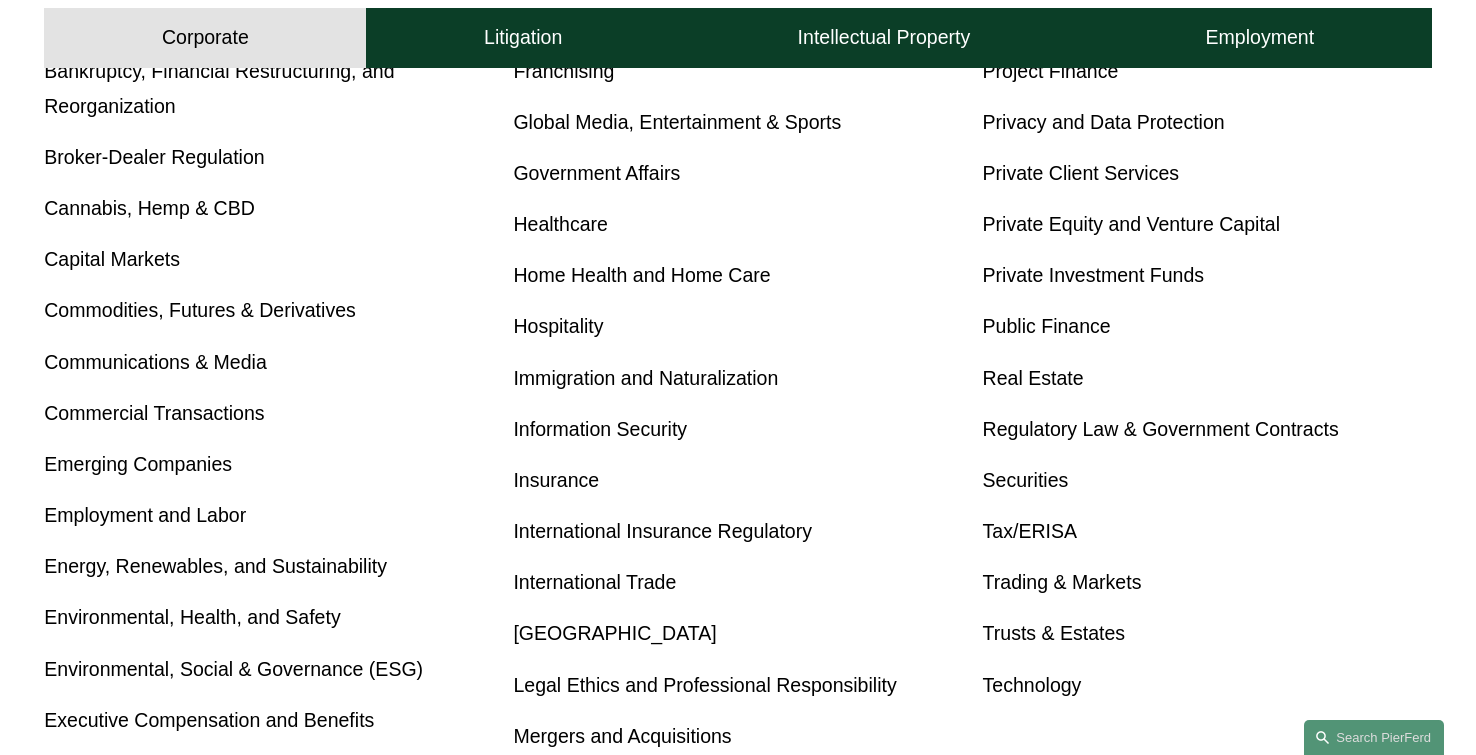 click on "International Trade" at bounding box center [594, 582] 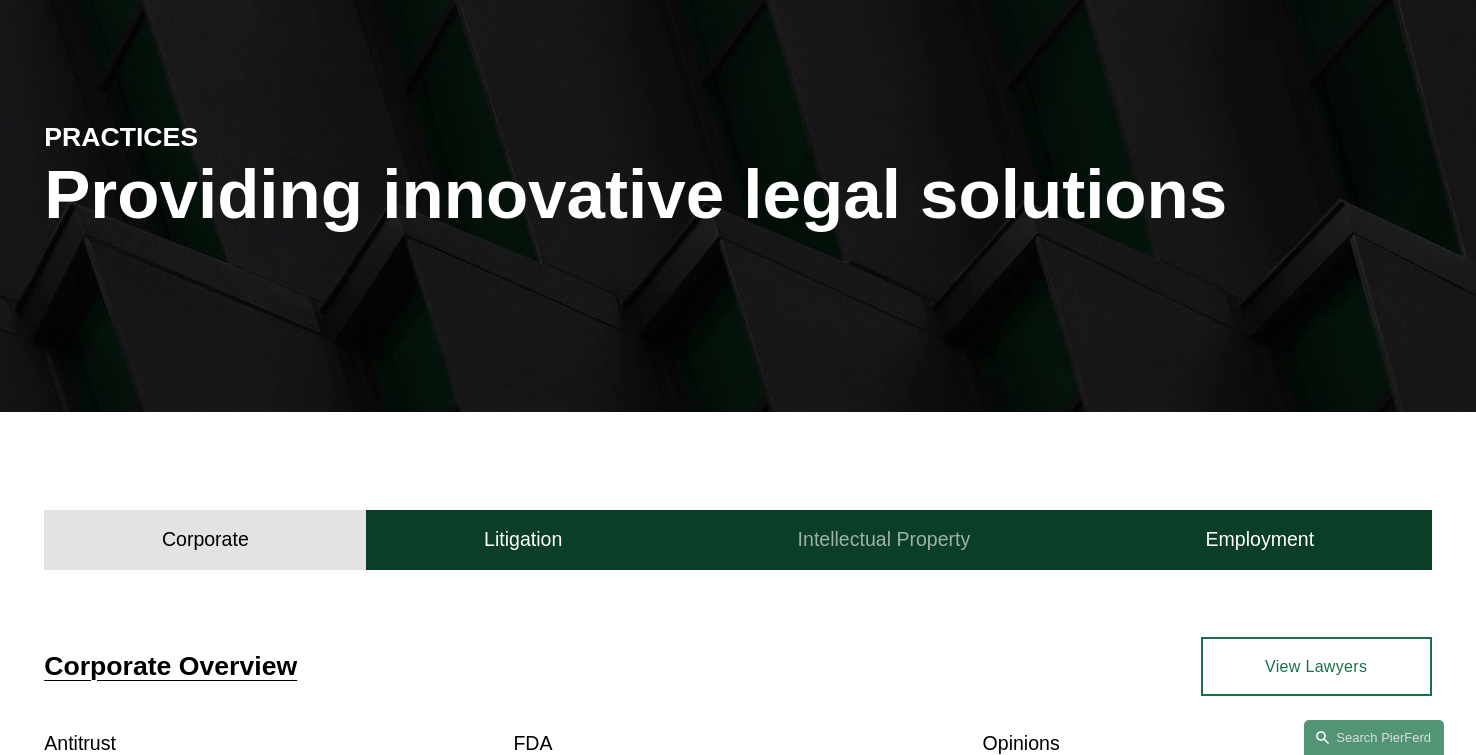scroll, scrollTop: 0, scrollLeft: 0, axis: both 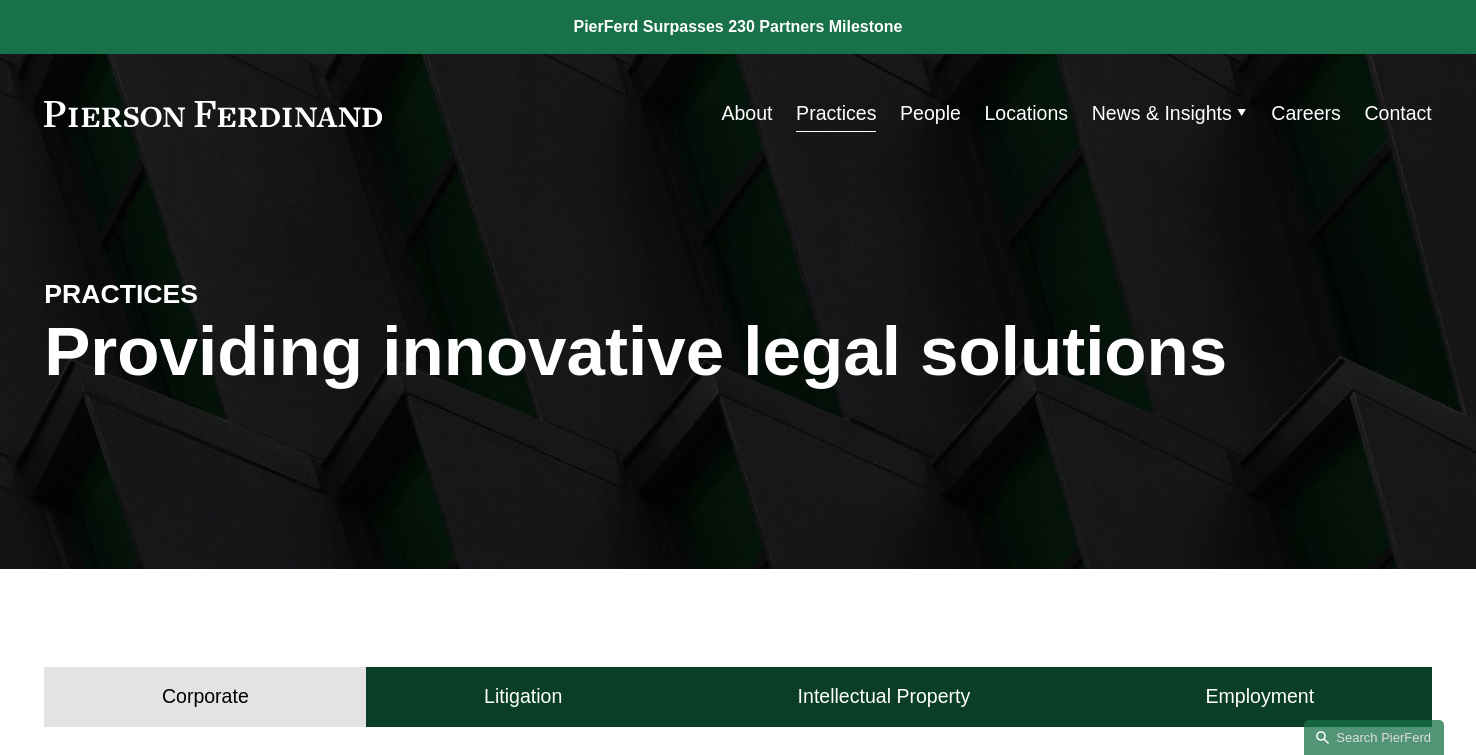 click on "Careers" at bounding box center (1305, 113) 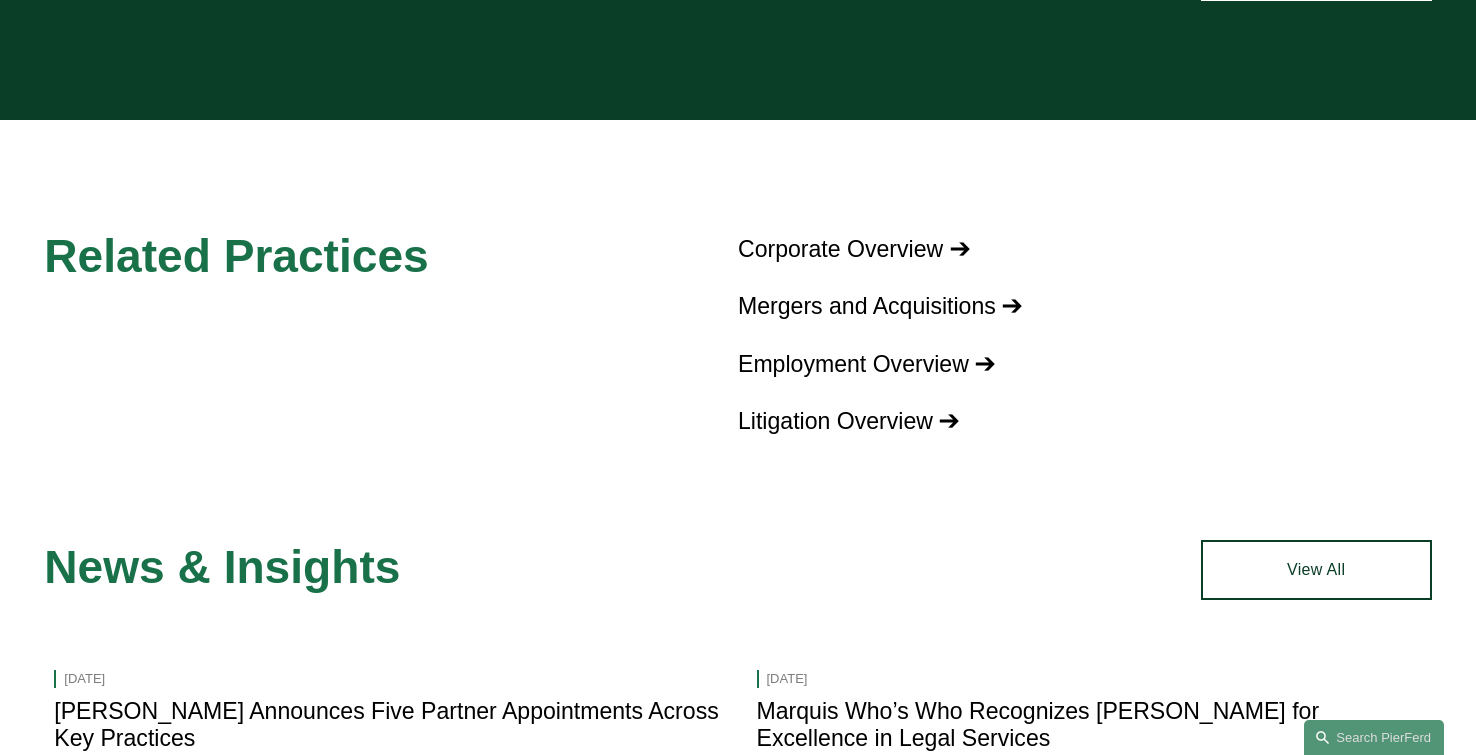 scroll, scrollTop: 2543, scrollLeft: 0, axis: vertical 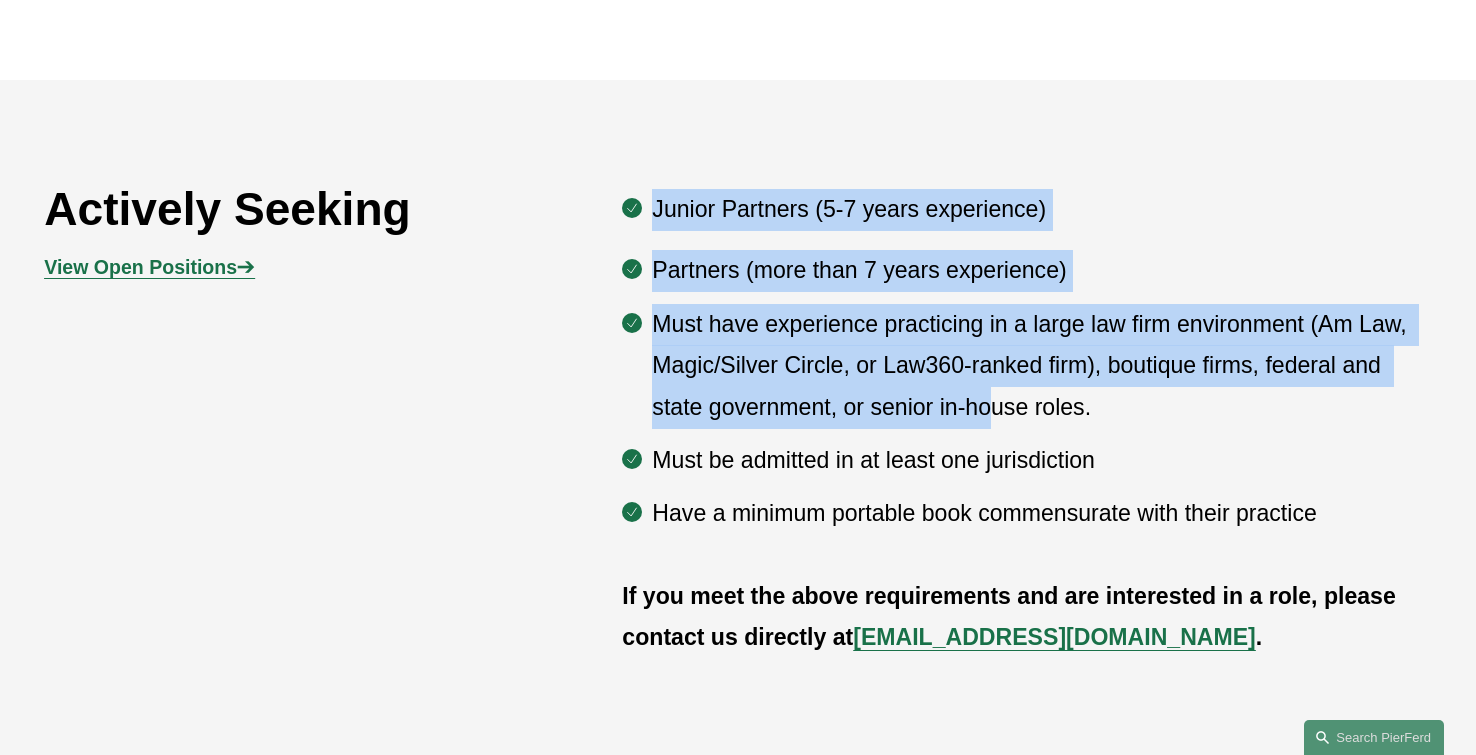 drag, startPoint x: 624, startPoint y: 212, endPoint x: 989, endPoint y: 427, distance: 423.6154 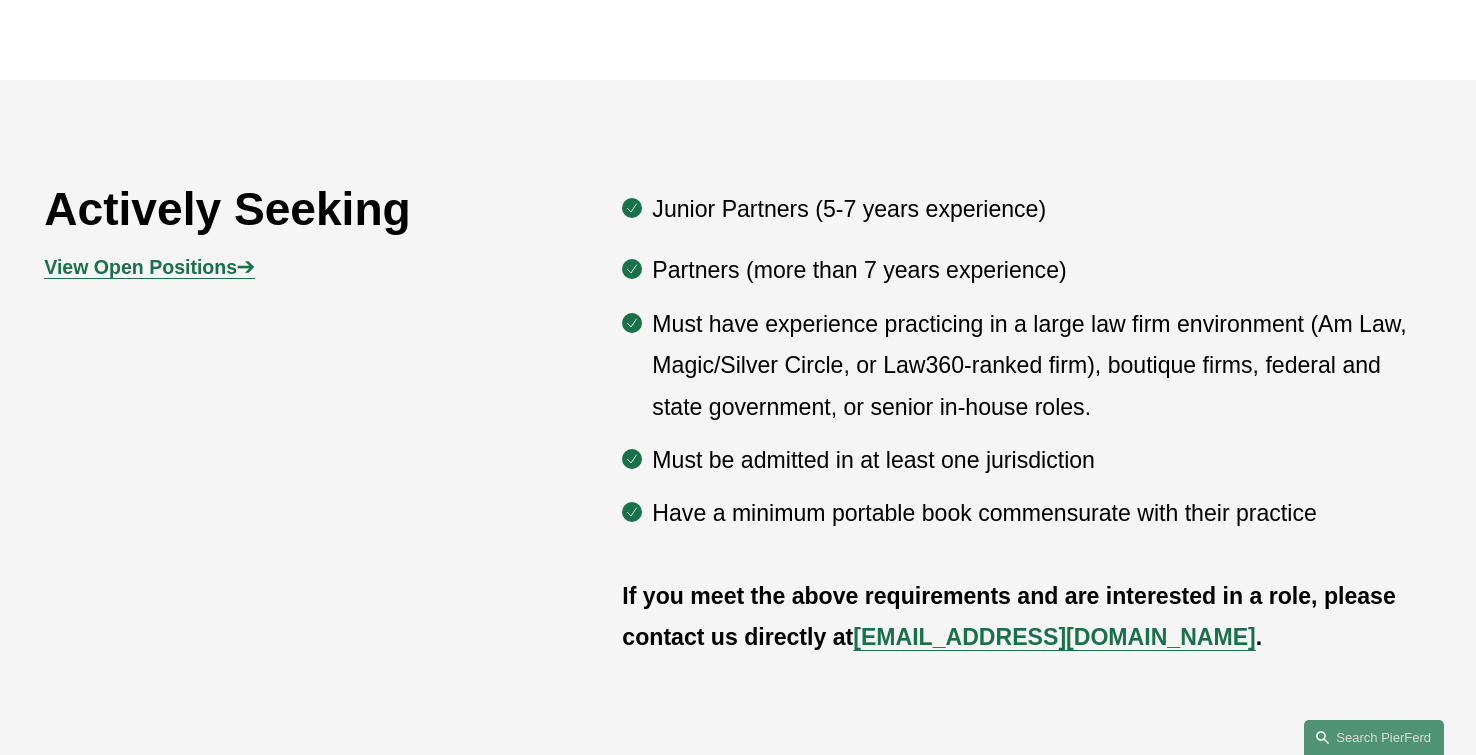 click on "Must be admitted in at least one jurisdiction" at bounding box center [1041, 461] 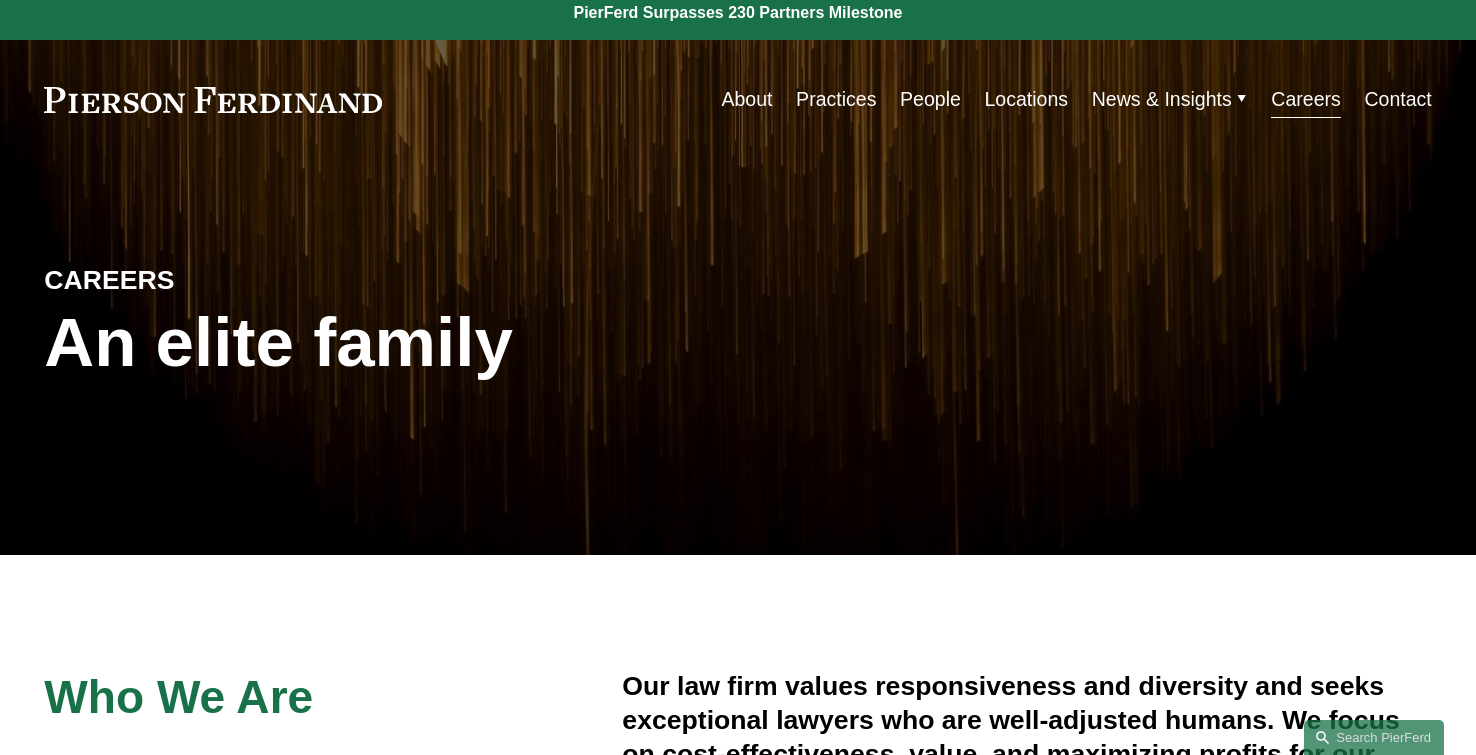 scroll, scrollTop: 0, scrollLeft: 0, axis: both 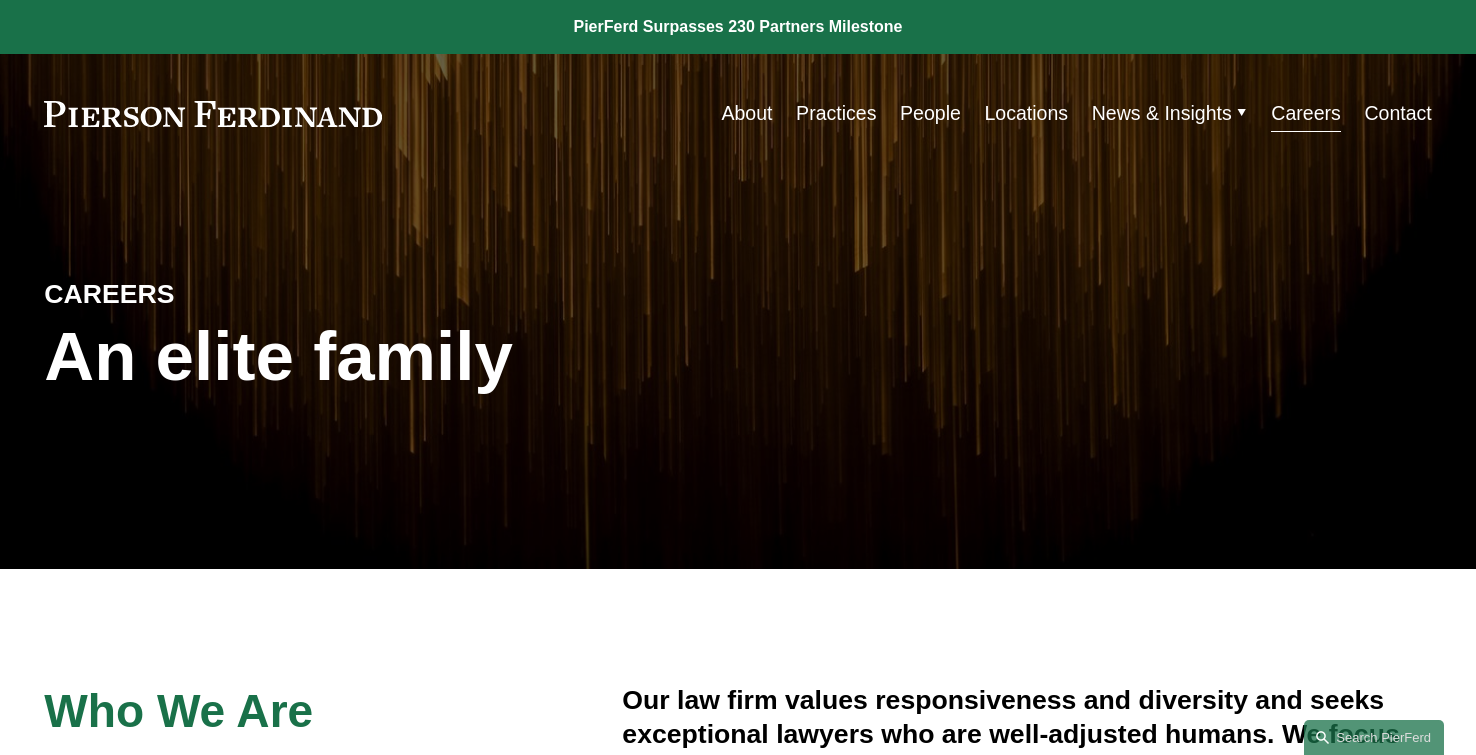 click on "News" at bounding box center [0, 0] 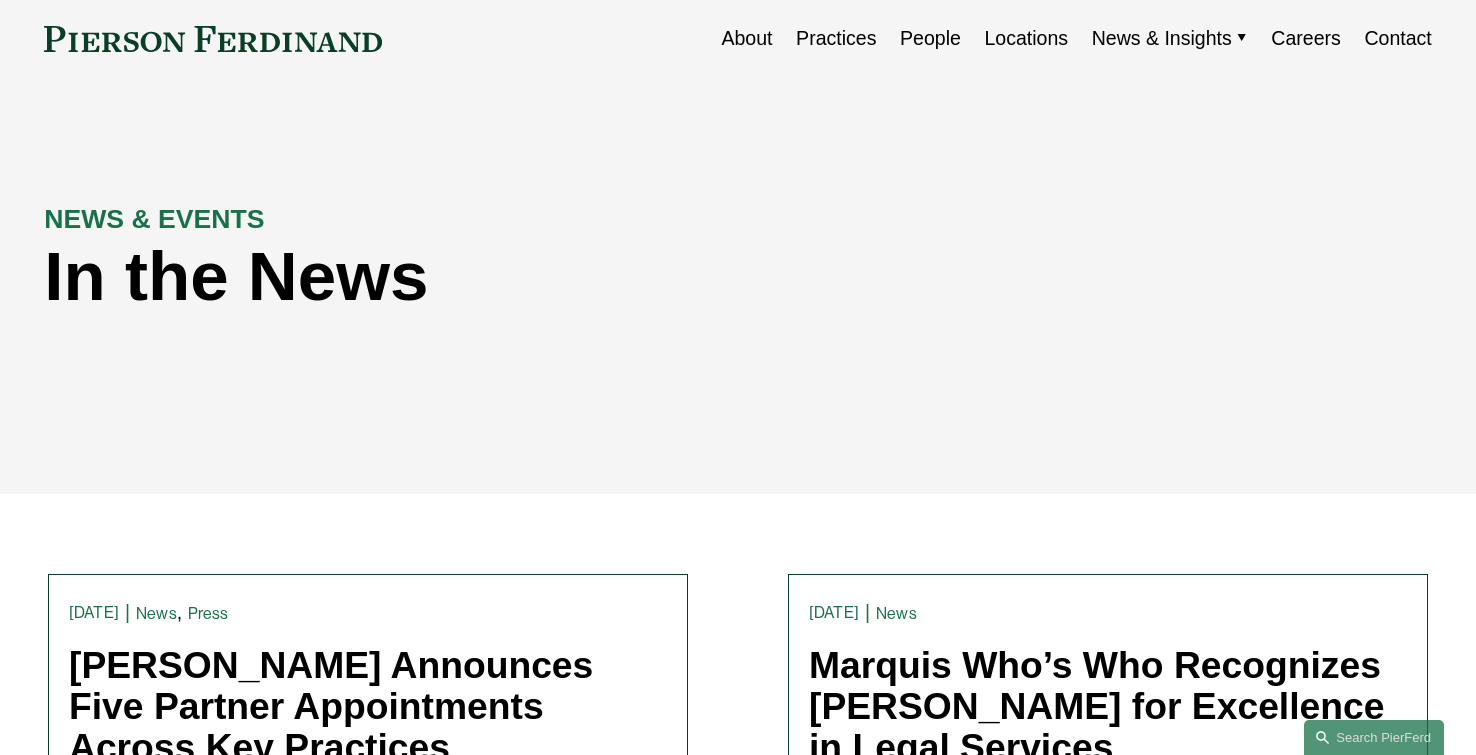 scroll, scrollTop: 77, scrollLeft: 0, axis: vertical 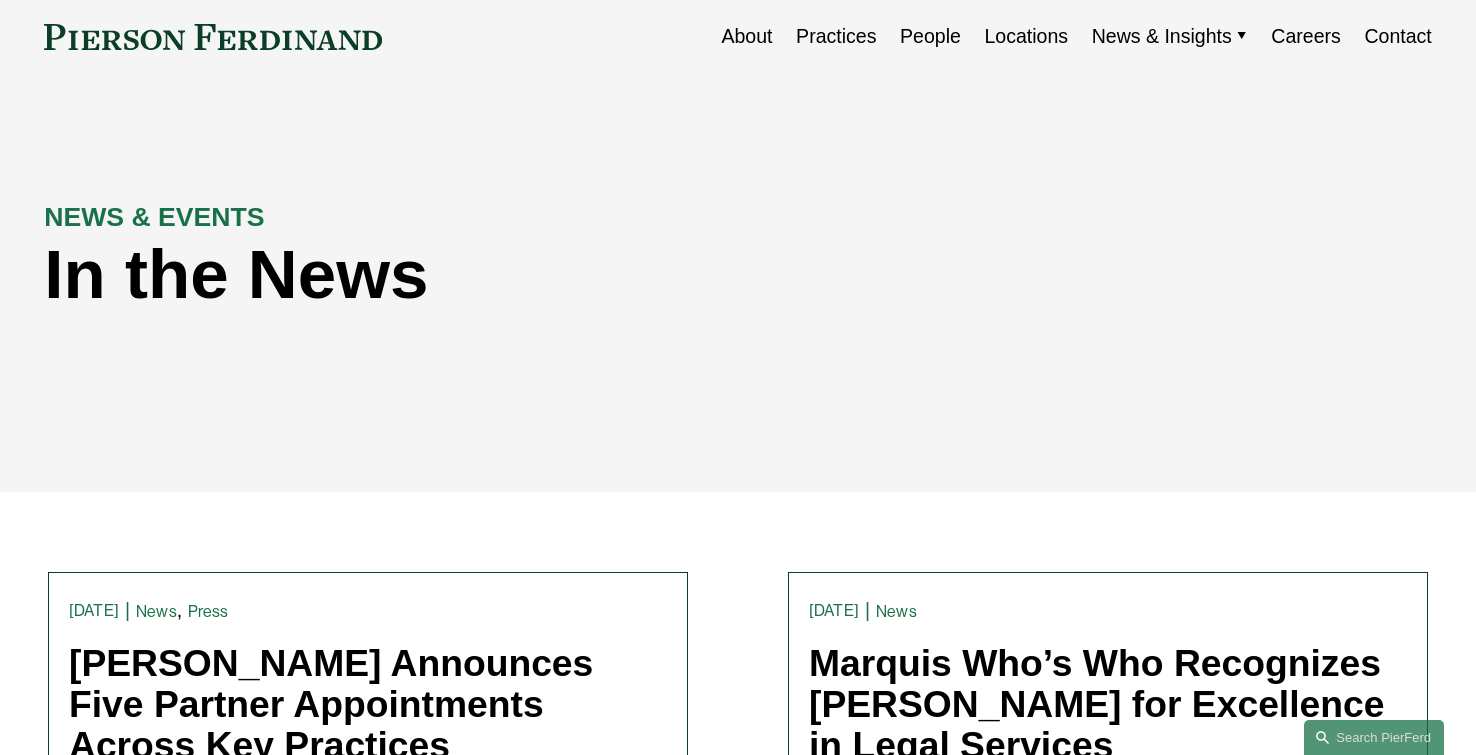 click on "Insights" at bounding box center [0, 0] 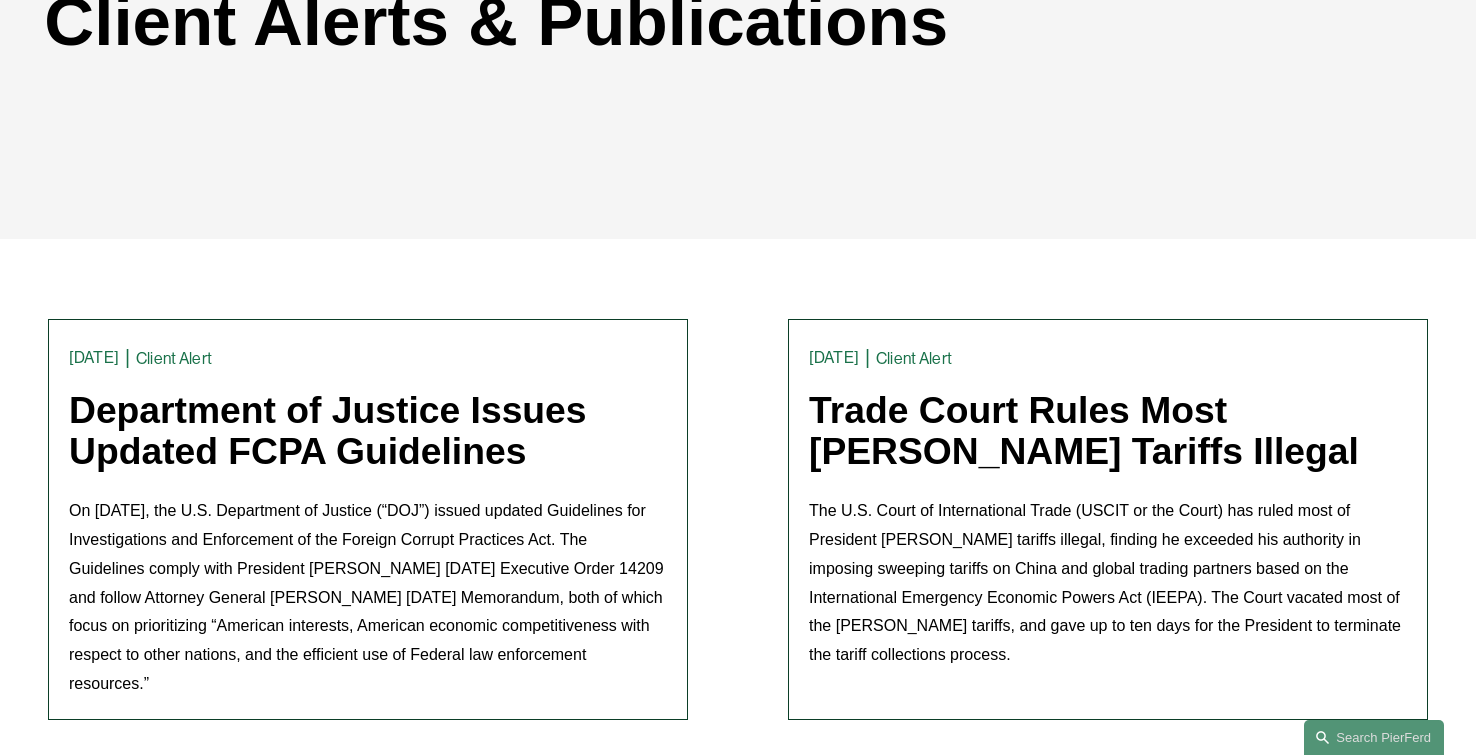 scroll, scrollTop: 0, scrollLeft: 0, axis: both 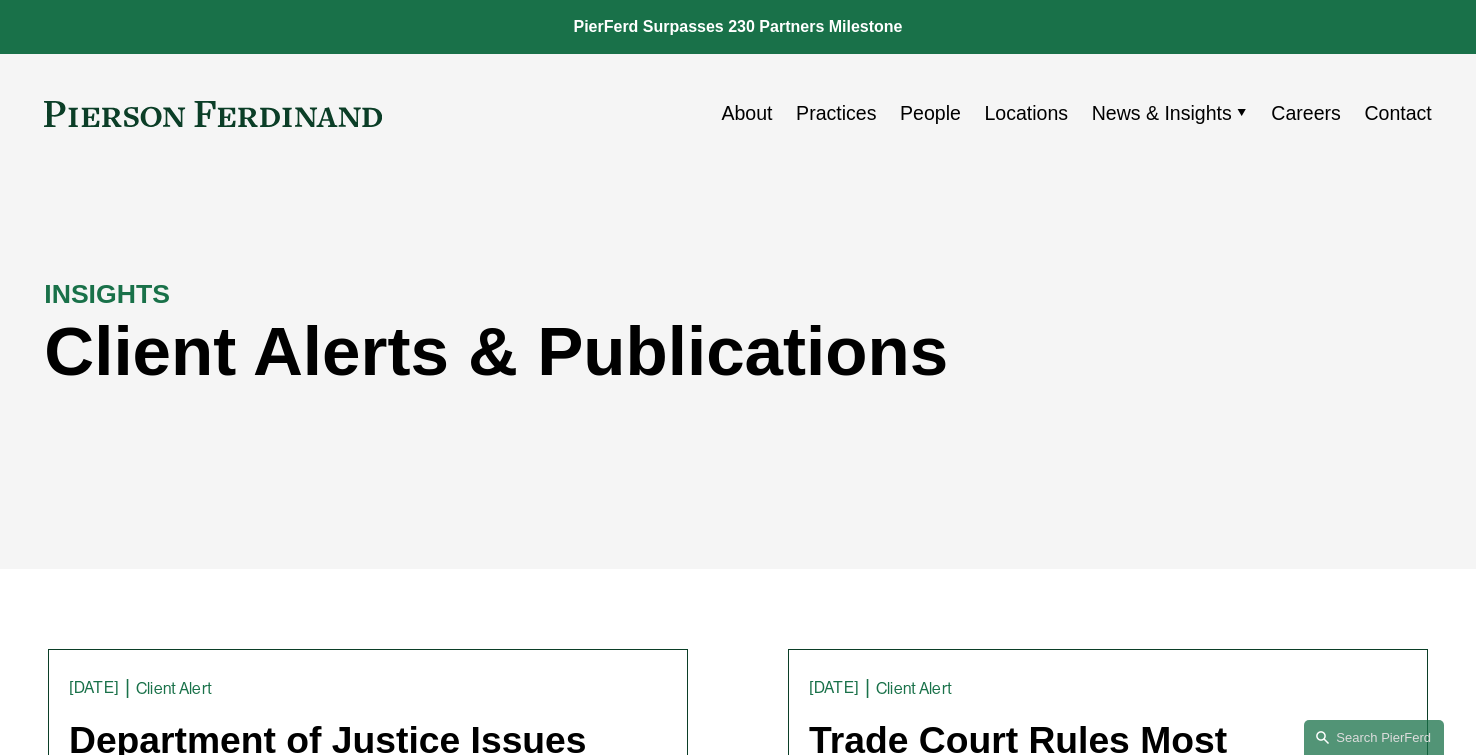 click on "Blogs" at bounding box center [0, 0] 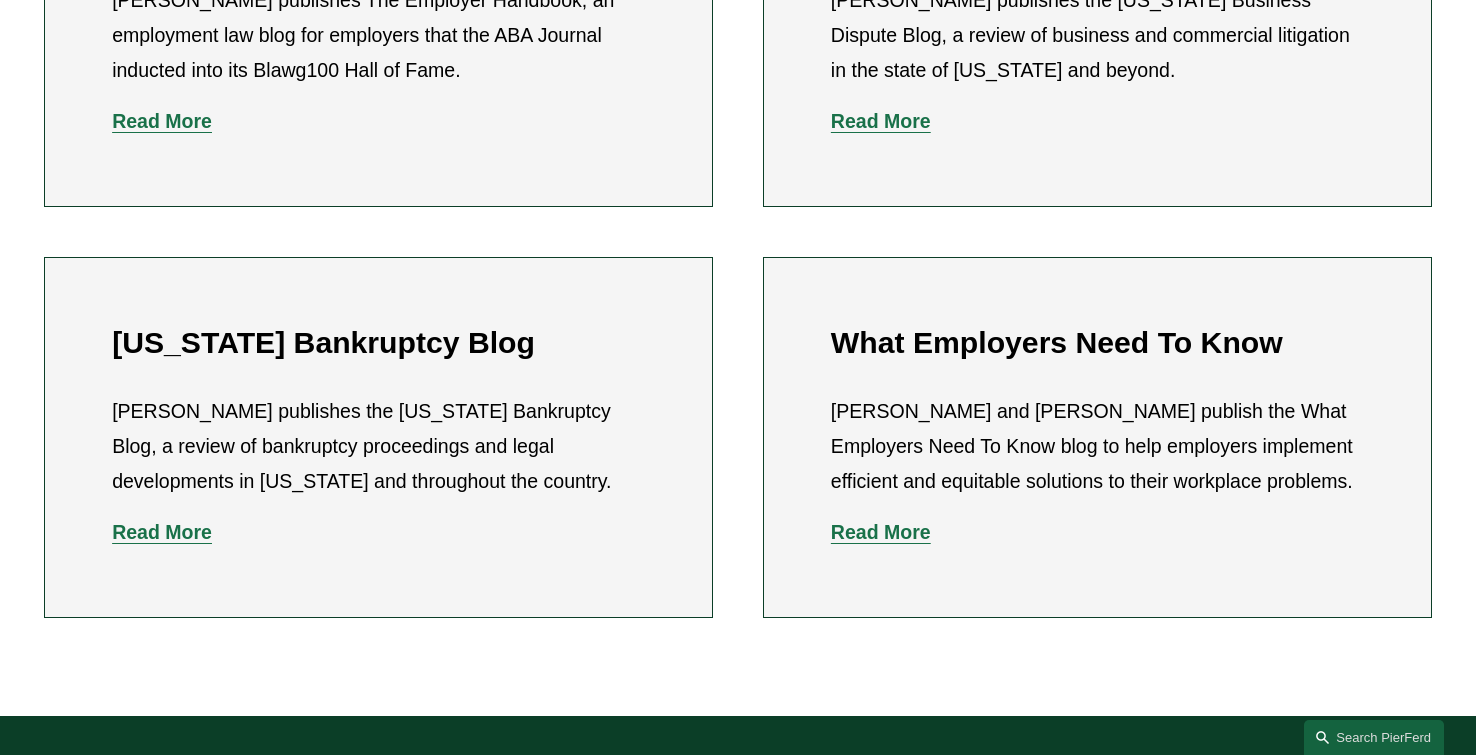 scroll, scrollTop: 821, scrollLeft: 0, axis: vertical 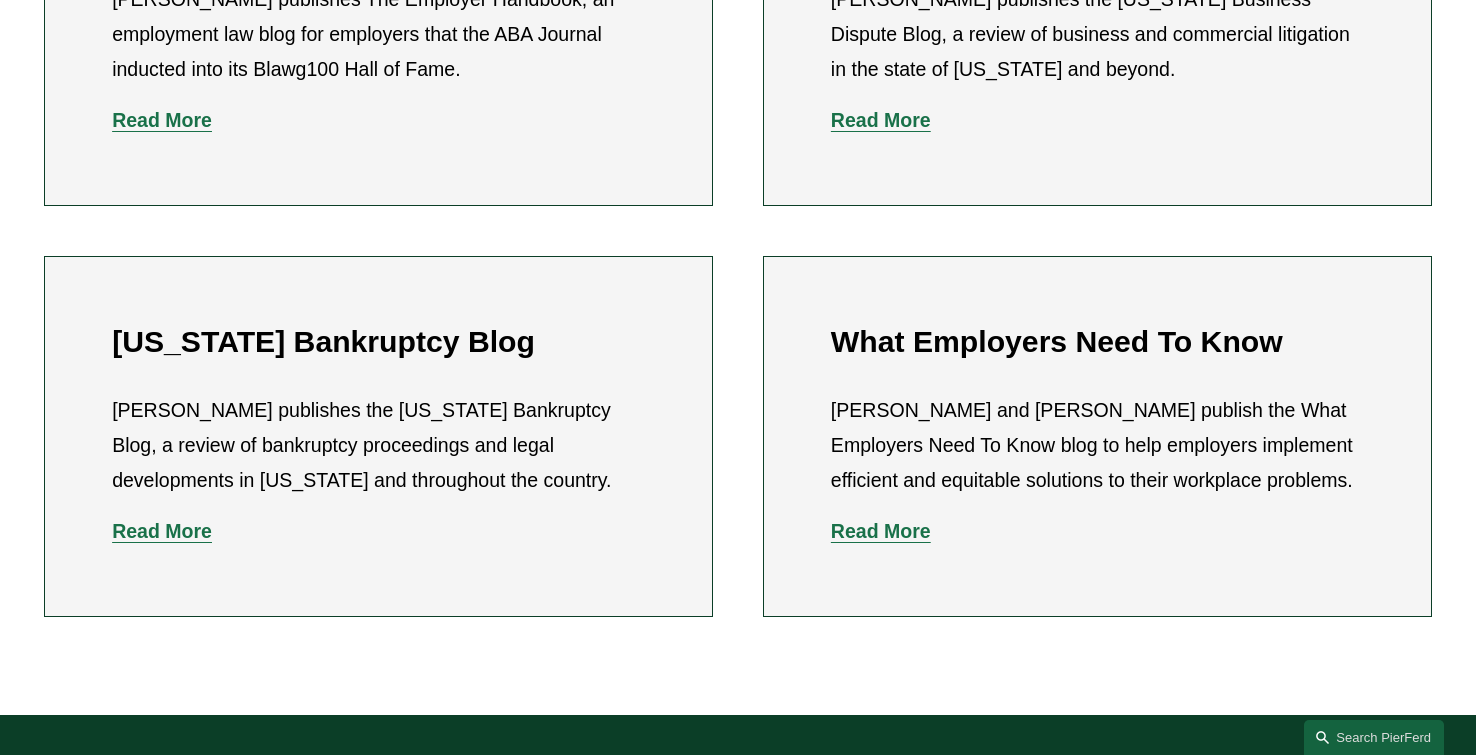 click on "Read More" 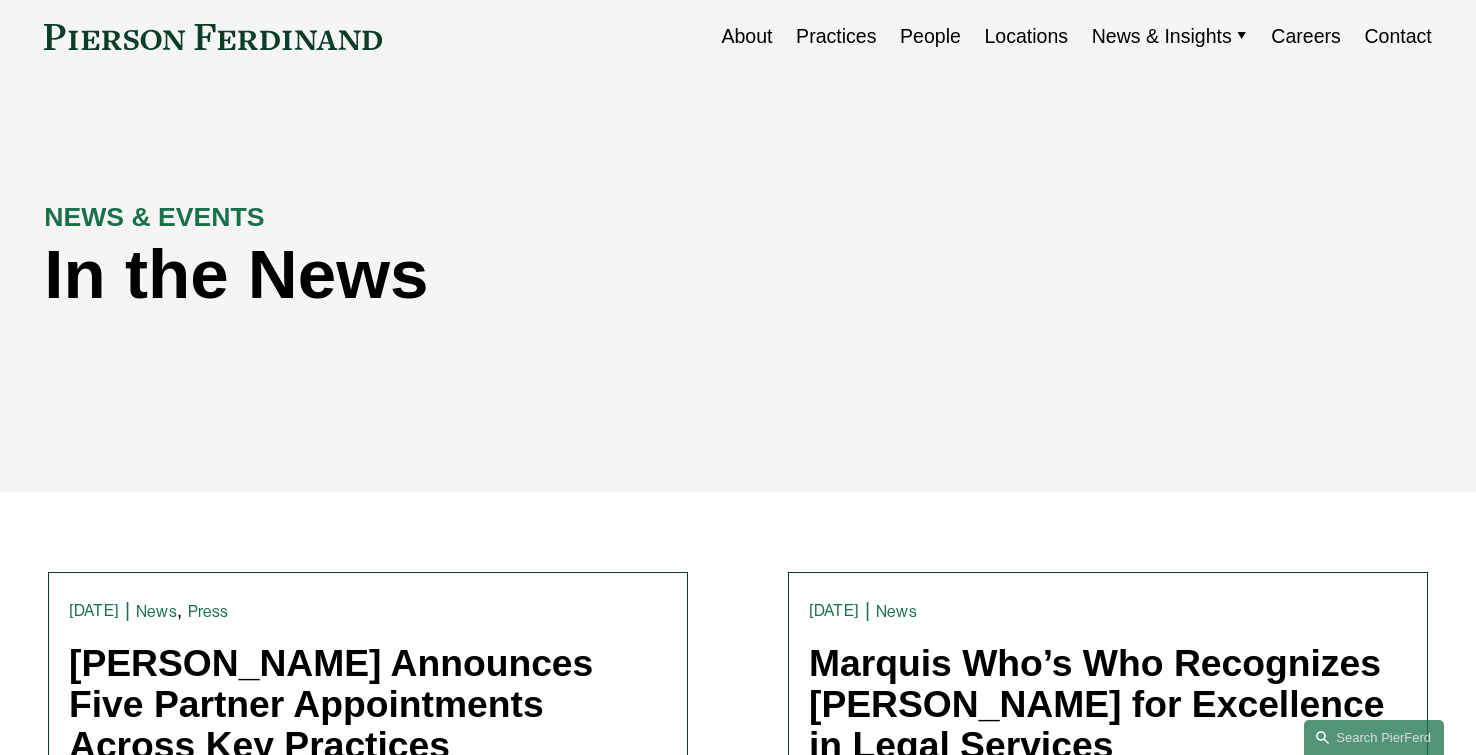 scroll, scrollTop: 0, scrollLeft: 0, axis: both 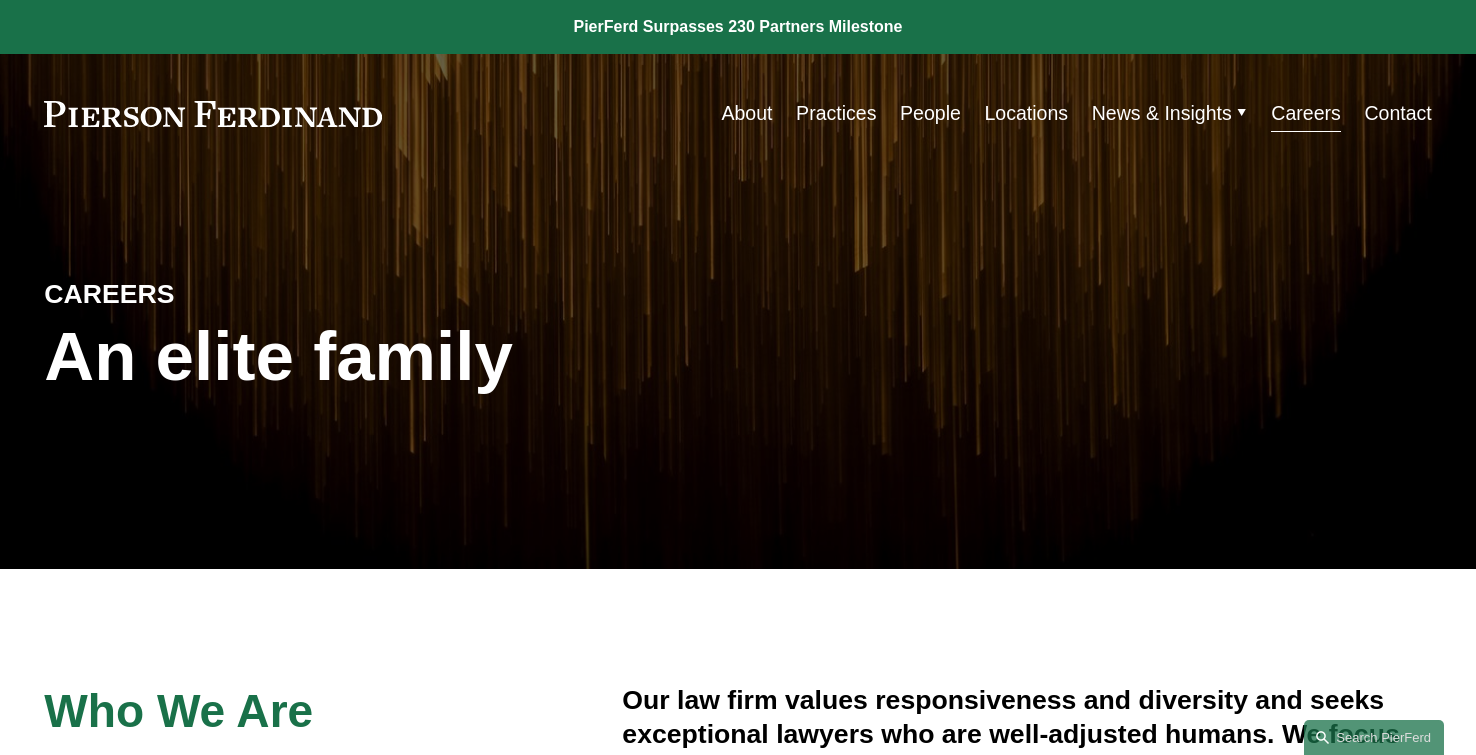 click on "People" at bounding box center [930, 113] 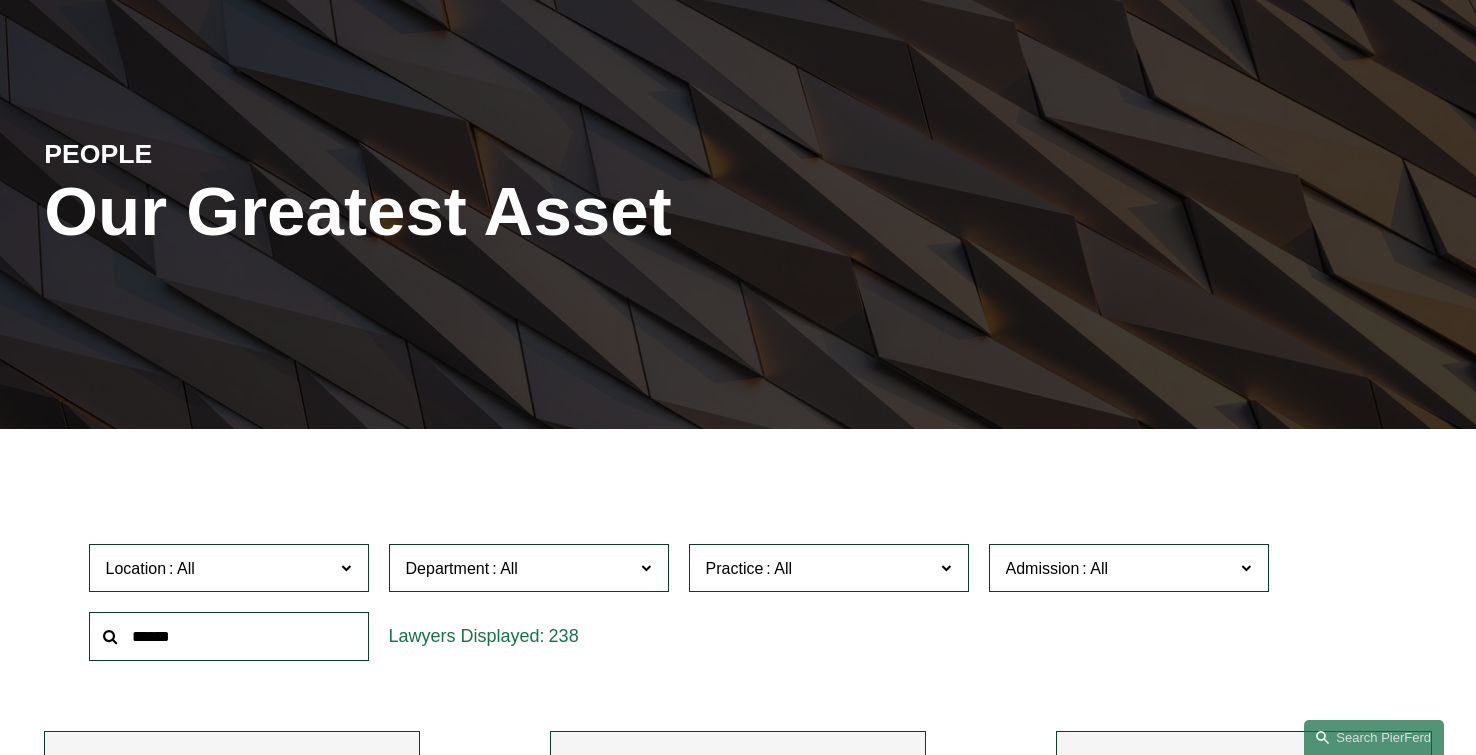 scroll, scrollTop: 324, scrollLeft: 0, axis: vertical 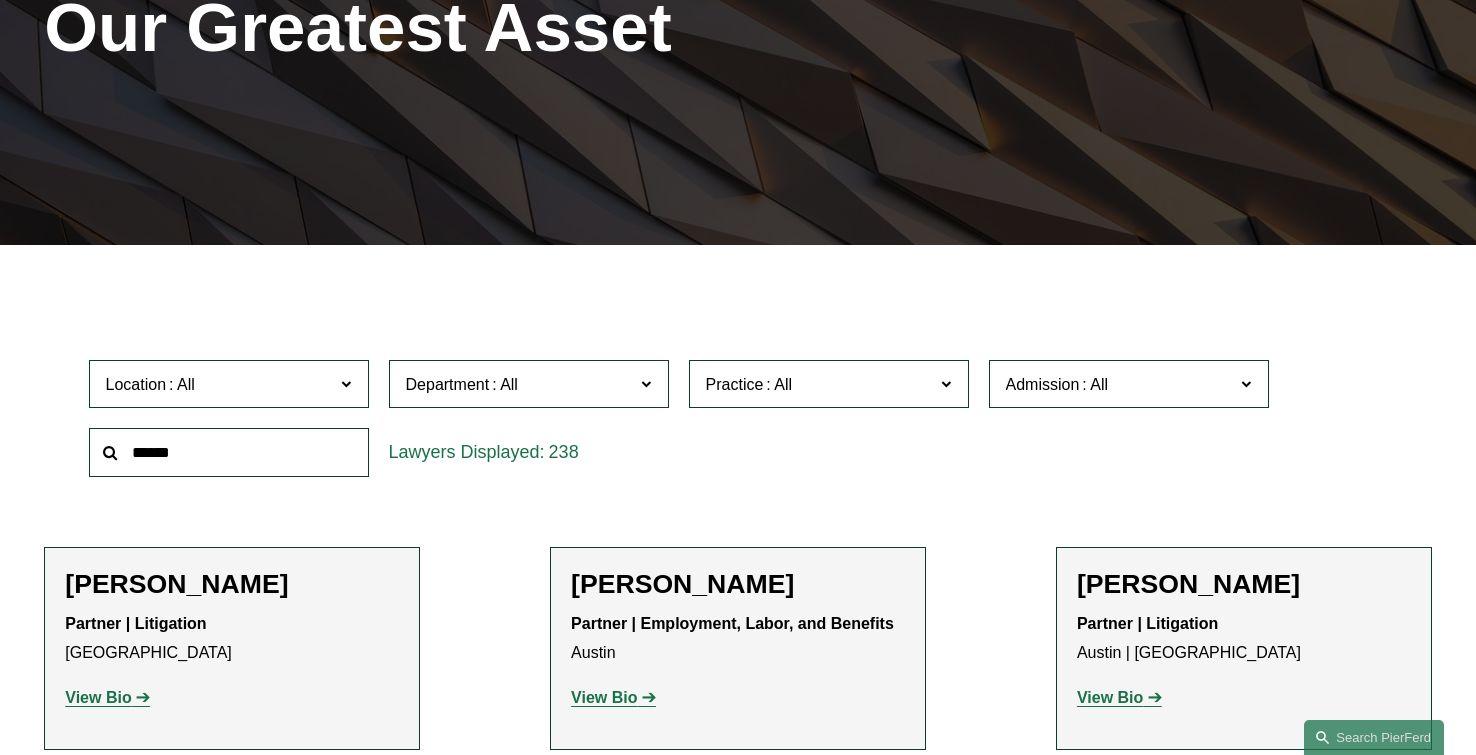 click 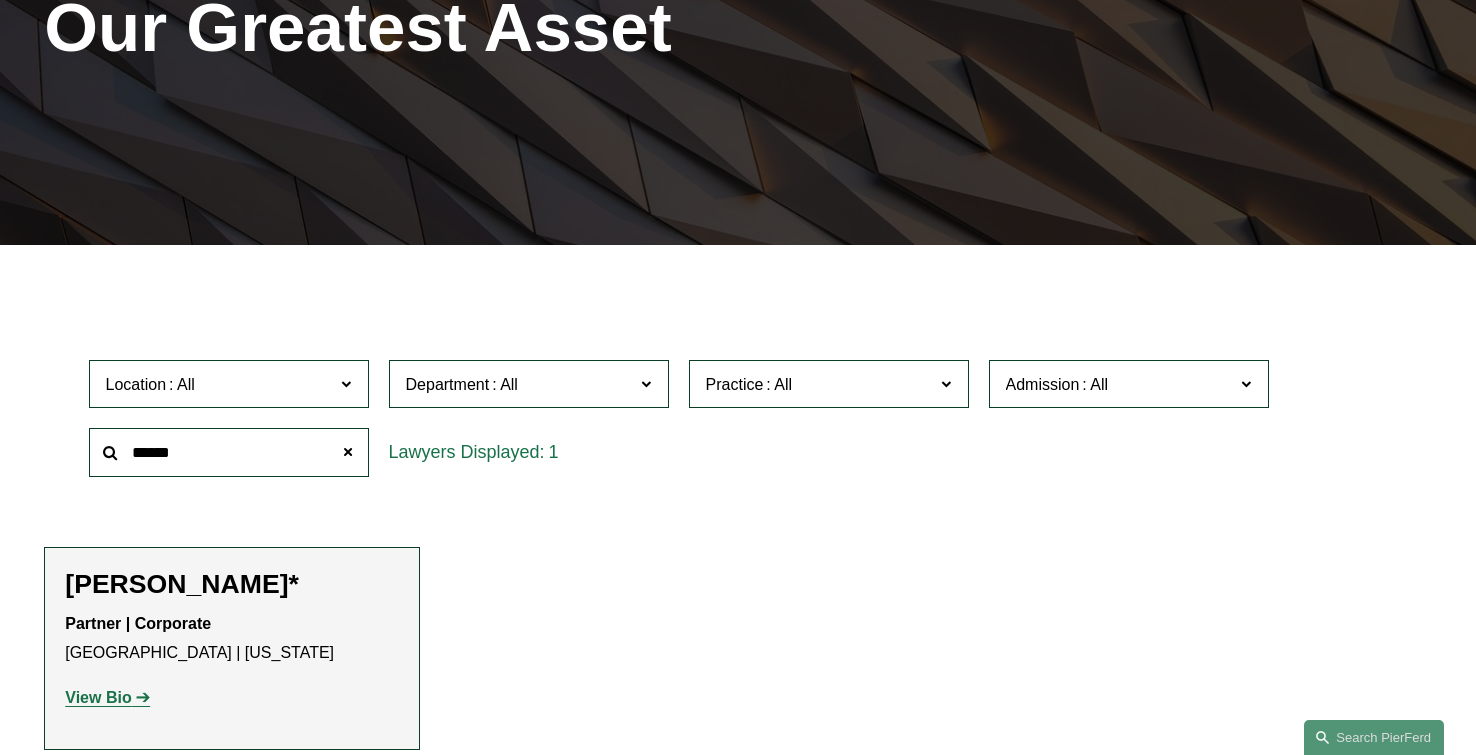 click on "View Bio" 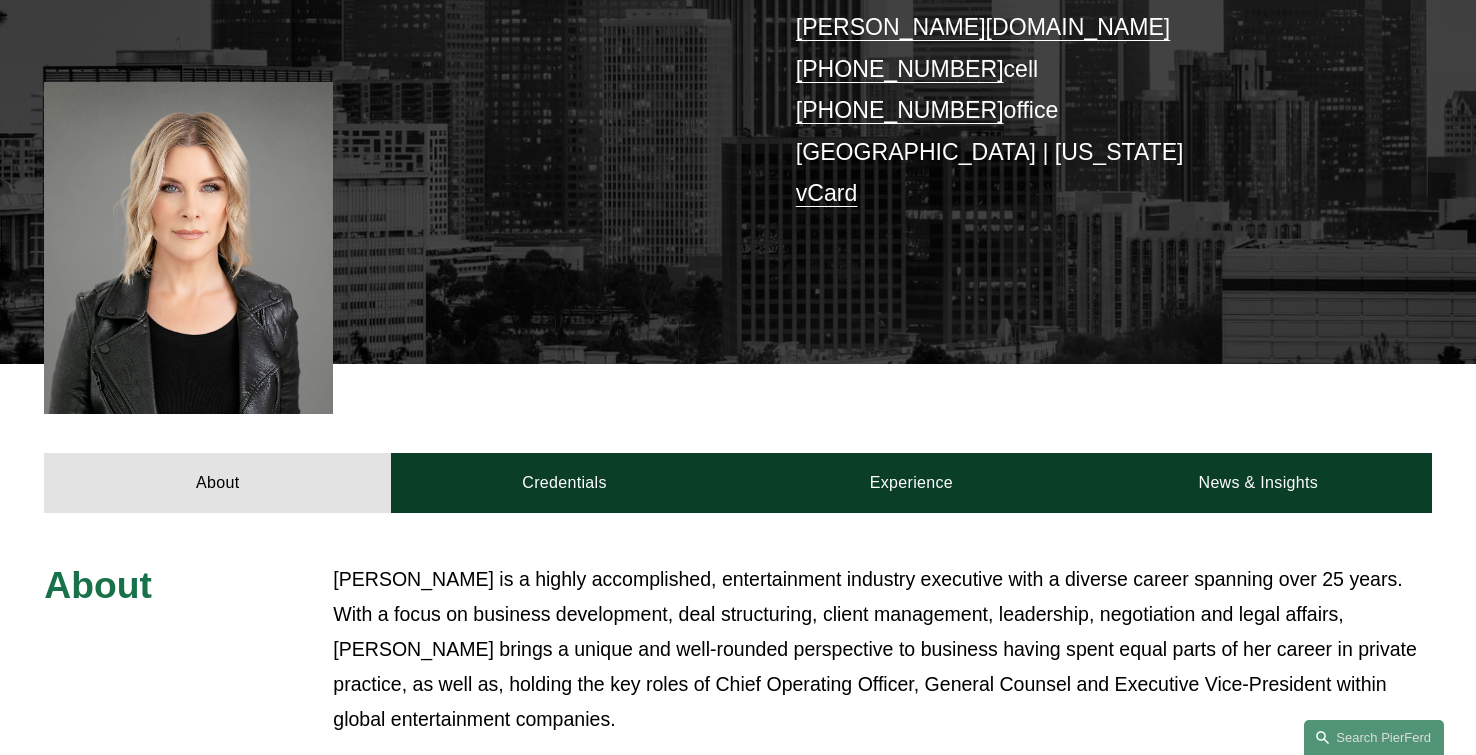 scroll, scrollTop: 0, scrollLeft: 0, axis: both 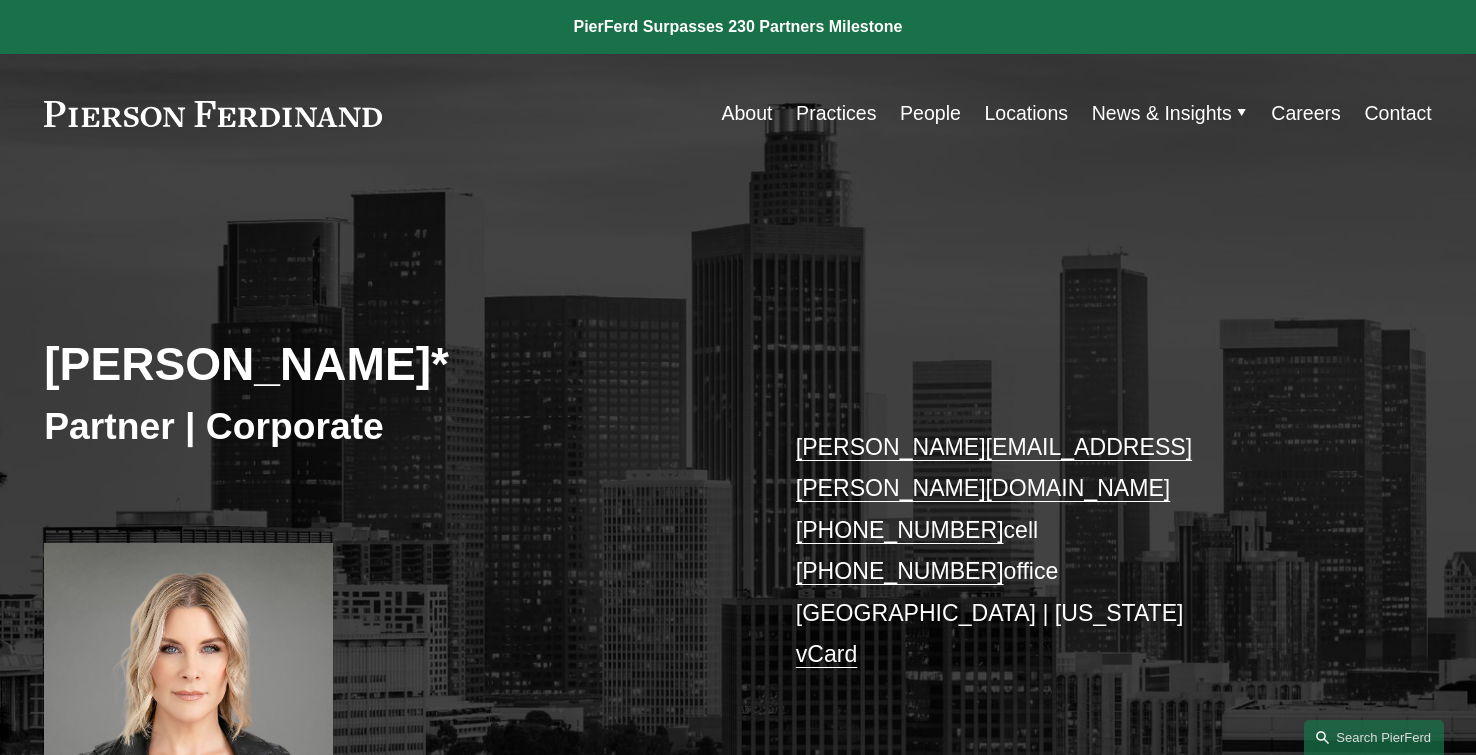 click on "Insights" at bounding box center [0, 0] 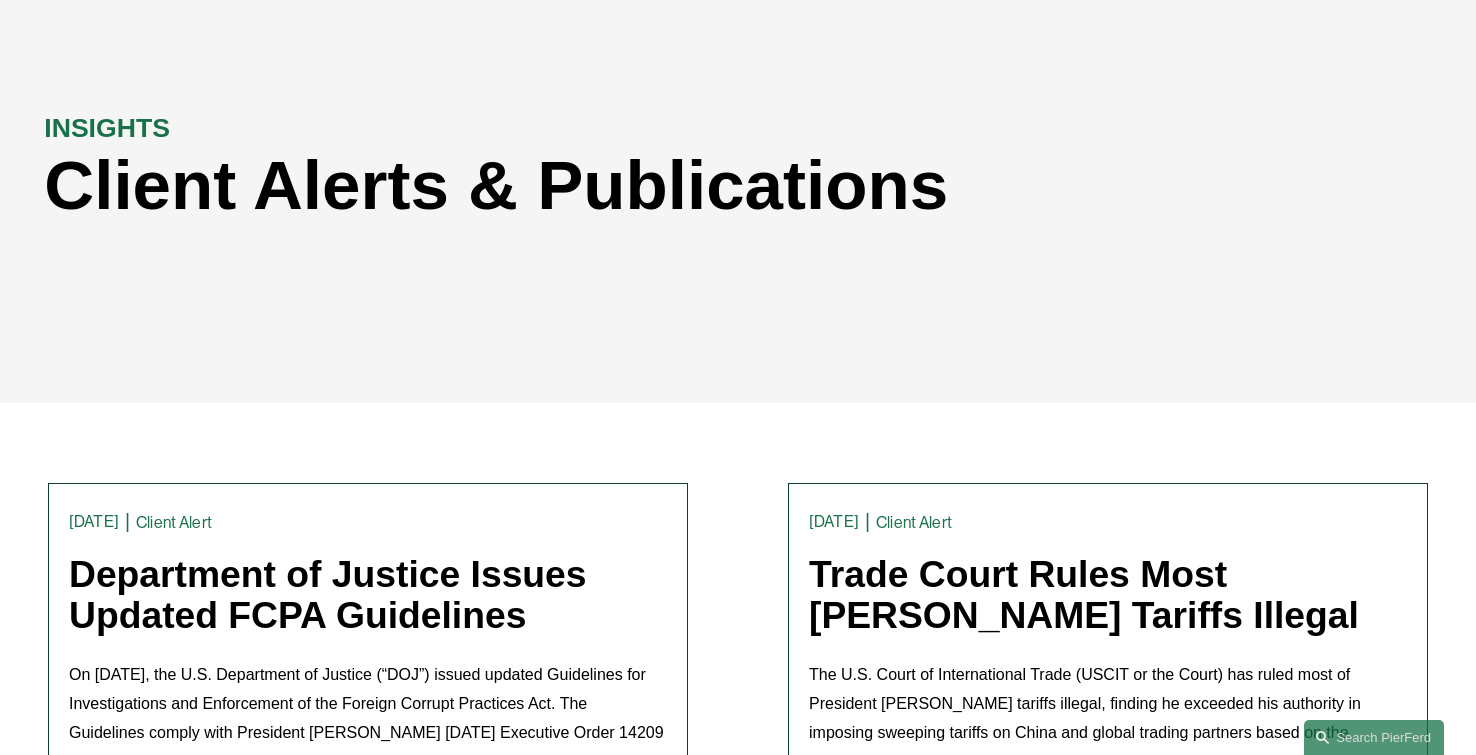 scroll, scrollTop: 169, scrollLeft: 0, axis: vertical 